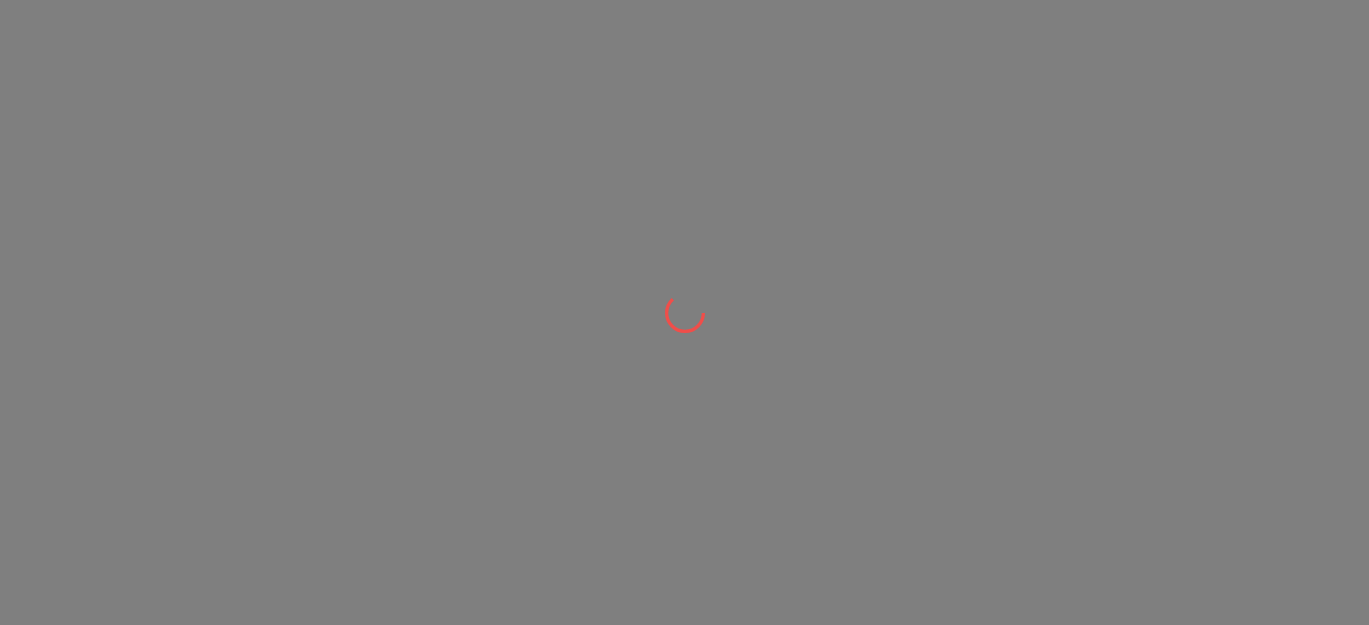 scroll, scrollTop: 0, scrollLeft: 0, axis: both 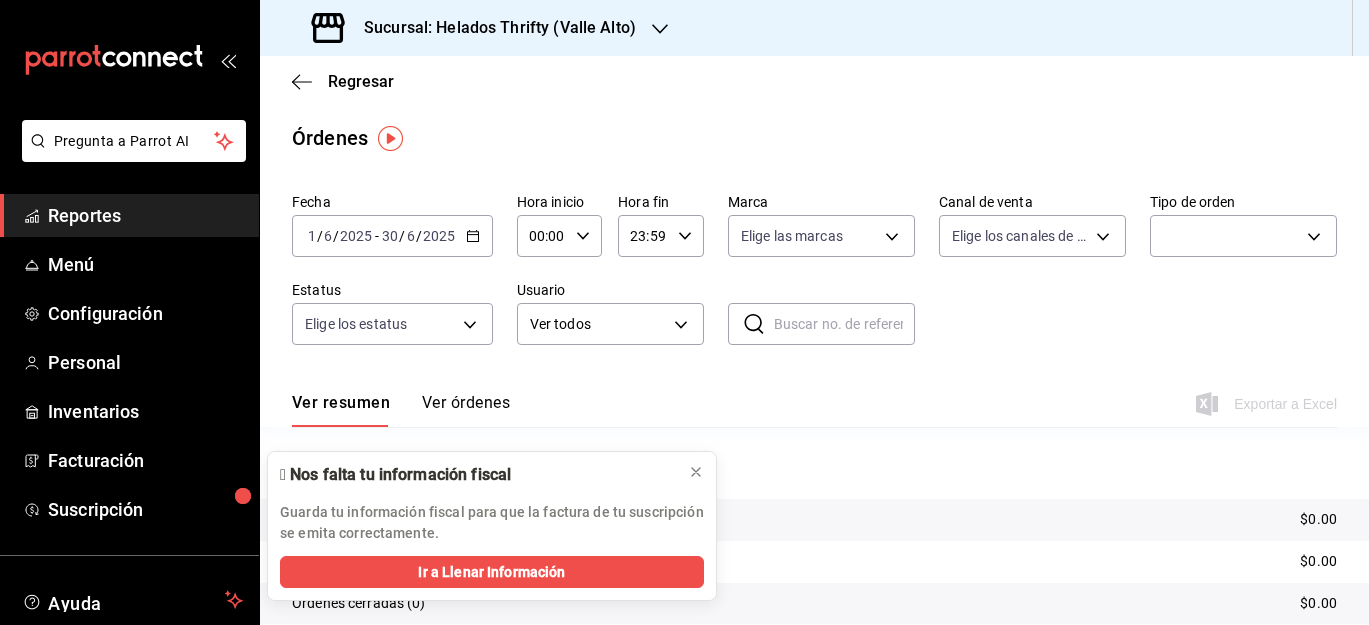 click 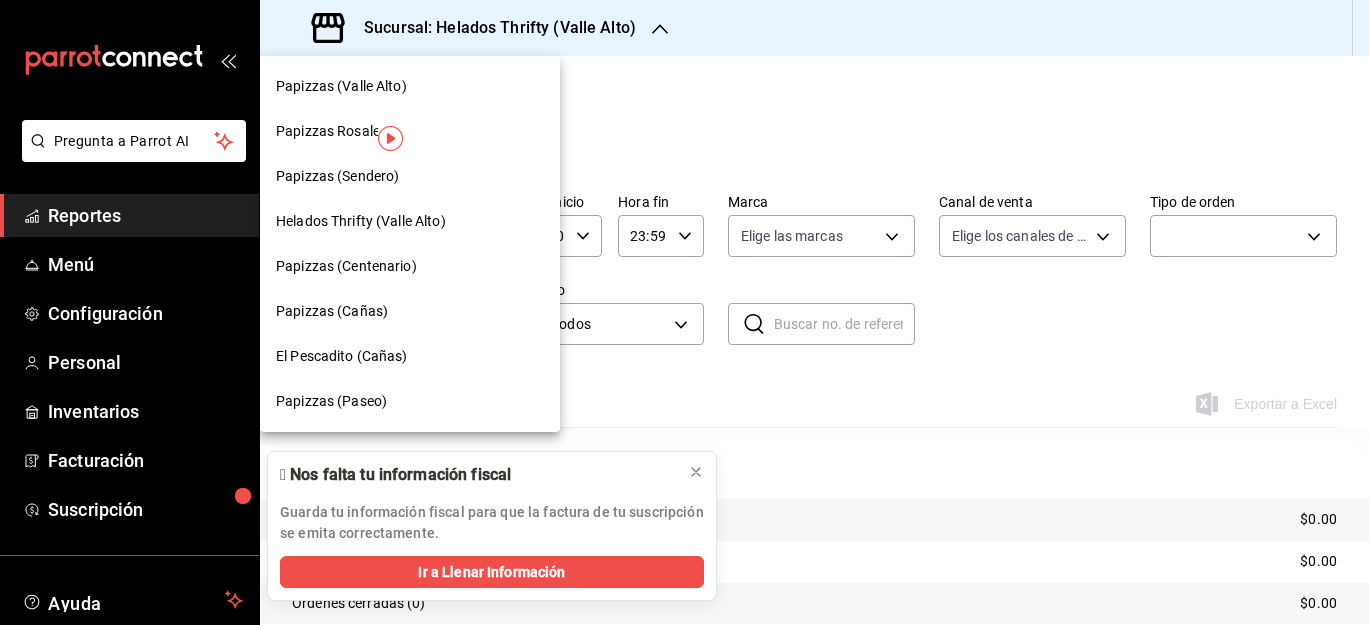 click on "Papizzas Rosales" at bounding box center [410, 131] 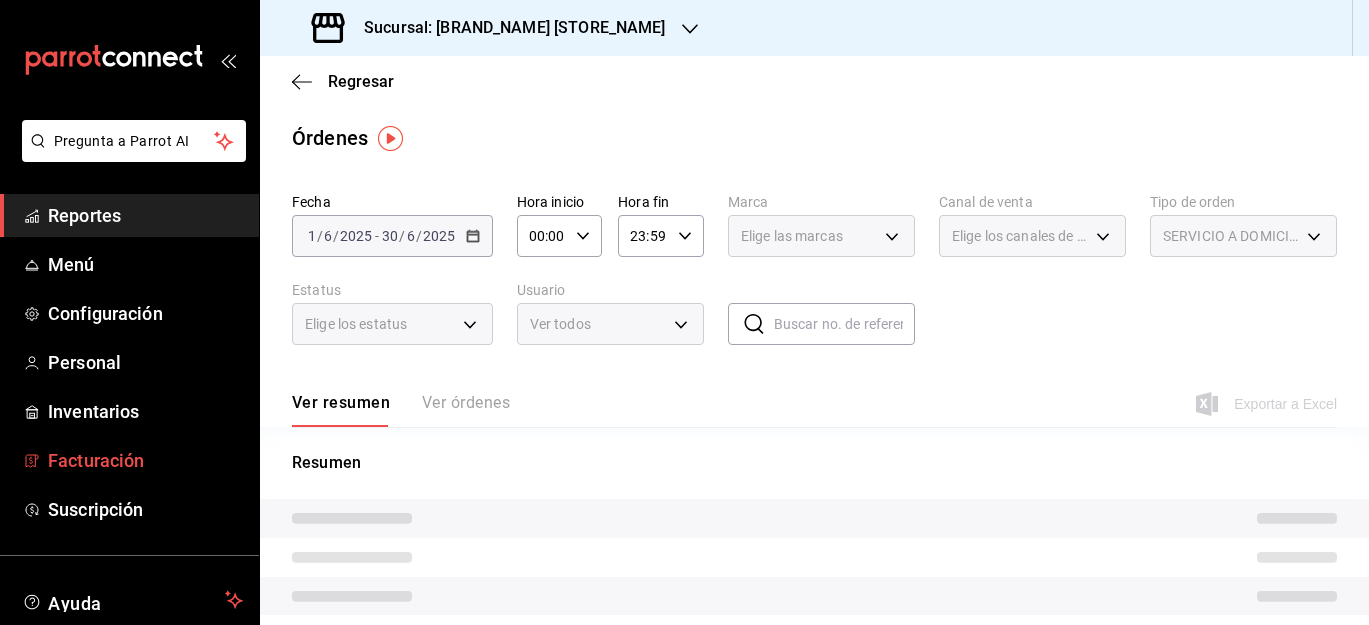click on "Facturación" at bounding box center [145, 460] 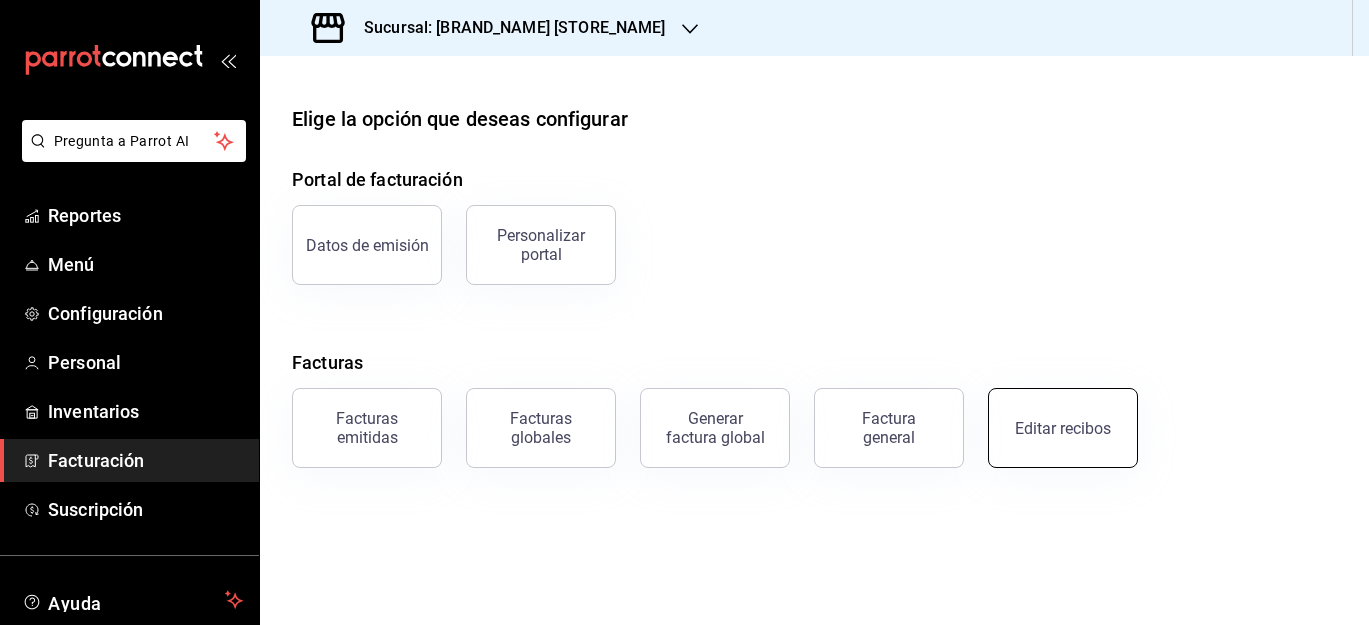 click on "Editar recibos" at bounding box center (1063, 428) 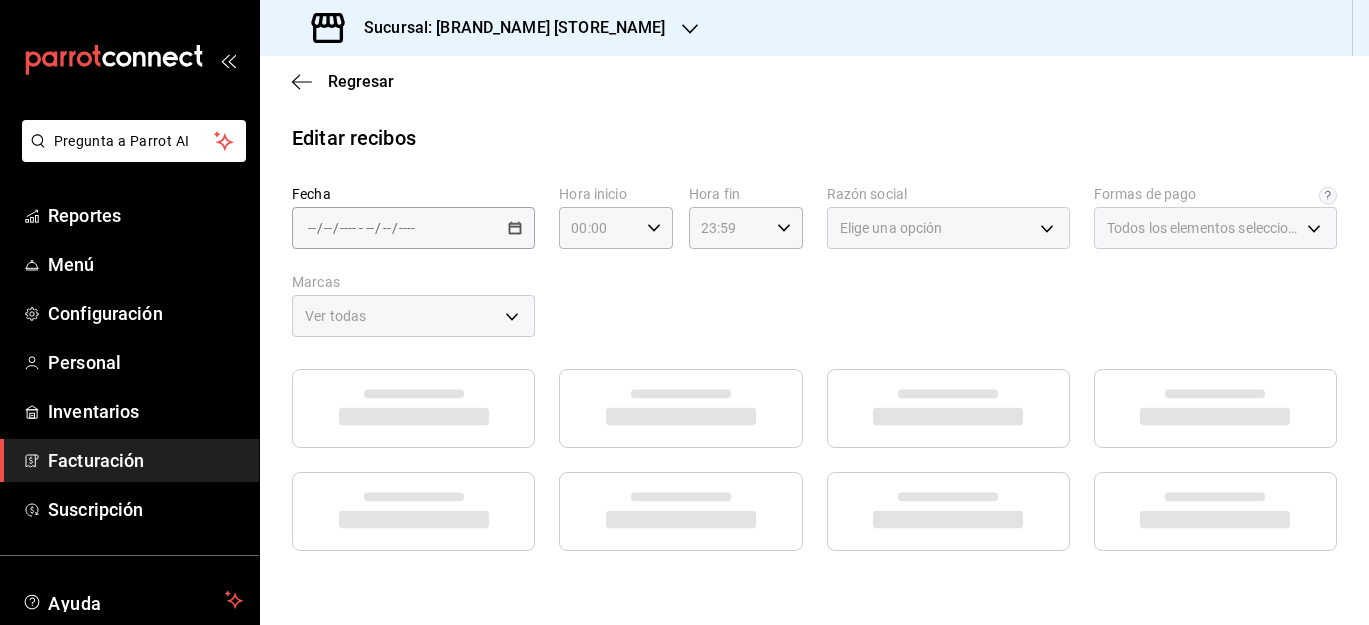 type on "[UUID]" 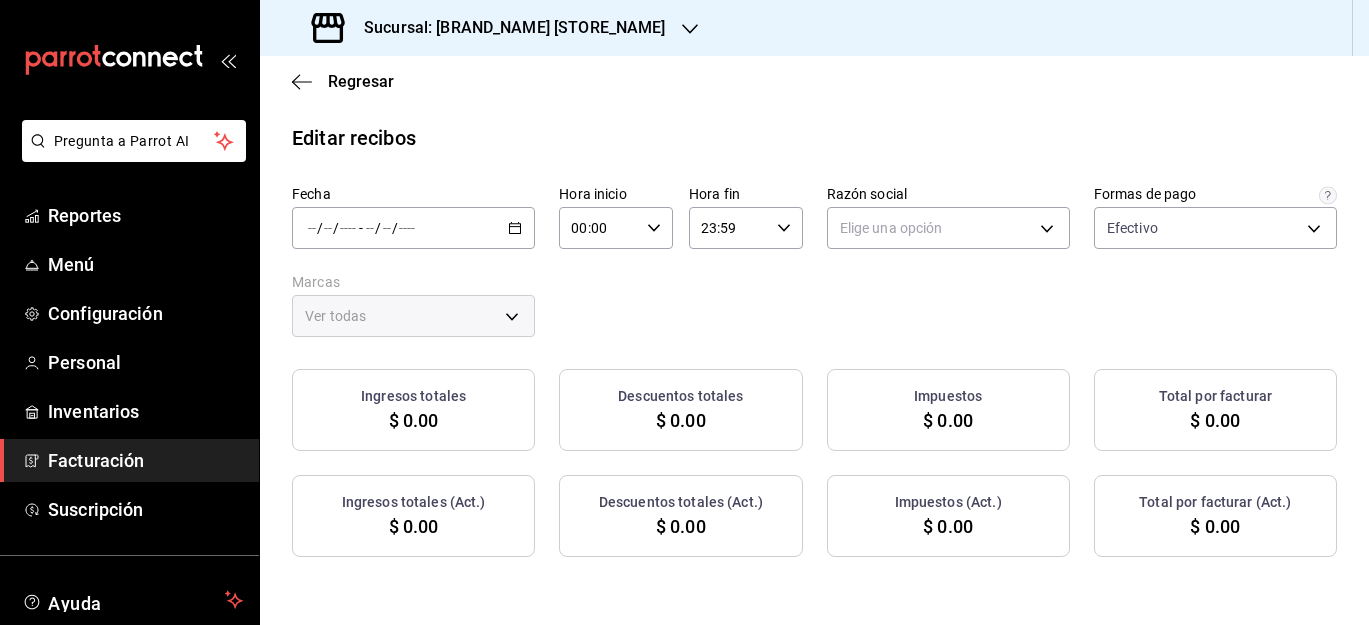 click 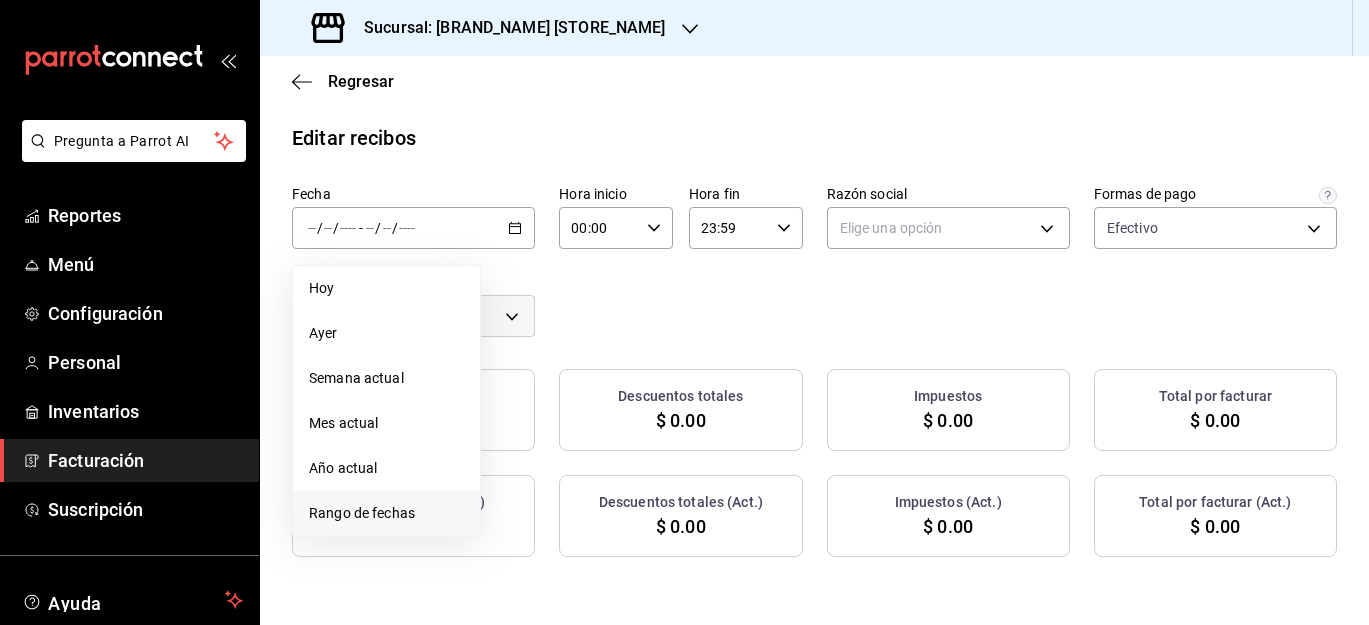 click on "Rango de fechas" at bounding box center [386, 513] 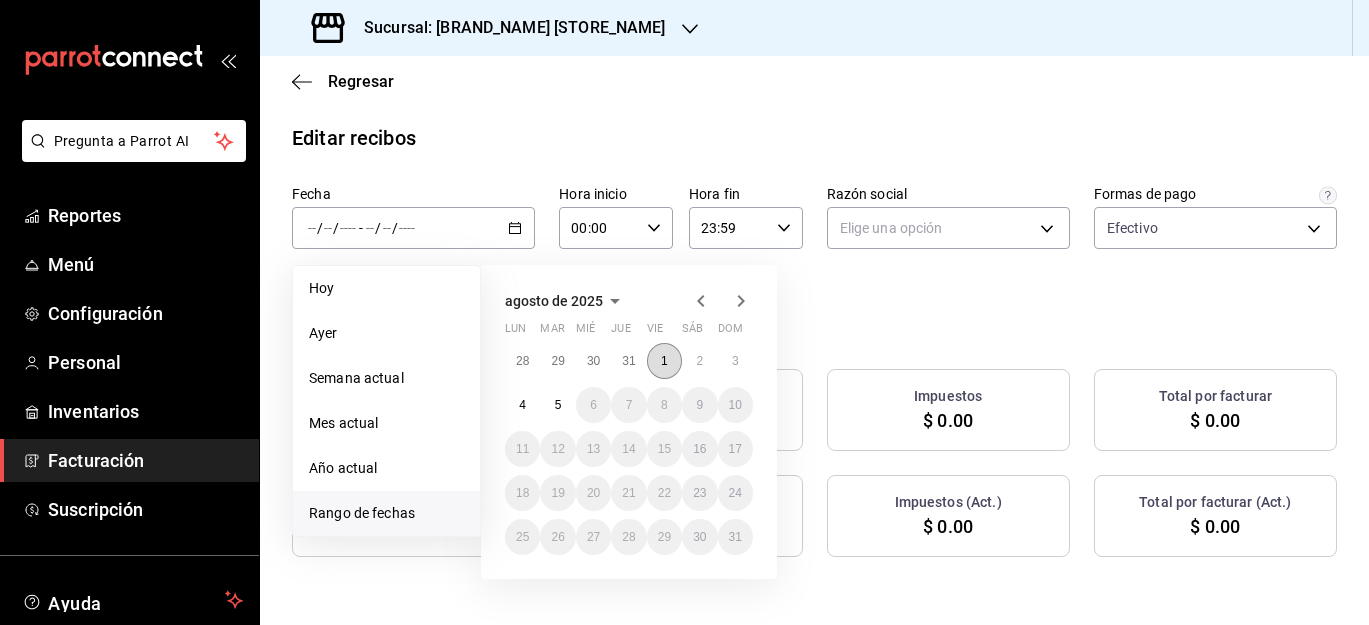 click on "1" at bounding box center (664, 361) 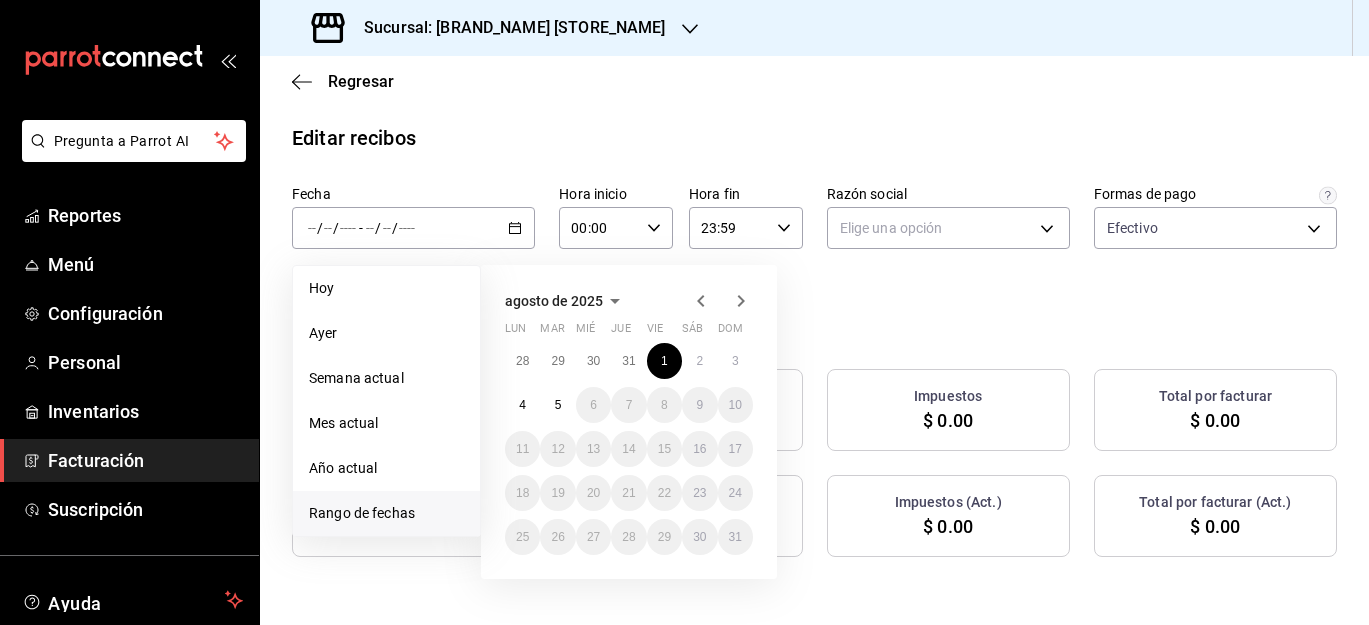 click 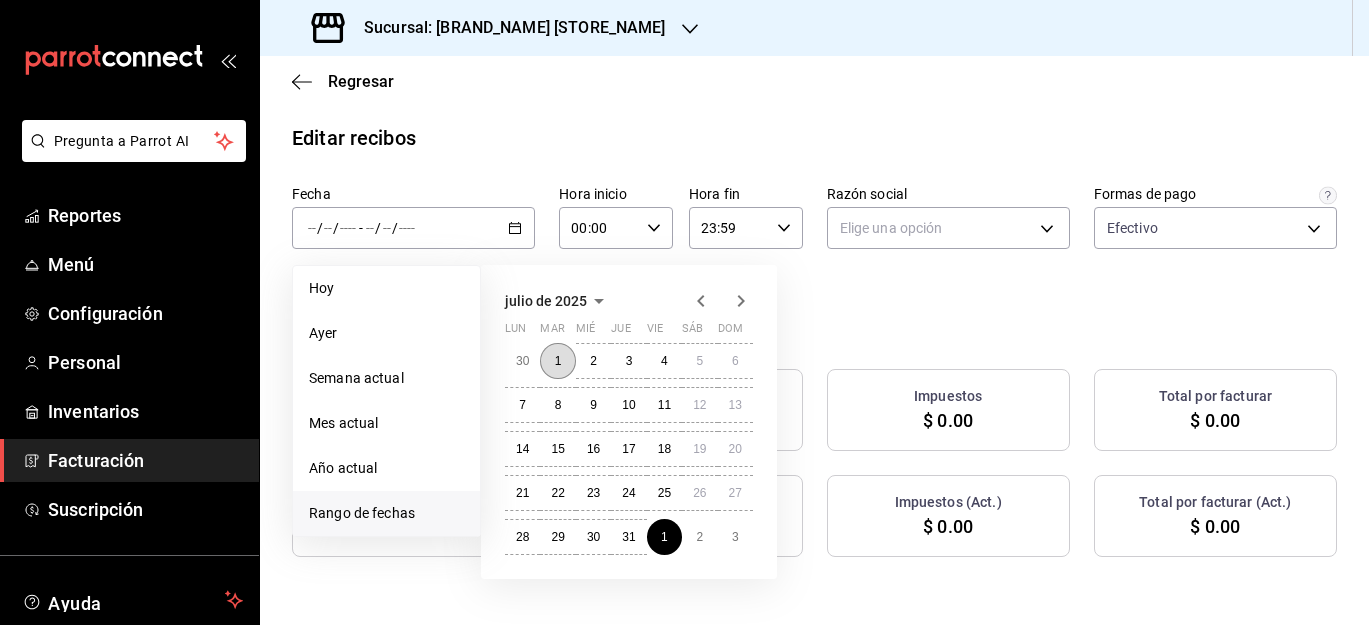 click on "1" at bounding box center (557, 361) 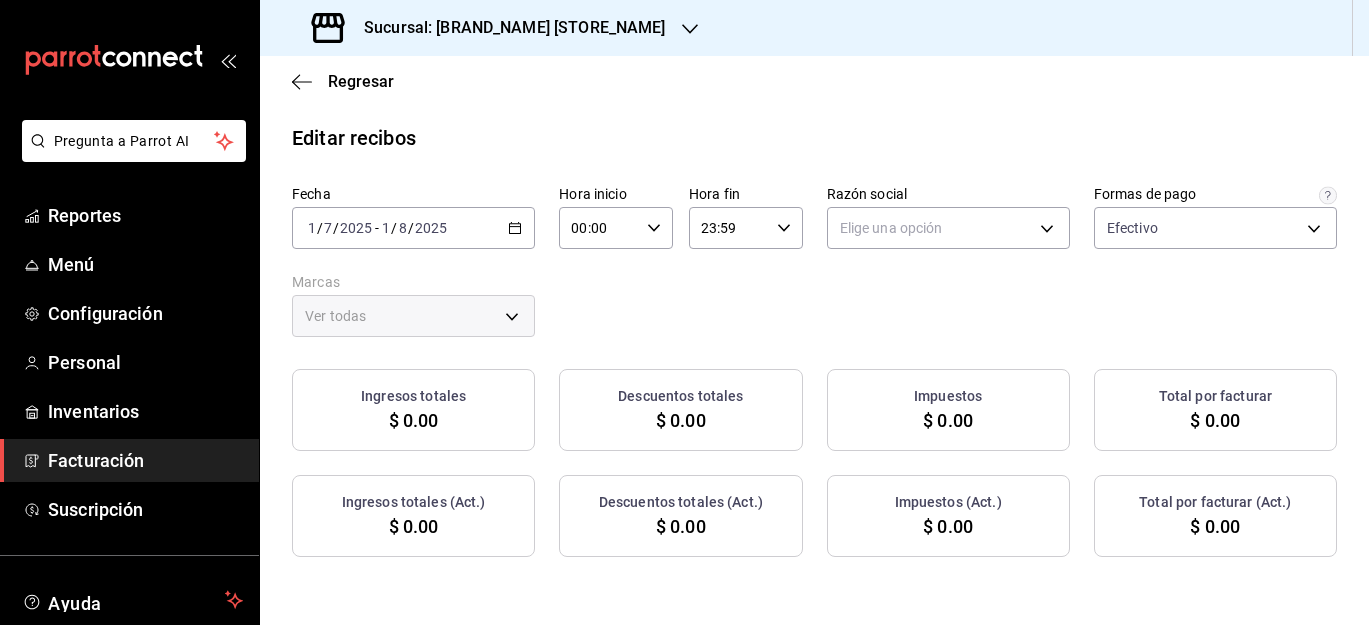 click 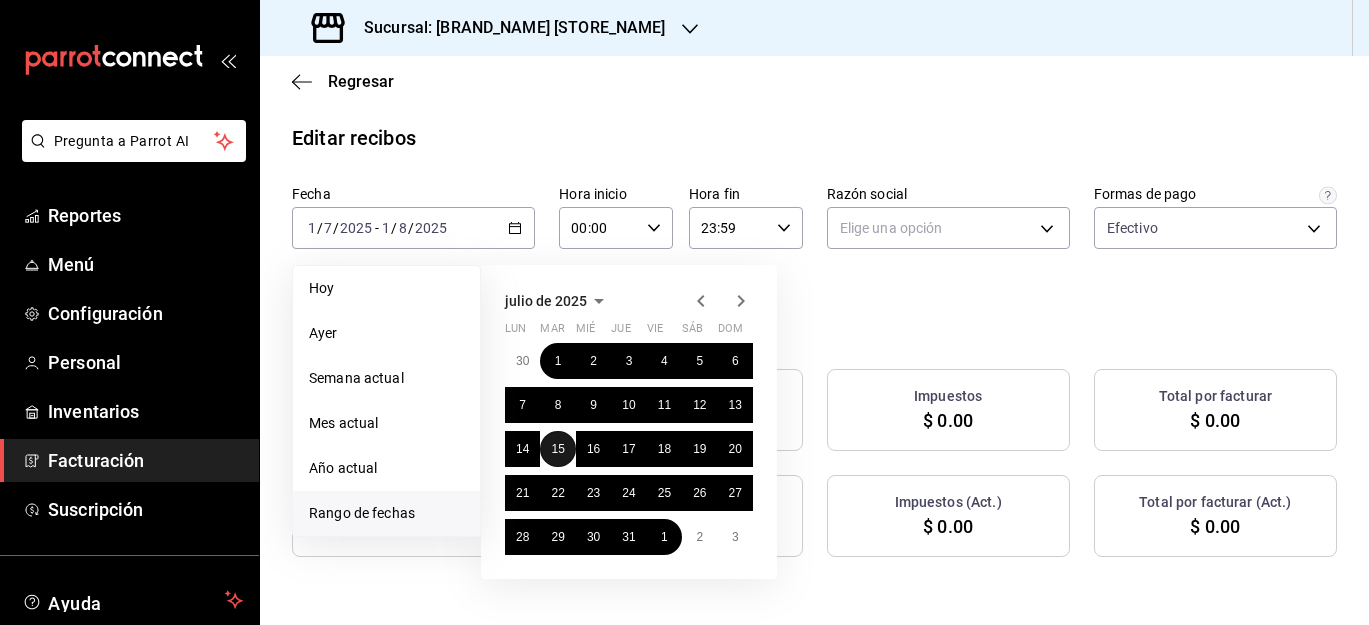 click on "15" at bounding box center (557, 449) 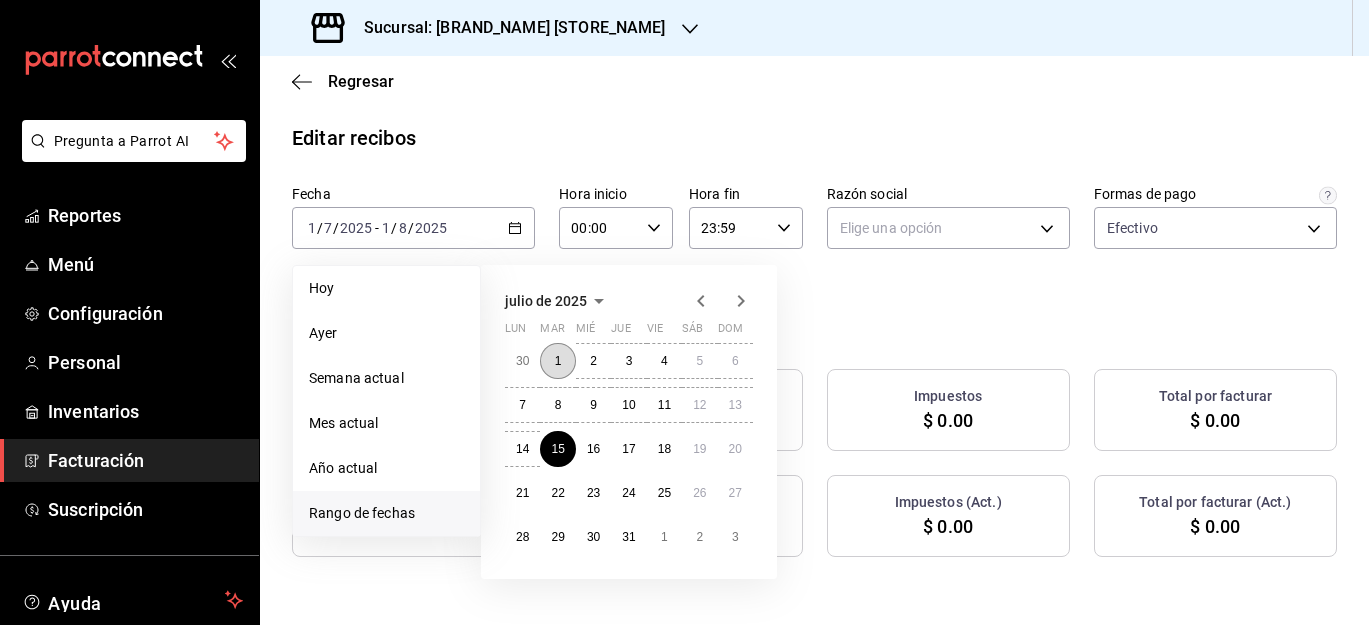 click on "1" at bounding box center (558, 361) 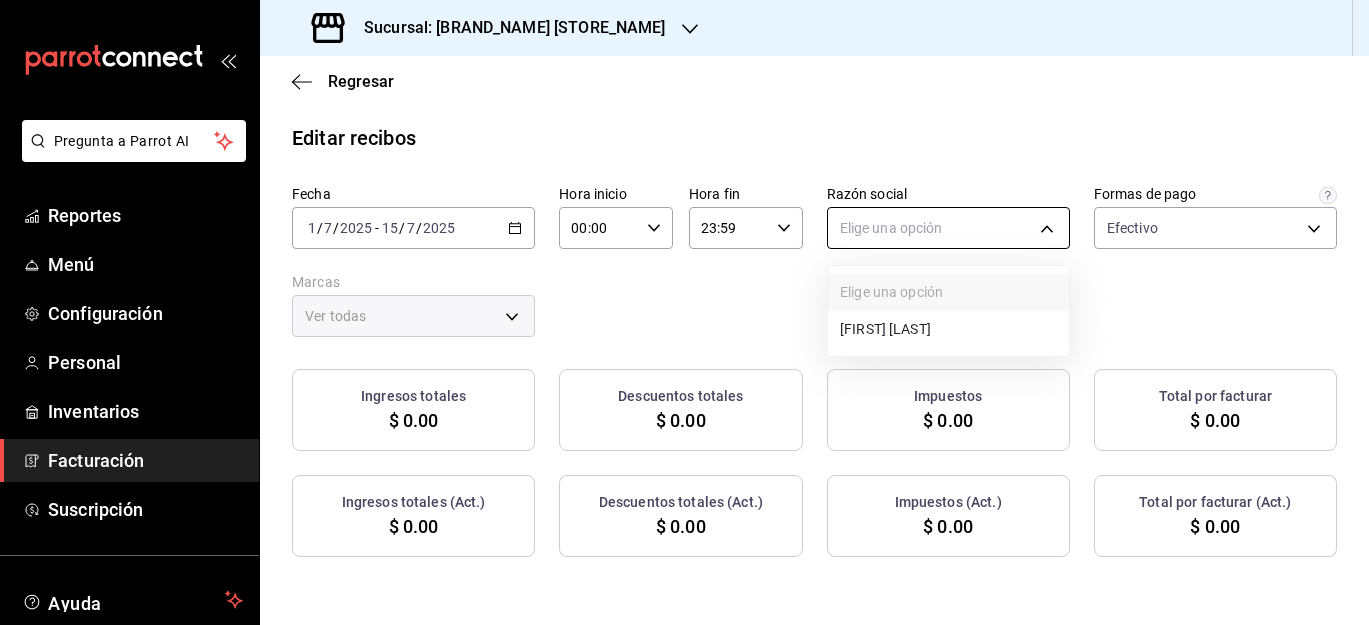 click on "Pregunta a Parrot AI Reportes   Menú   Configuración   Personal   Inventarios   Facturación   Suscripción   Ayuda Recomienda Parrot   [FIRST] [LAST]   Sugerir nueva función   Sucursal: Papizzas Rosales RegresarEditar recibos Fecha 2025-07-01 1 / 7 / 2025 - 2025-07-15 15 / 7 / 2025 Hora inicio 00:00 Hora inicio Hora fin 23:59 Hora fin Razón social Elige una opción Formas de pago   Efectivo [UUID] Marcas Ver todas Ingresos totales $ 0.00 Descuentos totales $ 0.00 Impuestos $ 0.00 Total por facturar $ 0.00 Ingresos totales (Act.) $ 0.00 Descuentos totales (Act.) $ 0.00 Impuestos  (Act.) $ 0.00 Total por facturar (Act.) $ 0.00 No hay información que mostrar GANA 1 MES GRATIS EN TU SUSCRIPCIÓN AQUÍ ¿Recuerdas cómo empezó tu restaurante?
Hoy puedes ayudar a un colega a tener el mismo cambio que tú viviste.
Recomienda Parrot directamente desde tu Portal Administrador.
Es fácil y rápido.
🎁 Por cada restaurante que se una, ganas 1 mes gratis. Reportes   Menú" at bounding box center (684, 312) 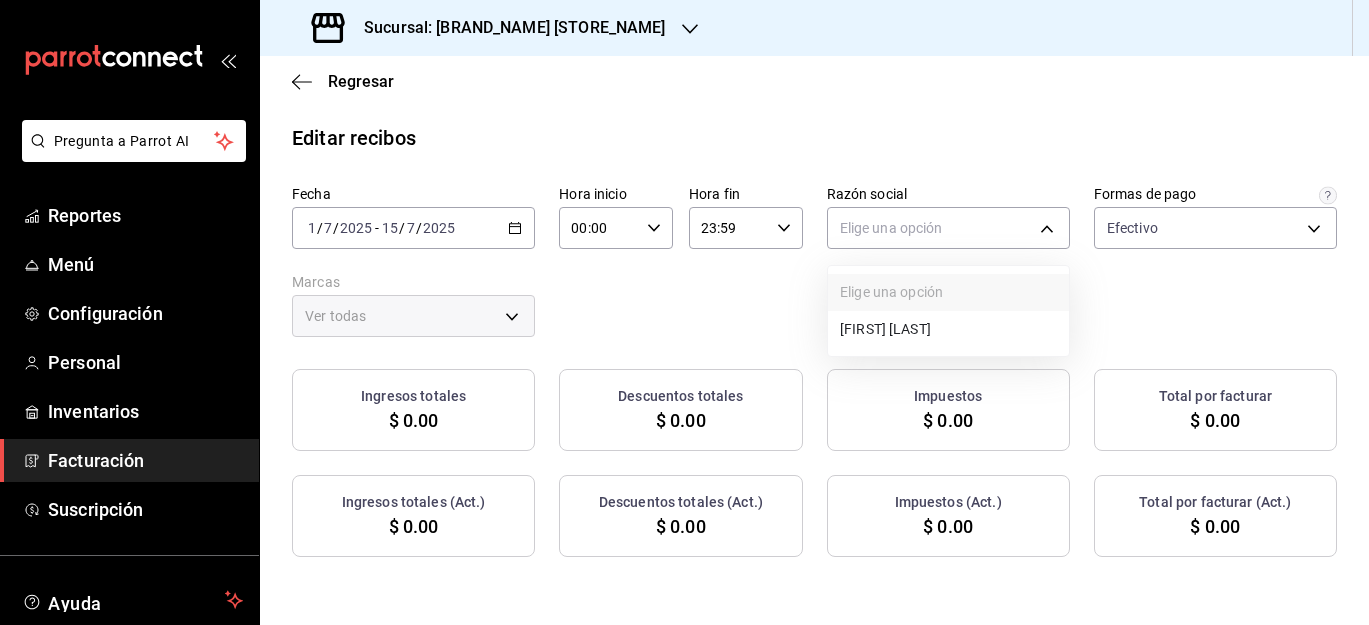 click on "[FIRST] [LAST]" at bounding box center [948, 329] 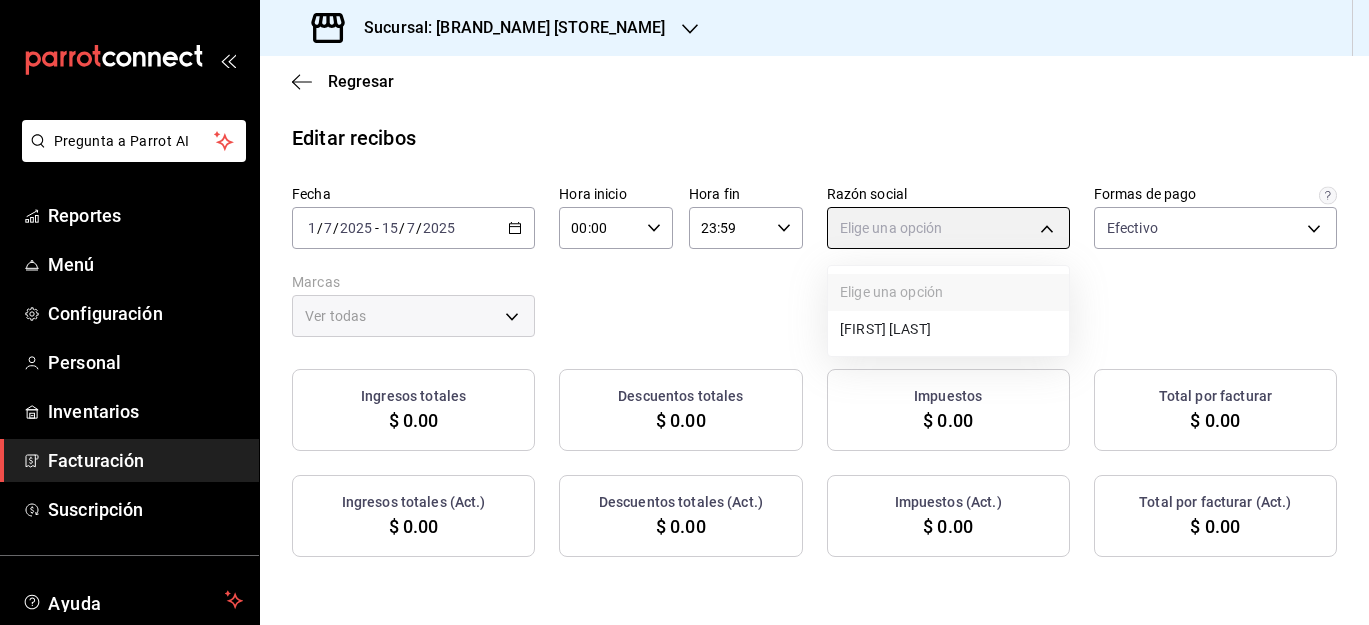 type on "60d0cd0e-8933-4c45-a815-a879b37687f9" 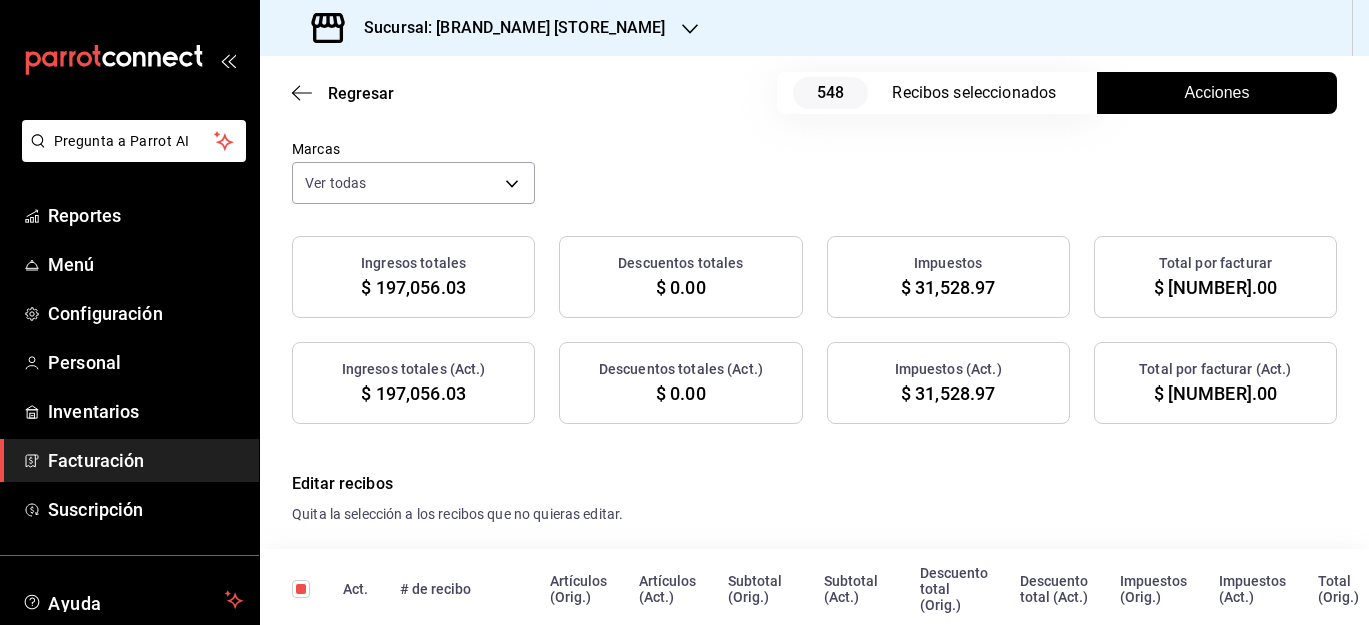 scroll, scrollTop: 67, scrollLeft: 0, axis: vertical 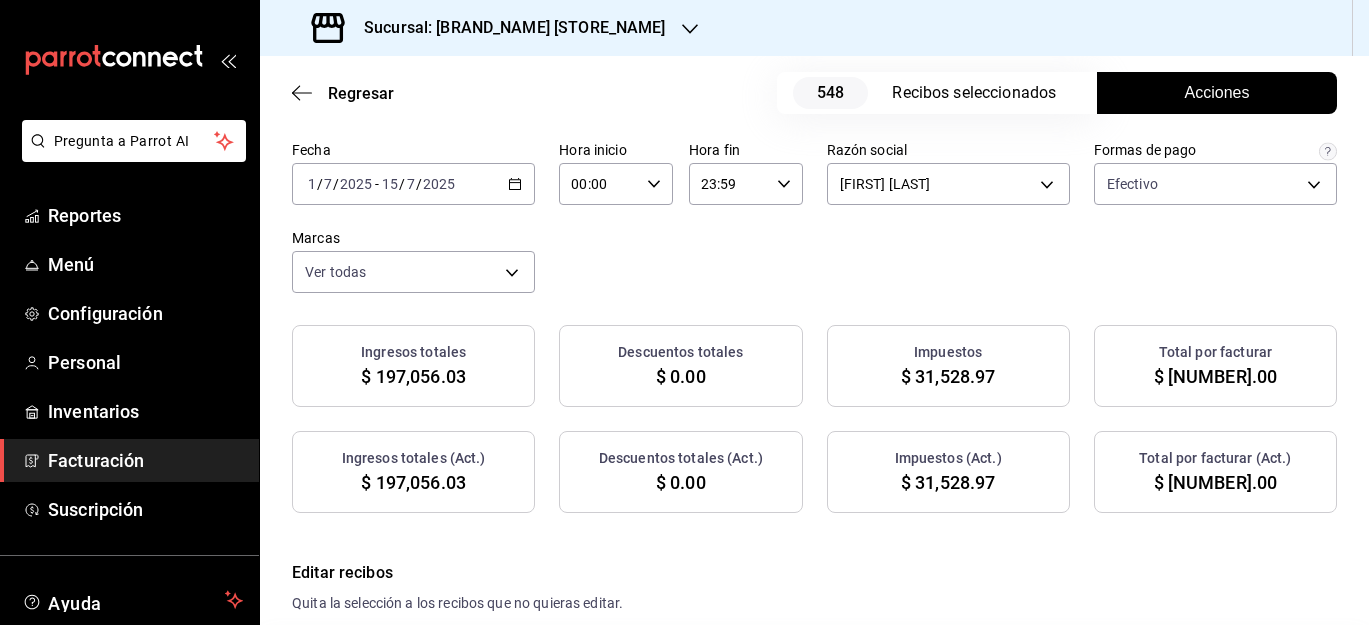 click on "Acciones" at bounding box center (1217, 93) 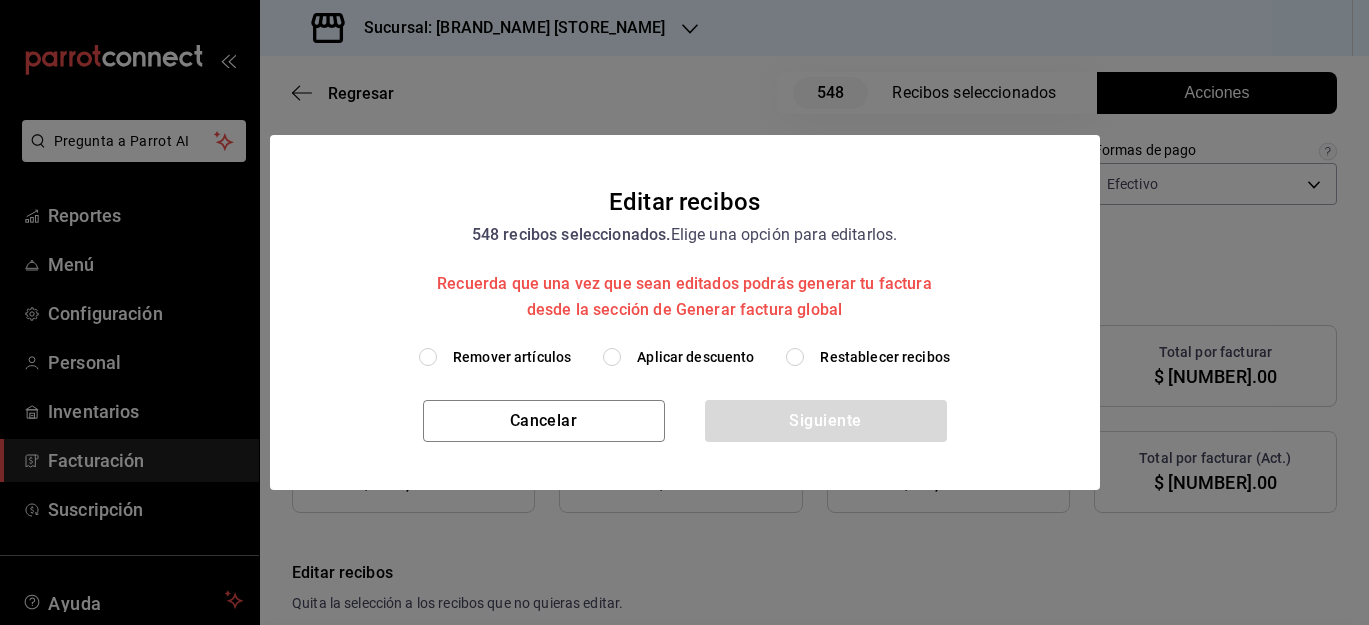 click on "Remover artículos" at bounding box center (512, 357) 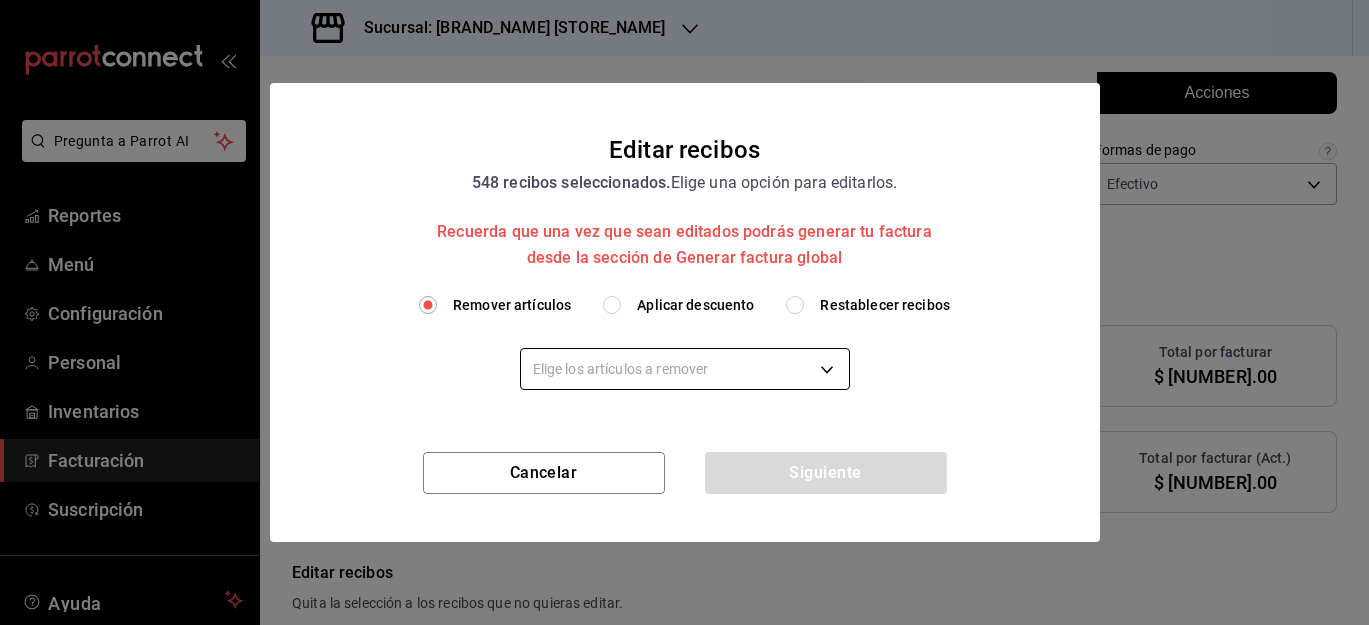 click on "Pregunta a Parrot AI Reportes   Menú   Configuración   Personal   Inventarios   Facturación   Suscripción   Ayuda Recomienda Parrot   [FIRST] [LAST]   Sugerir nueva función   Sucursal: Papizzas Rosales Regresar 548 Recibos seleccionados Acciones Editar recibos Fecha 2025-07-01 1 / 7 / 2025 - 2025-07-15 15 / 7 / 2025 Hora inicio 00:00 Hora inicio Hora fin 23:59 Hora fin Razón social [FULL_NAME] [UUID] Formas de pago   Efectivo [UUID] Marcas Ver todas [UUID] Ingresos totales $ 197,056.03 Descuentos totales $ 0.00 Impuestos $ 31,528.97 Total por facturar $ 228,585.00 Ingresos totales (Act.) $ 197,056.03 Descuentos totales (Act.) $ 0.00 Impuestos  (Act.) $ 31,528.97 Total por facturar (Act.) $ 228,585.00 Editar recibos Quita la selección a los recibos que no quieras editar. Act. # de recibo Artículos (Orig.) Artículos (Act.) Subtotal (Orig.) Subtotal (Act.) Descuento total (Orig.) Total (Act.)" at bounding box center (684, 312) 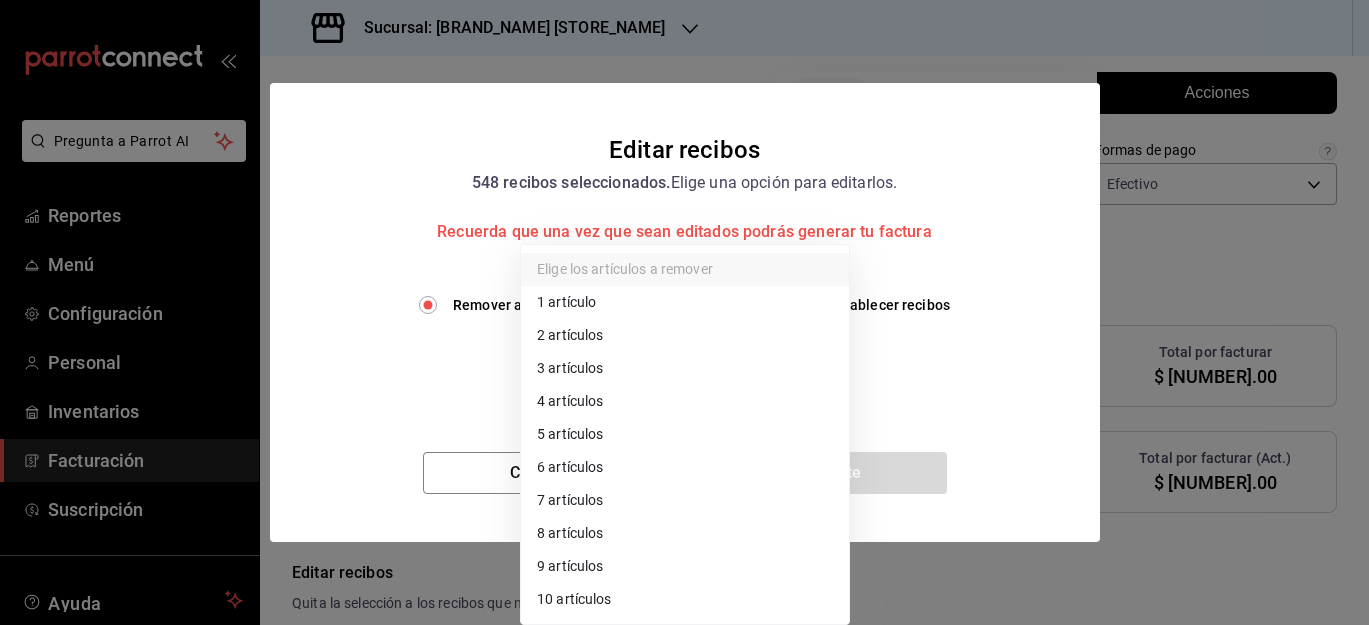click on "10 artículos" at bounding box center (685, 599) 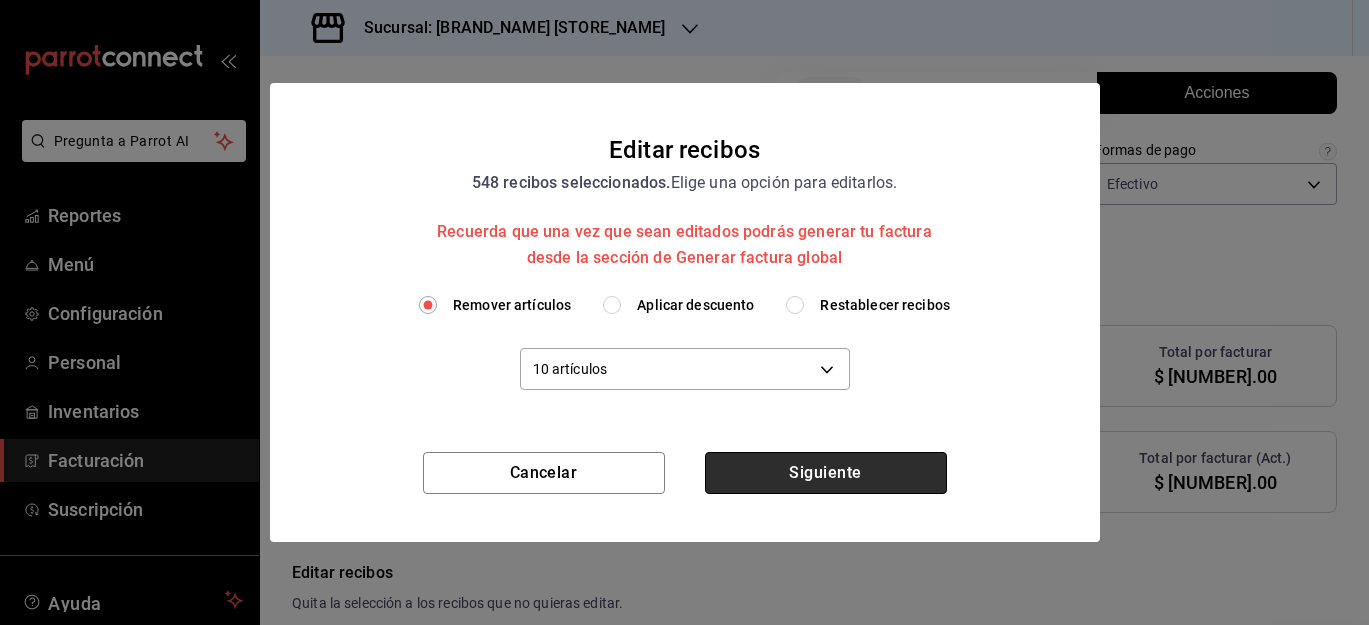 click on "Siguiente" at bounding box center [826, 473] 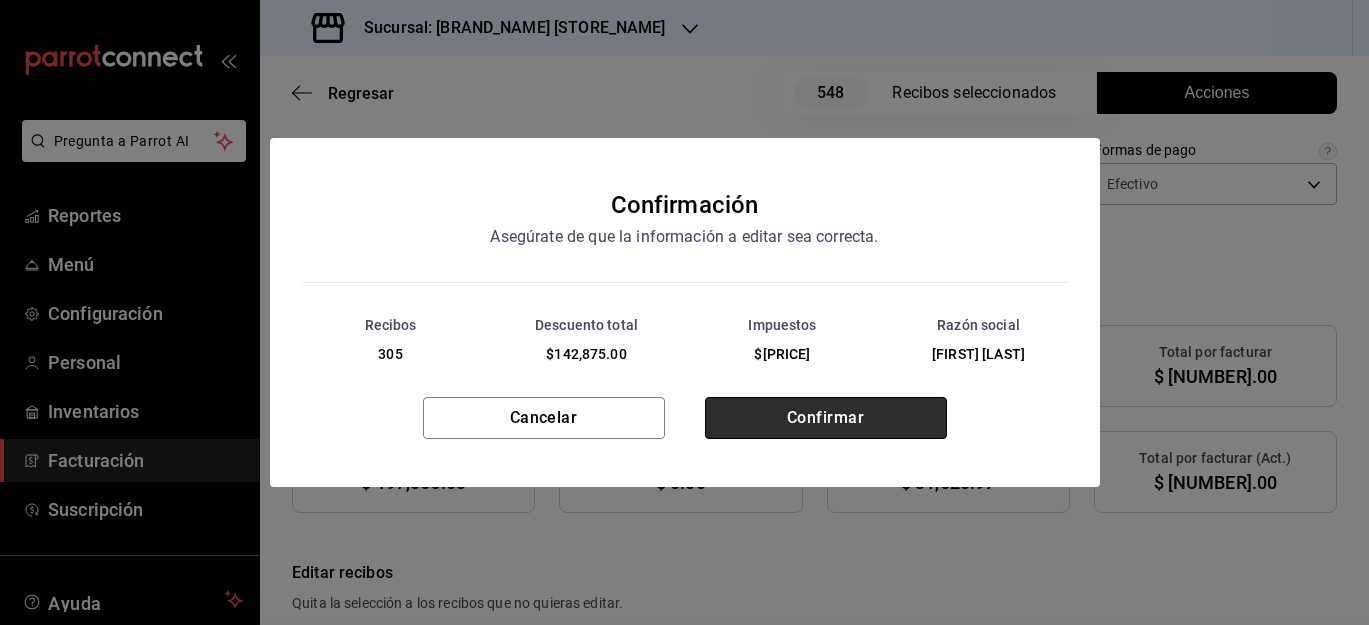 click on "Confirmar" at bounding box center (826, 418) 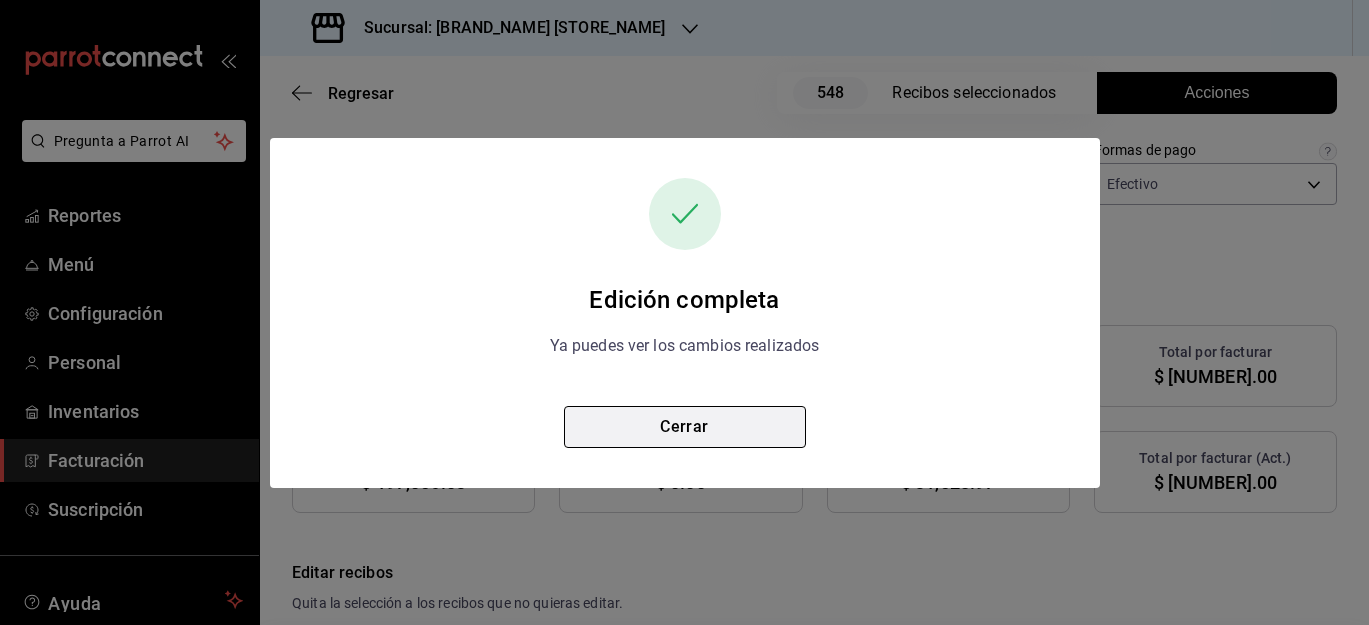 click on "Cerrar" at bounding box center [685, 427] 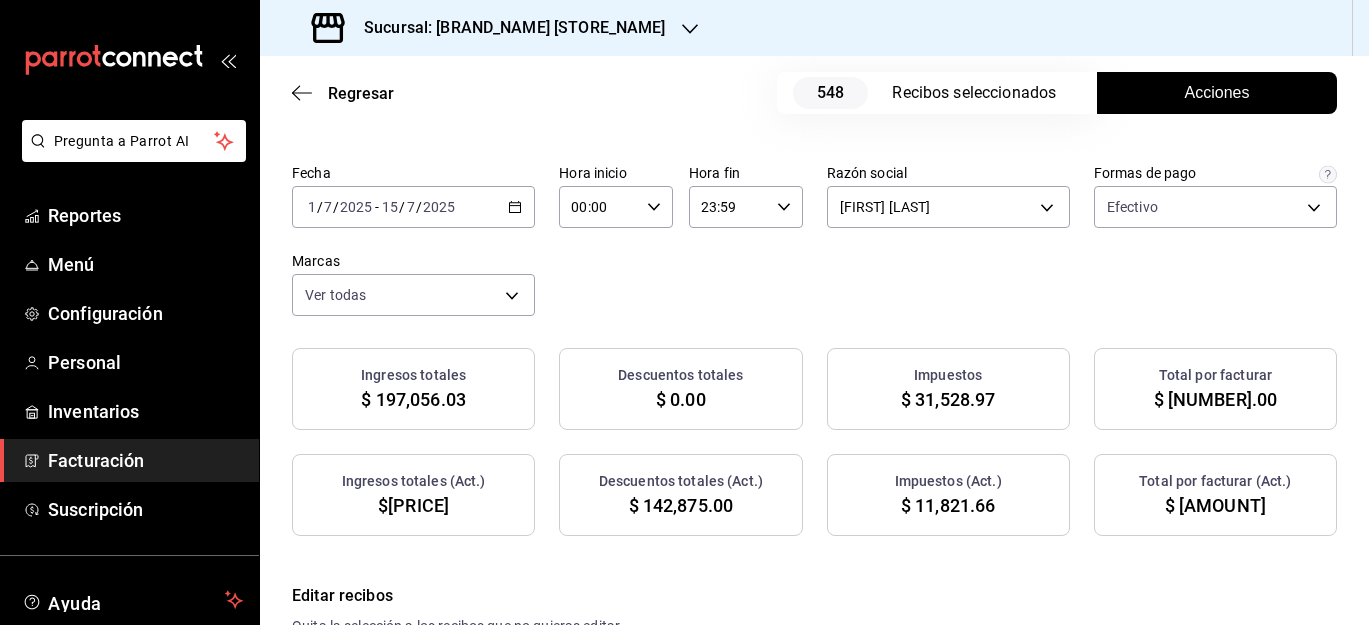 scroll, scrollTop: 67, scrollLeft: 0, axis: vertical 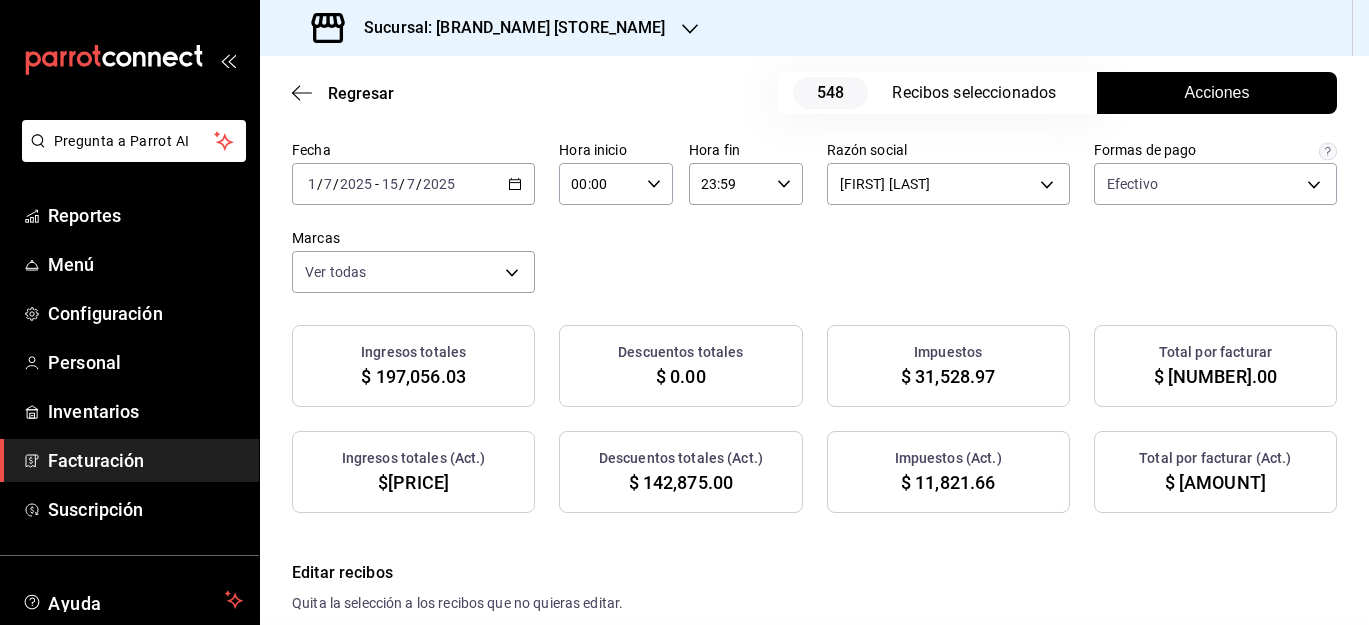 click on "2025-07-01 1 / 7 / 2025 - 2025-07-15 15 / 7 / 2025" at bounding box center (413, 184) 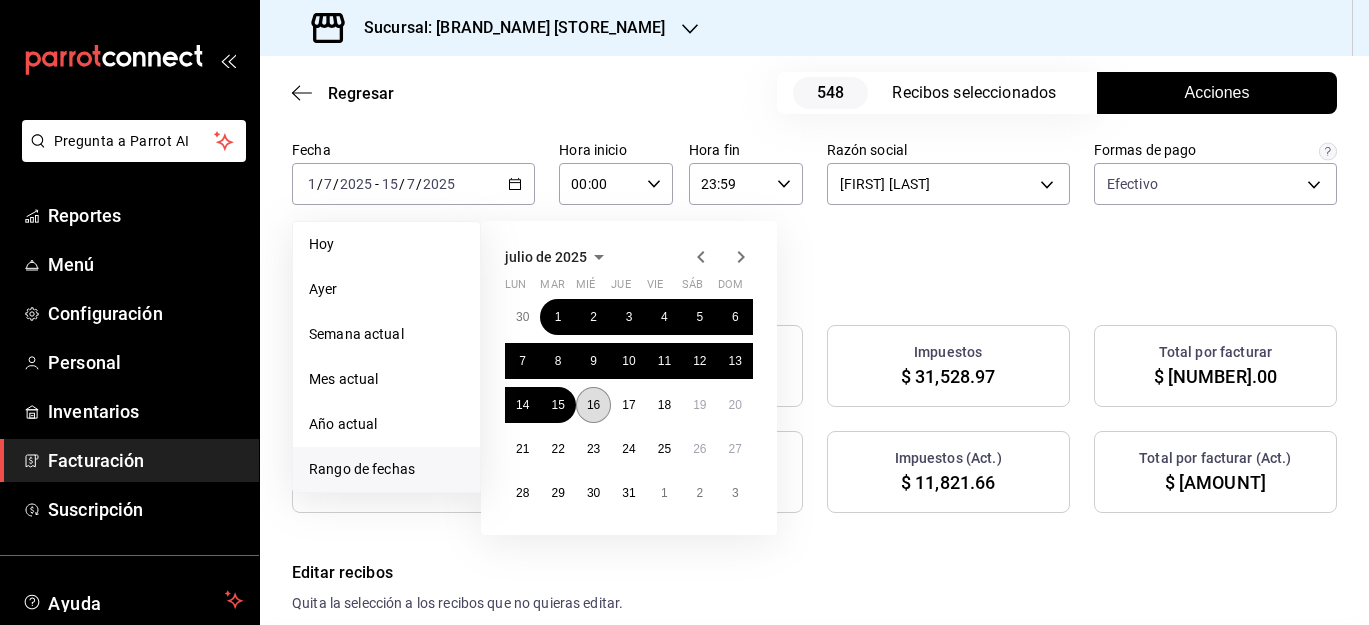 click on "16" at bounding box center (593, 405) 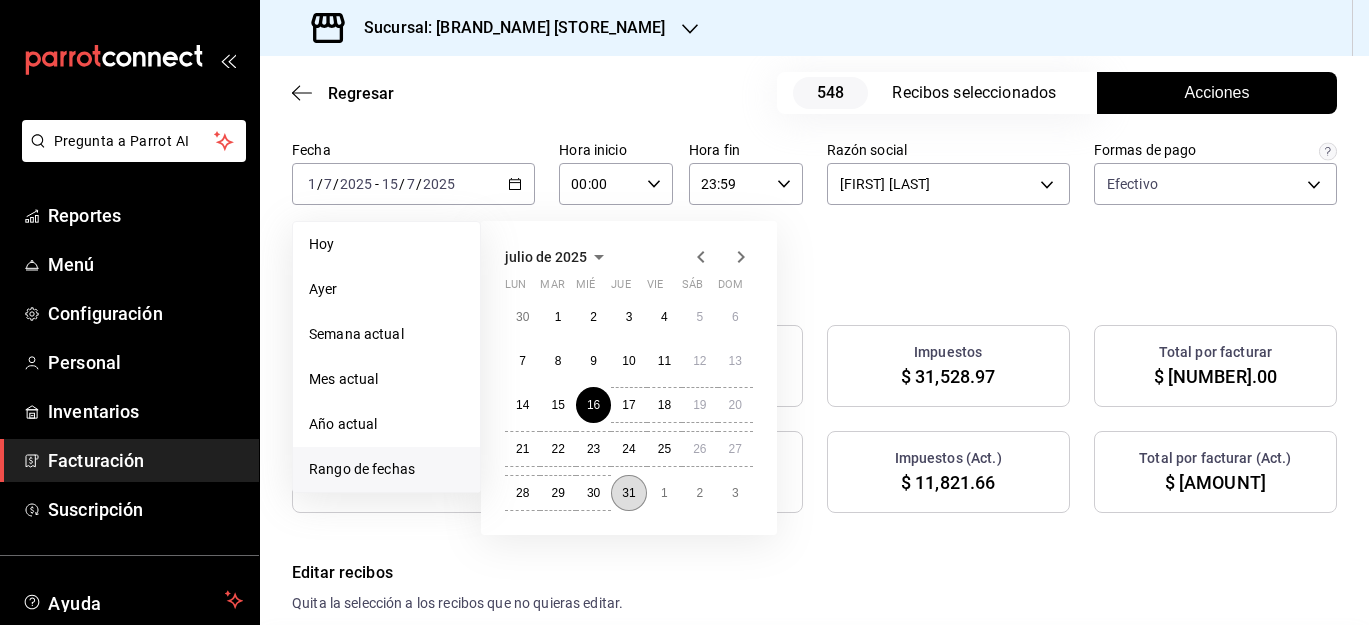 click on "31" at bounding box center [628, 493] 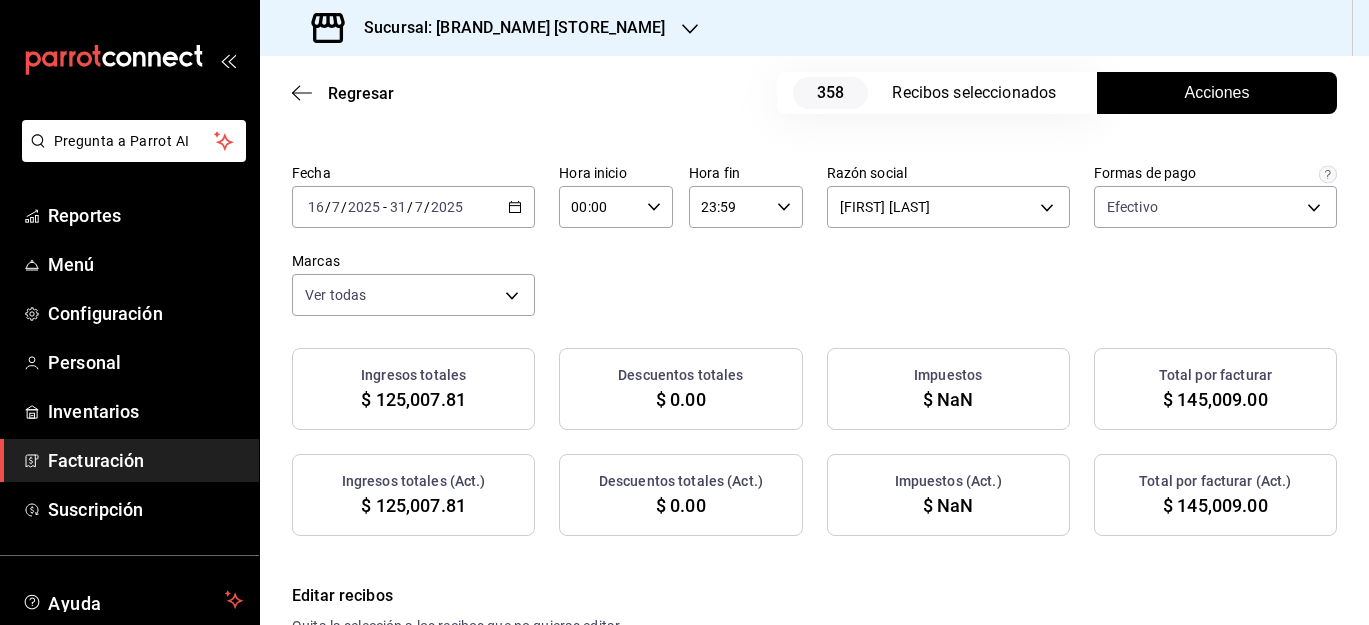 scroll, scrollTop: 67, scrollLeft: 0, axis: vertical 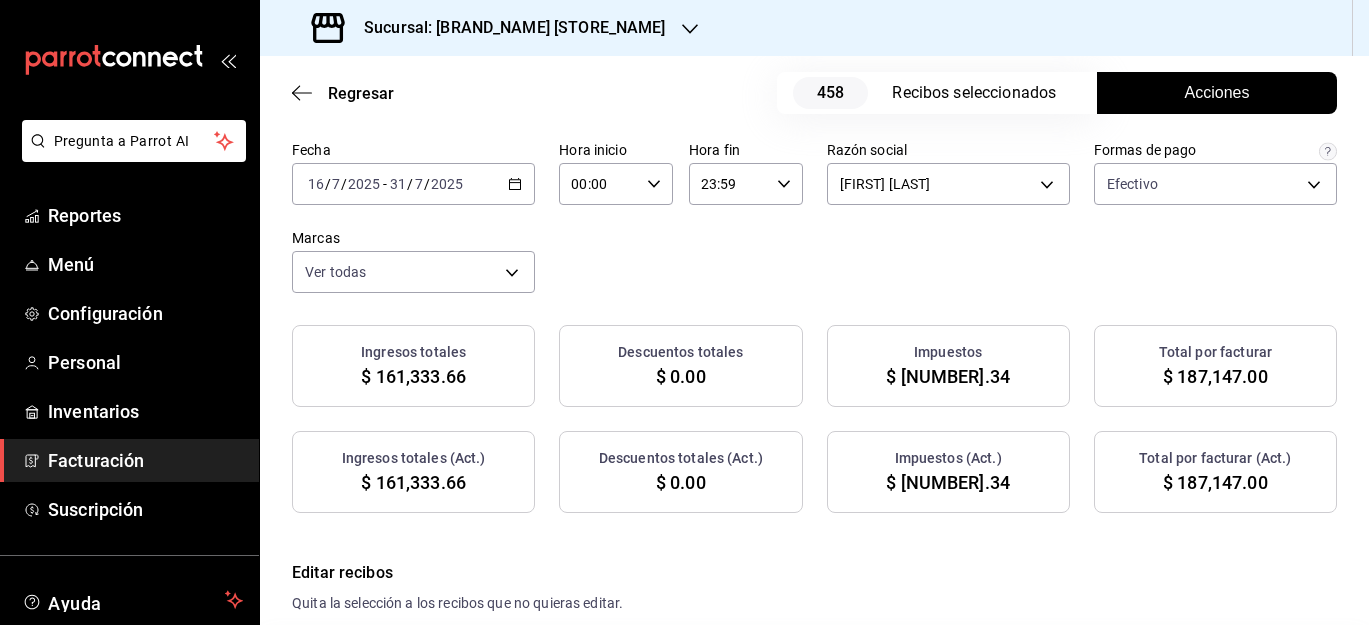 click on "Acciones" at bounding box center (1217, 93) 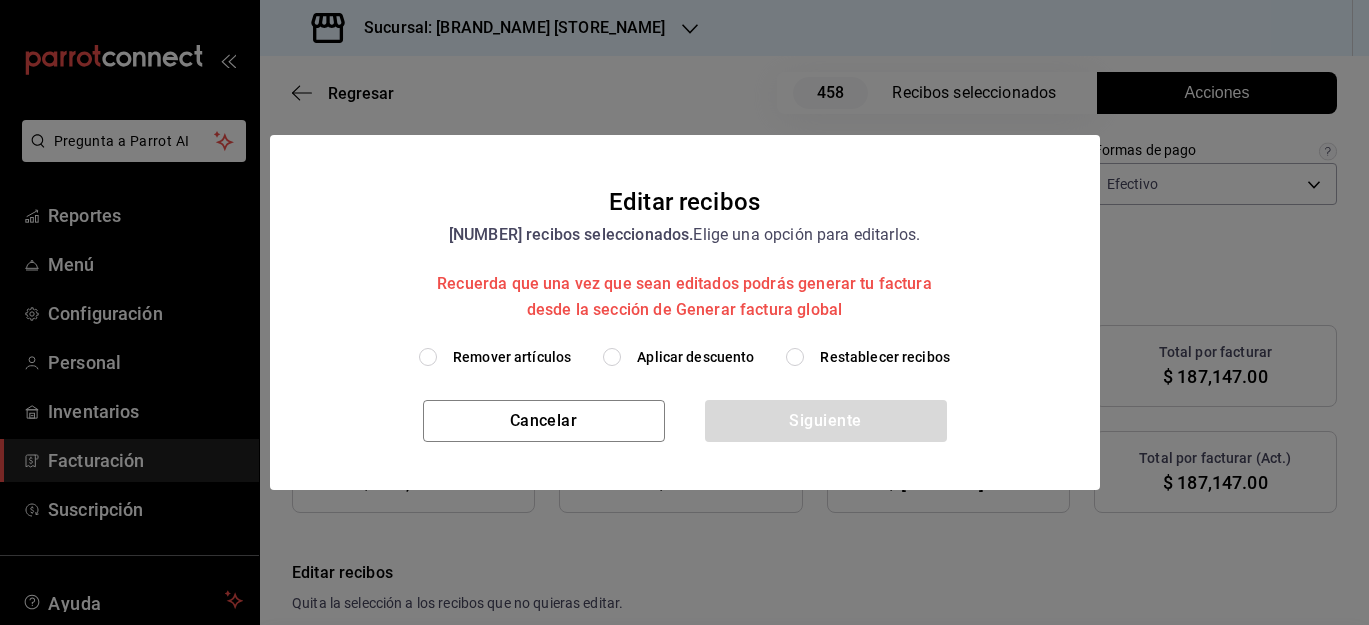 click on "Remover artículos" at bounding box center [512, 357] 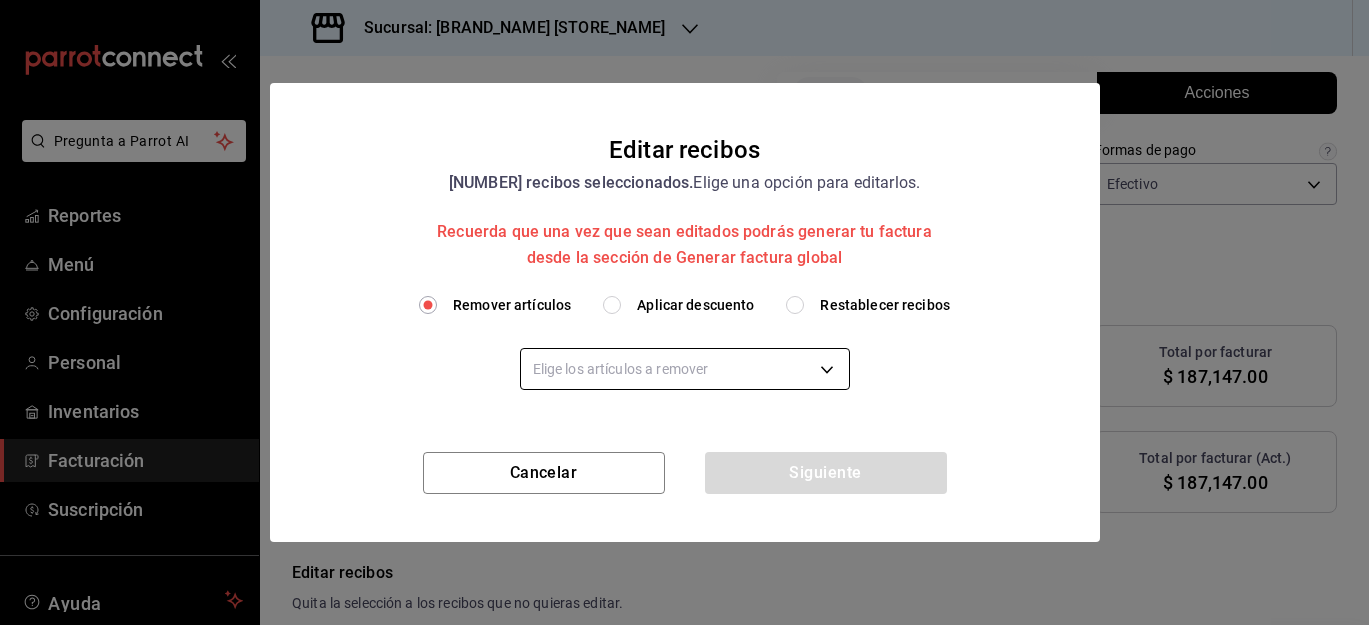 click on "Pregunta a Parrot AI Reportes Menú Configuración Personal Inventarios Facturación Suscripción Ayuda Recomienda Parrot [NAME] Sugerir nueva función Sucursal: Papizzas Rosales Regresar 458 Recibos seleccionados Acciones Editar recibos Fecha 2025-07-16 16 / 7 / 2025 - 2025-07-31 31 / 7 / 2025 Hora inicio 00:00 Hora inicio Hora fin 23:59 Hora fin Razón social [NAME] [UUID] Formas de pago Efectivo [UUID] Marcas Ver todas [UUID] Ingresos totales $ 161,333.66 Descuentos totales $ 0.00 Impuestos $ 25,813.34 Total por facturar $ 187,147.00 Ingresos totales (Act.) $ 161,333.66 Descuentos totales (Act.) $ 0.00 Impuestos (Act.) $ 25,813.34 Total por facturar (Act.) $ 187,147.00 Editar recibos Quita la selección a los recibos que no quieras editar. Act. # de recibo Artículos (Orig.) Artículos (Act.) Subtotal (Orig.) Subtotal (Act.) Descuento total (Orig.) No 4 4 No 5" at bounding box center [684, 312] 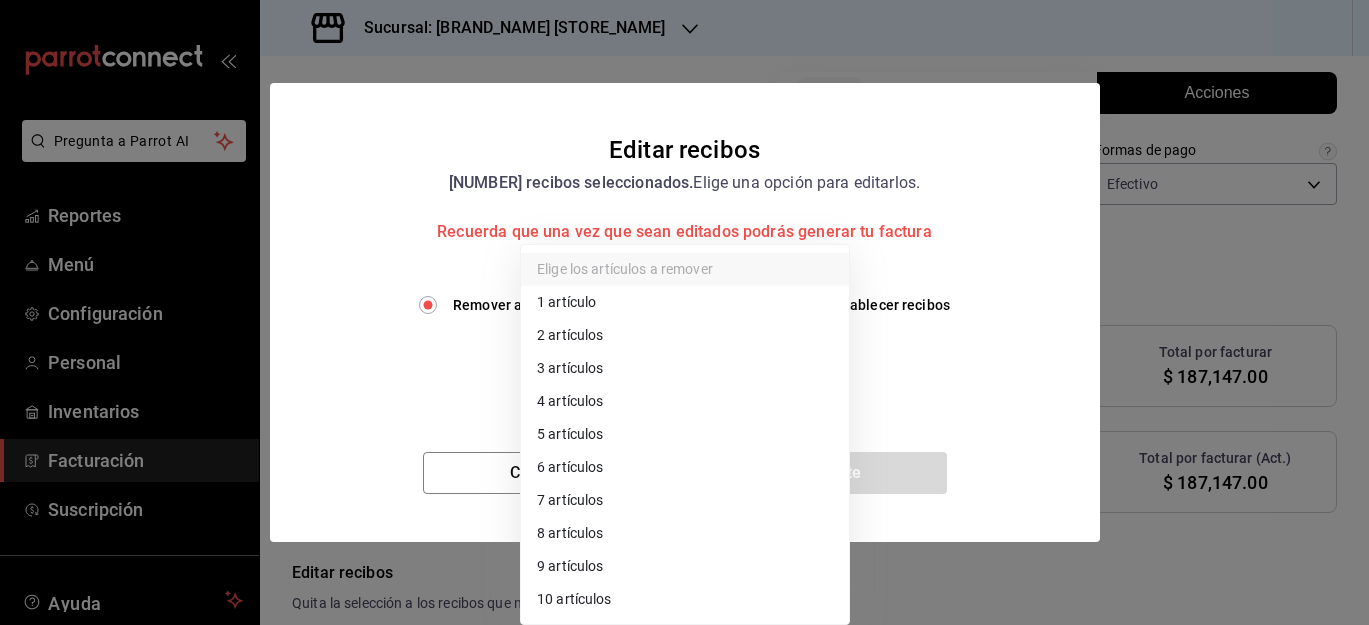 click on "10 artículos" at bounding box center [685, 599] 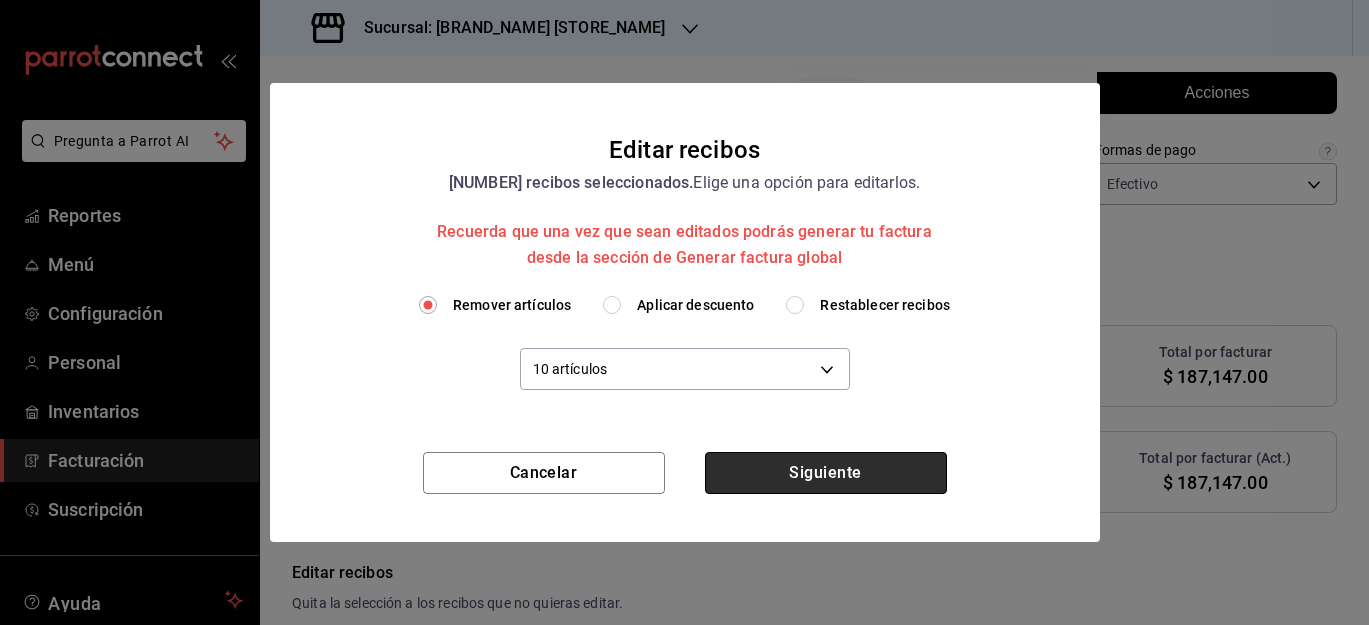 click on "Siguiente" at bounding box center (826, 473) 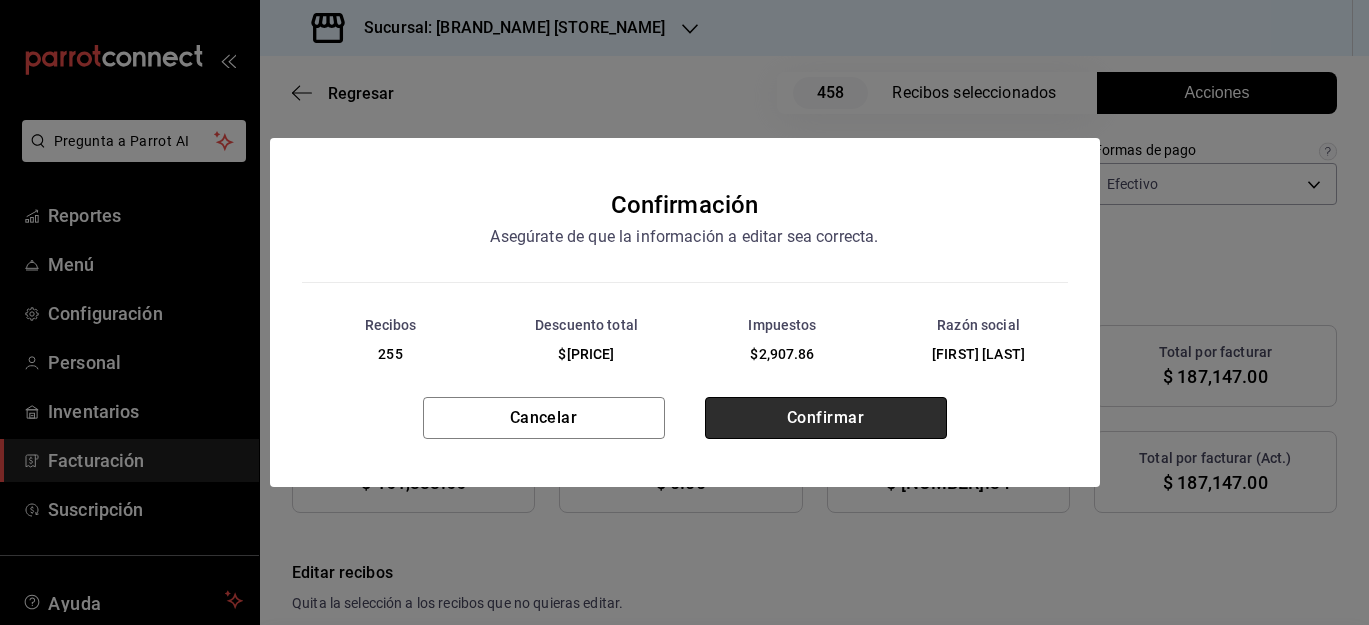 click on "Confirmar" at bounding box center (826, 418) 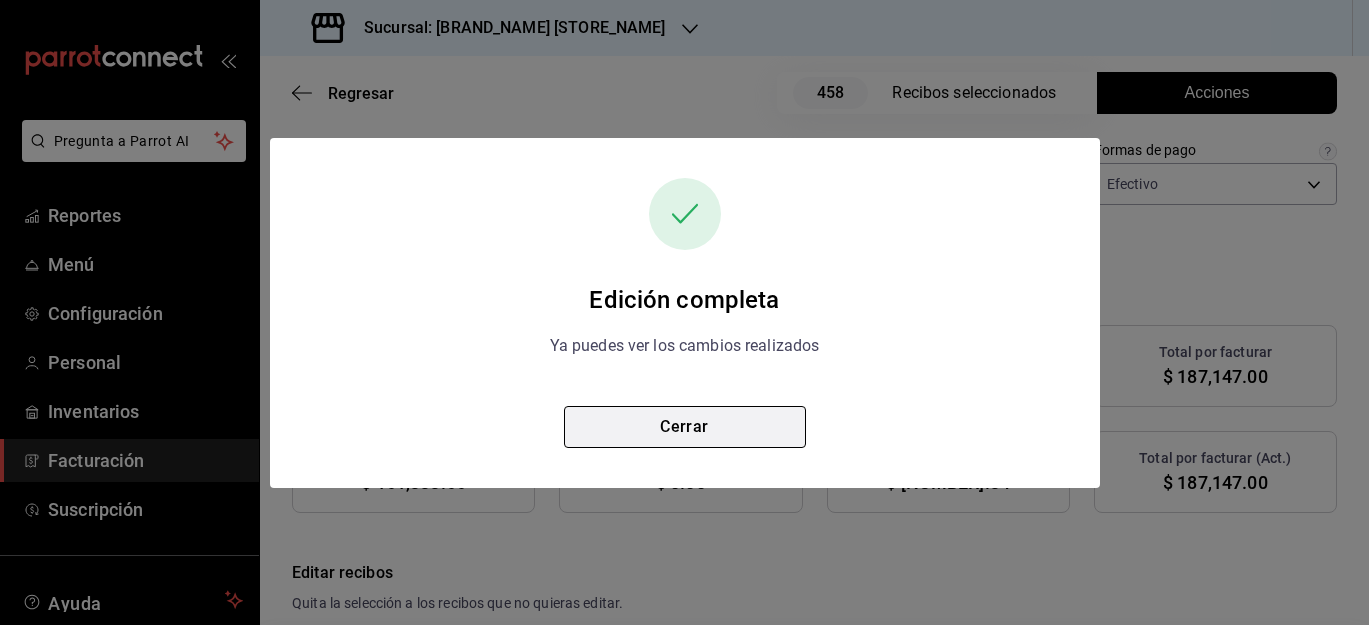 click on "Cerrar" at bounding box center (685, 427) 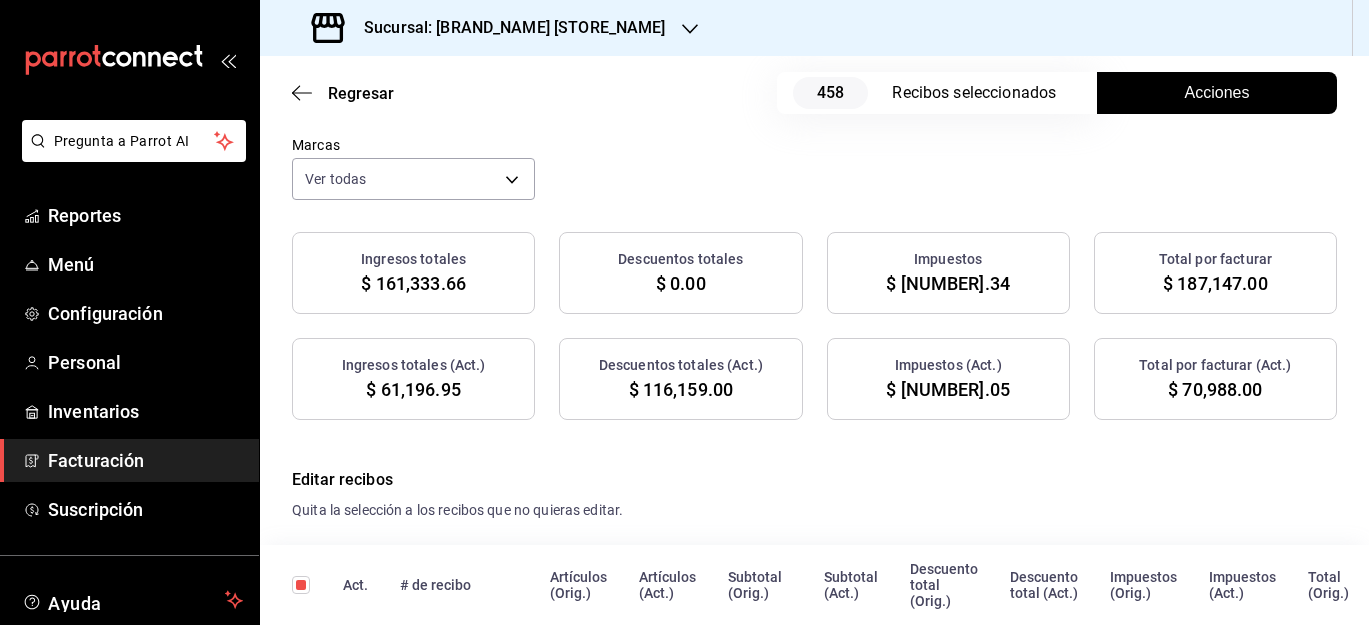 scroll, scrollTop: 126, scrollLeft: 0, axis: vertical 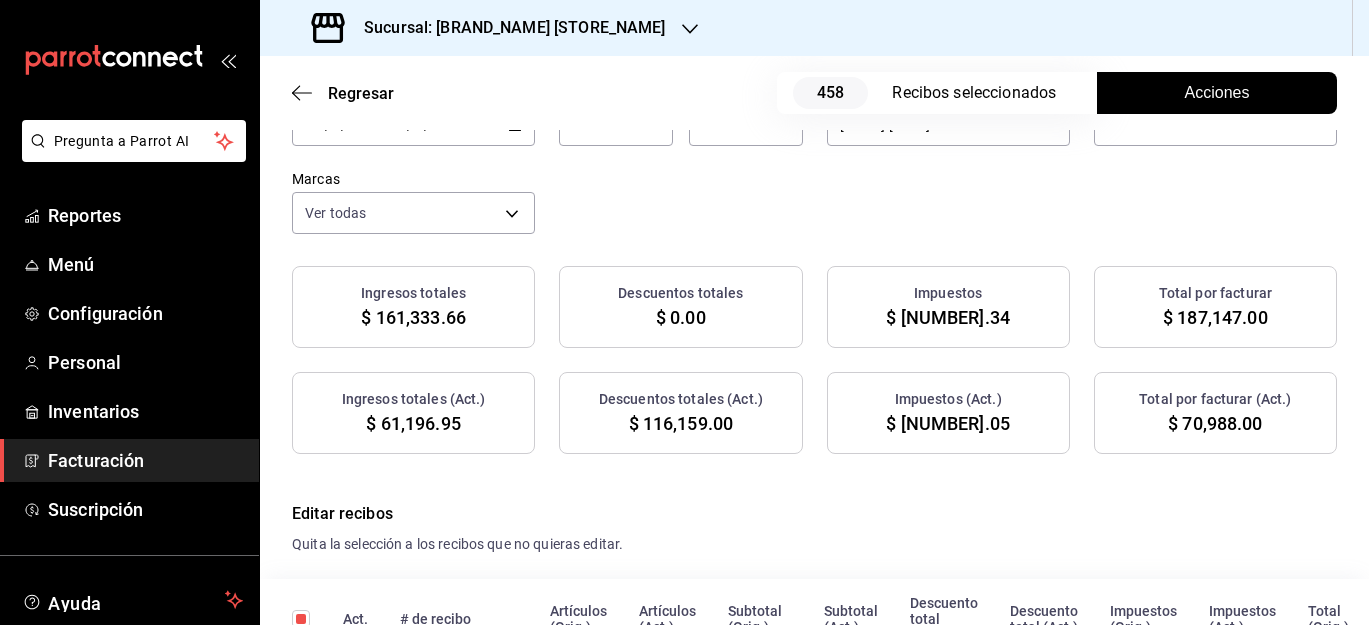 click on "Sucursal: [BRAND_NAME] [STORE_NAME]" at bounding box center [507, 28] 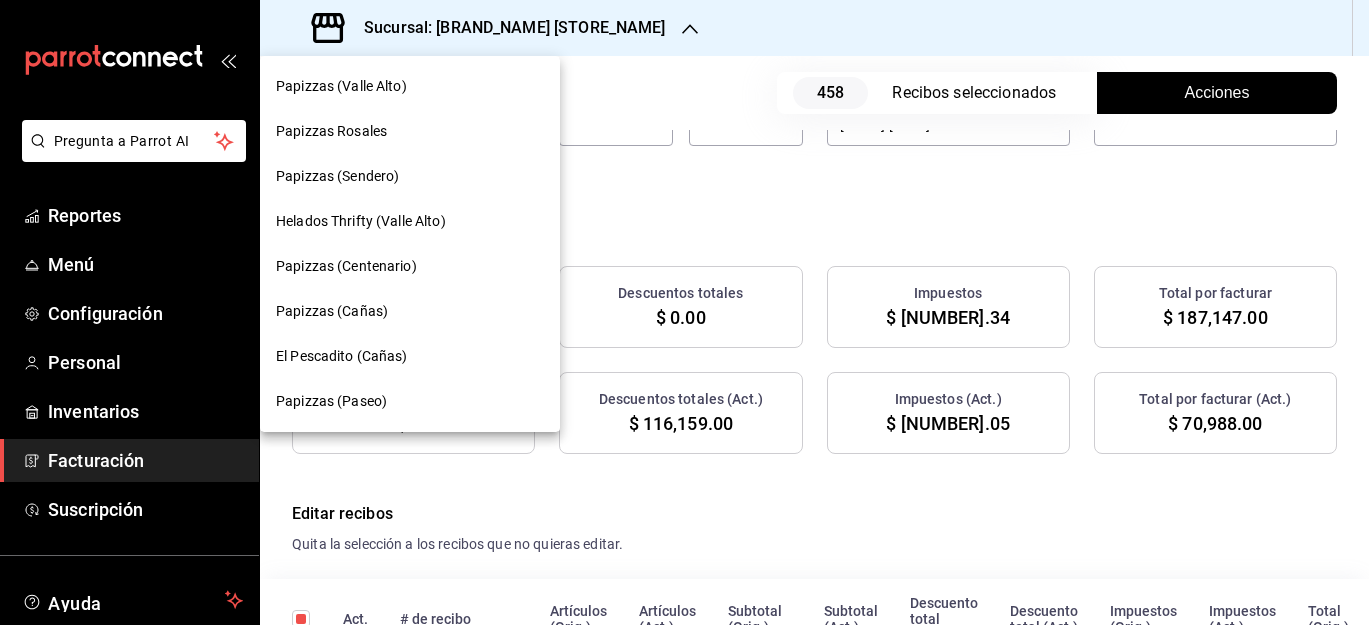 click on "Papizzas (Centenario)" at bounding box center (410, 266) 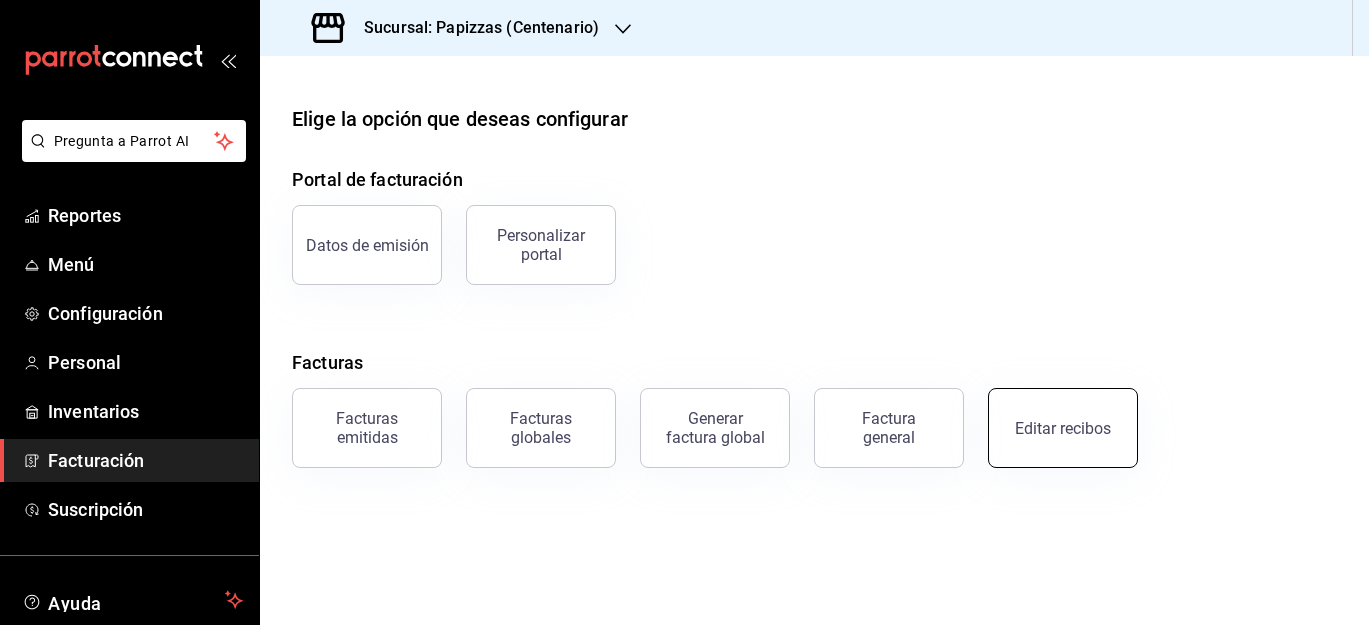 click on "Editar recibos" at bounding box center [1063, 428] 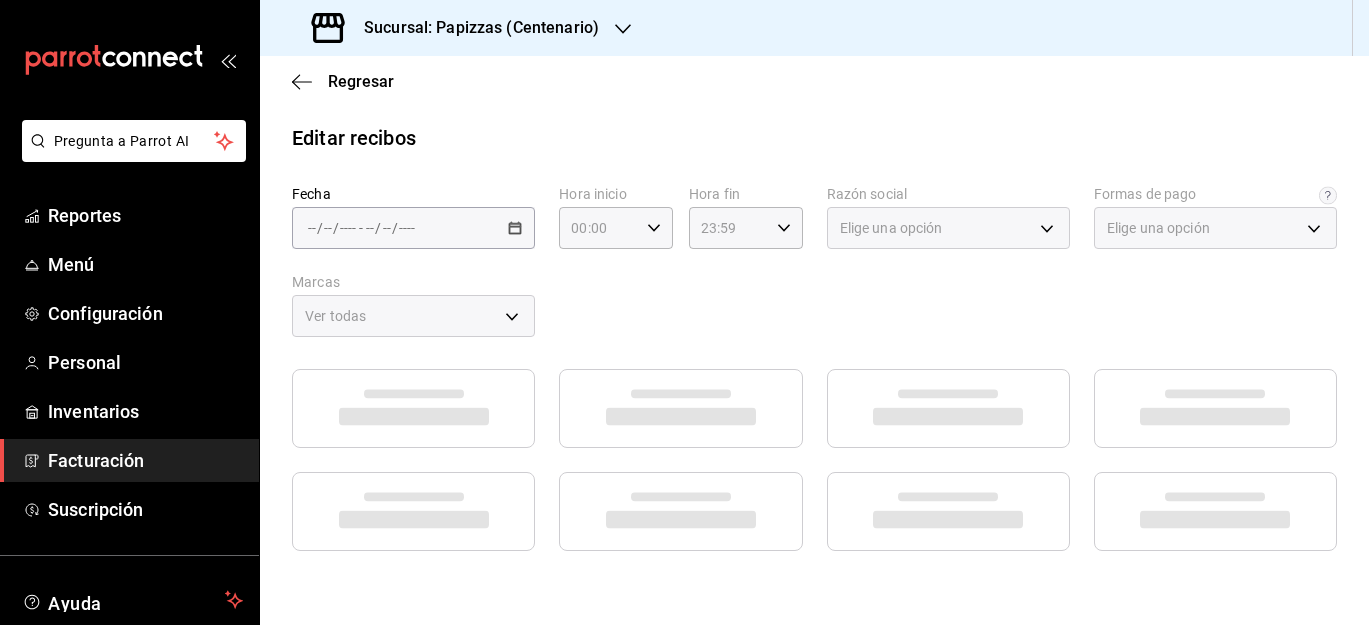 type on "bb229509-4c52-494f-a9b2-86685ade1d43" 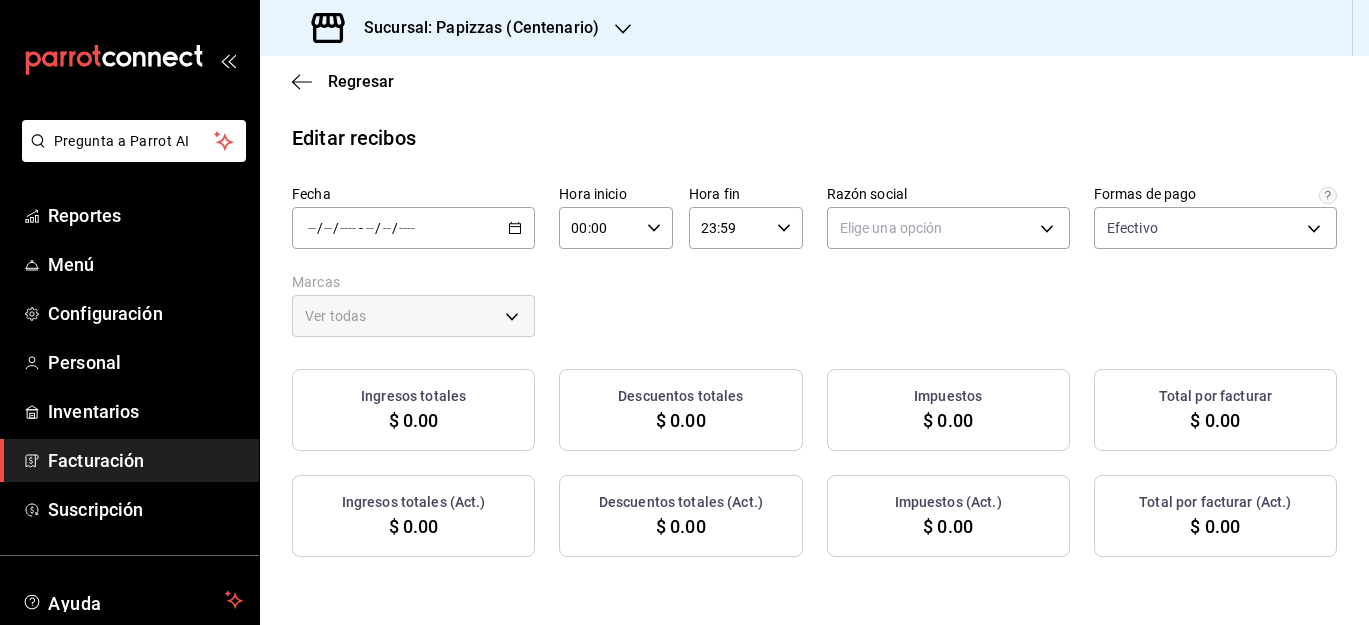 click 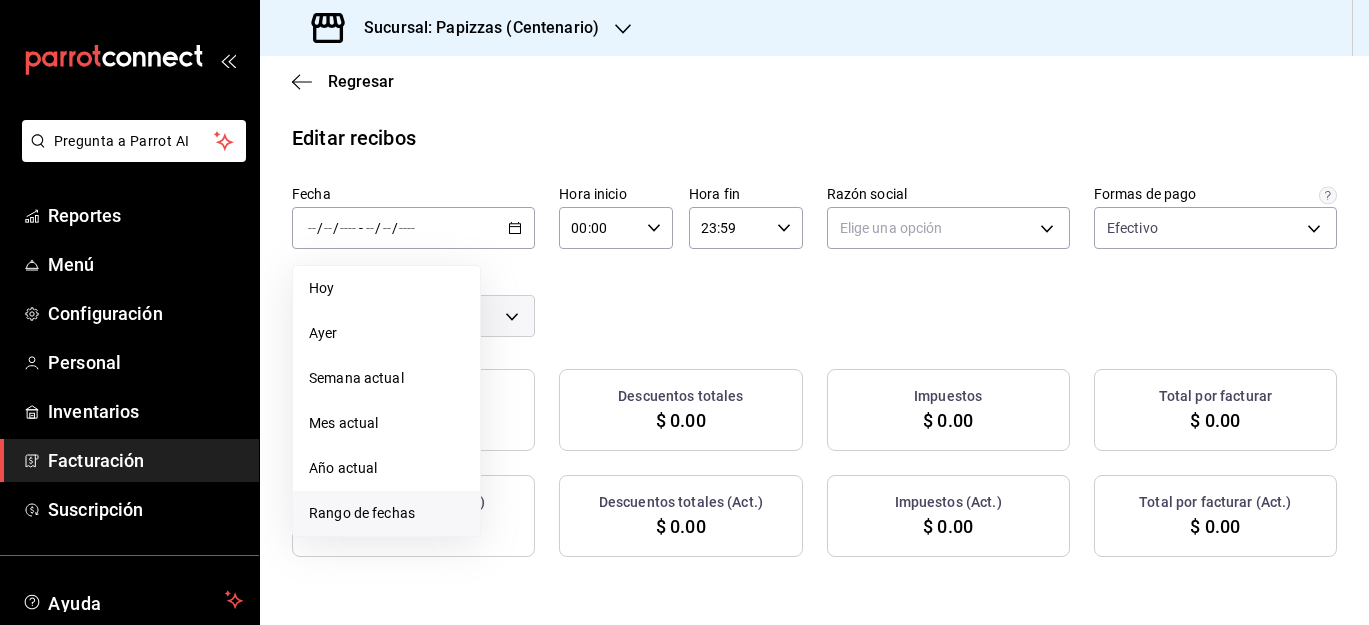 click on "Rango de fechas" at bounding box center (386, 513) 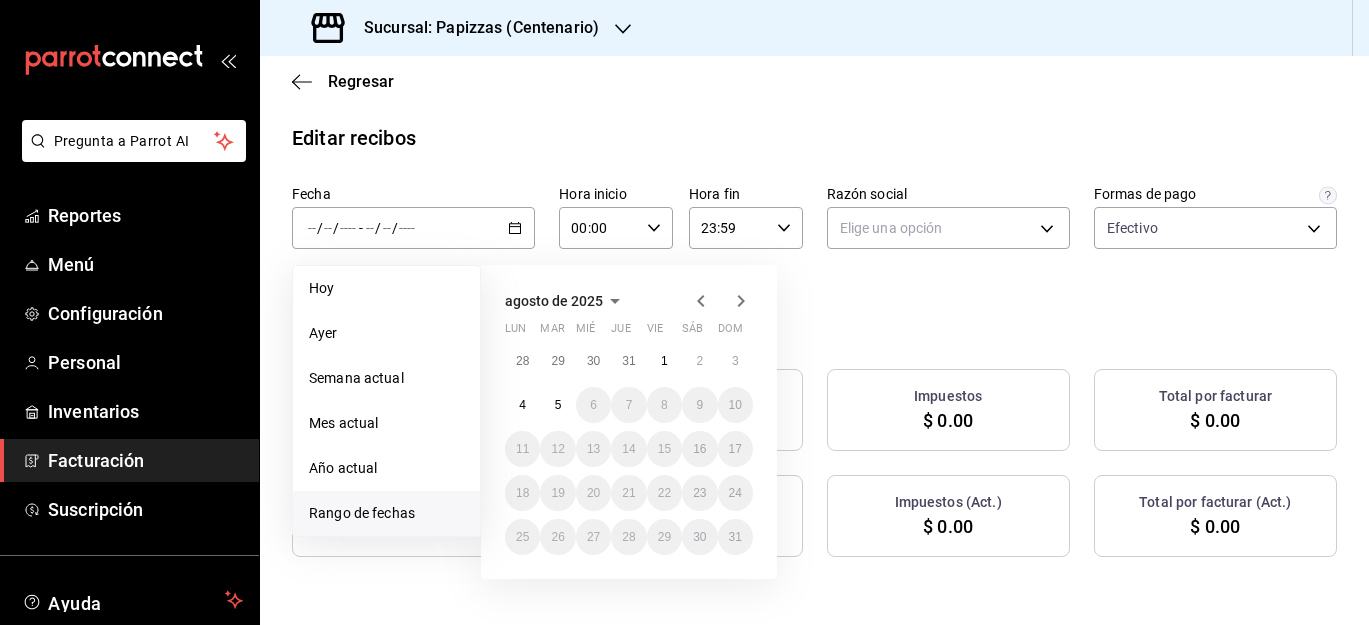 click 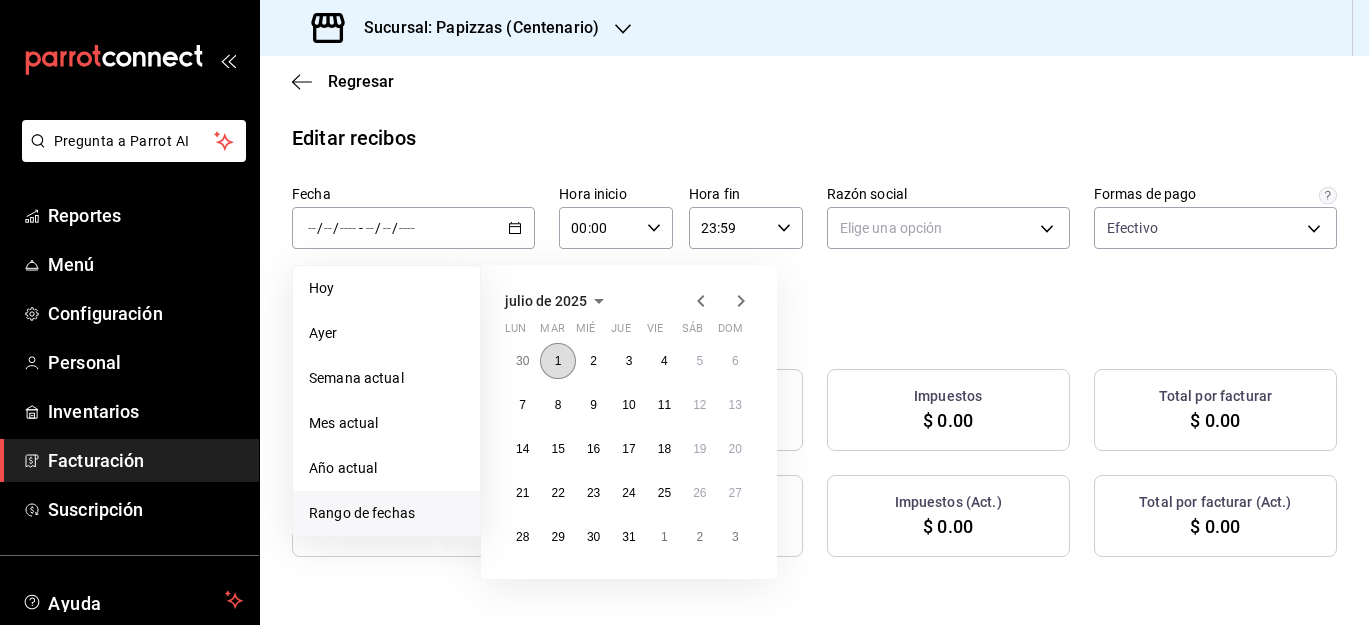click on "1" at bounding box center [558, 361] 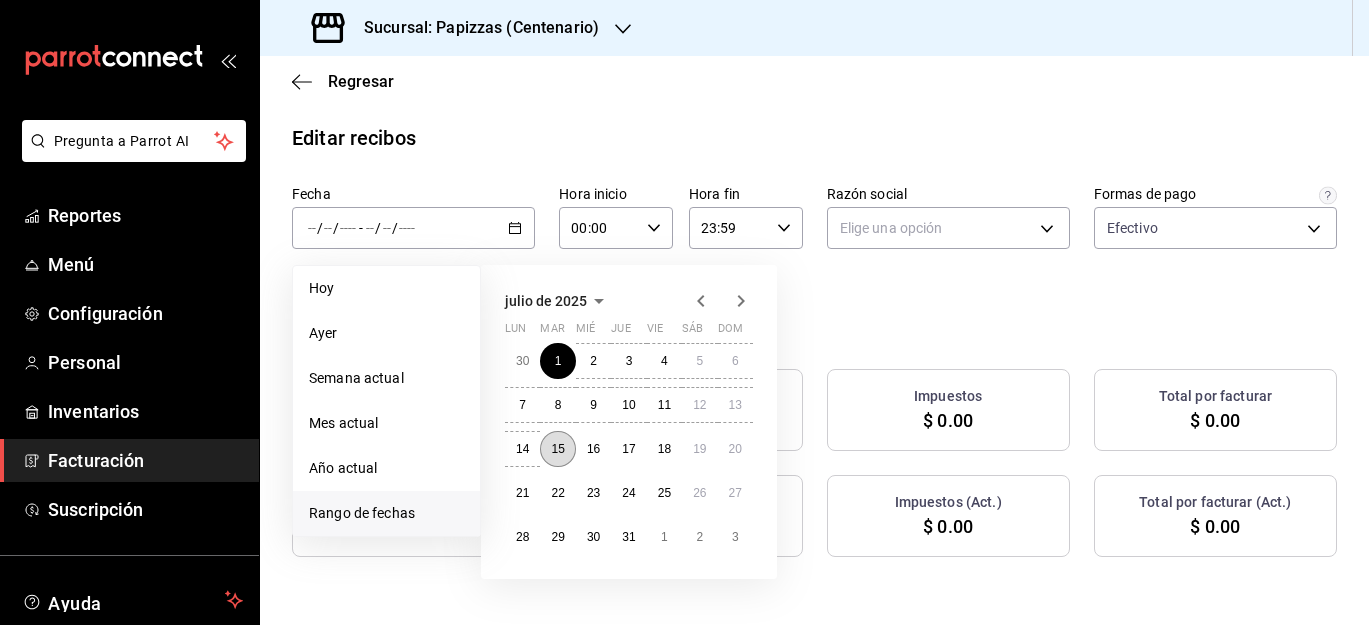click on "15" at bounding box center (557, 449) 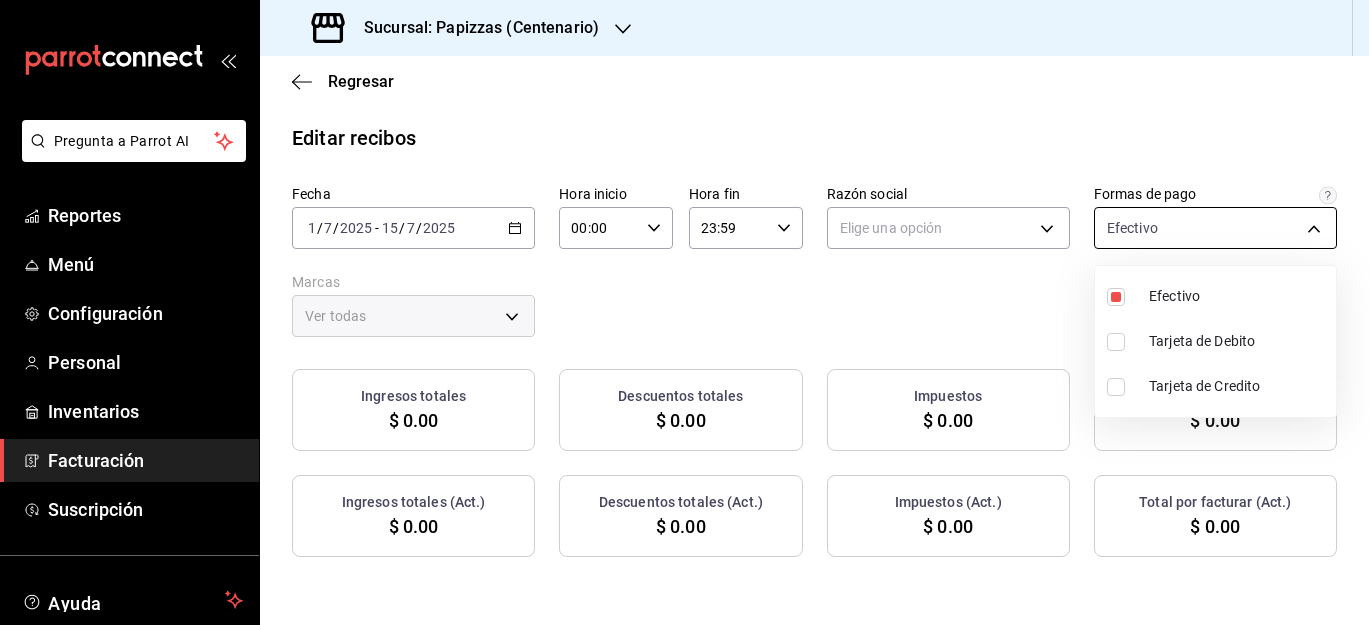 click on "Pregunta a Parrot AI Reportes   Menú   Configuración   Personal   Inventarios   Facturación   Suscripción   Ayuda Recomienda Parrot   [FIRST] [LAST]   Sugerir nueva función   Sucursal: Papizzas (Centenario) Regresar Editar recibos Fecha 2025-07-01 1 / 7 / 2025 - 2025-07-15 15 / 7 / 2025 Hora inicio 00:00 Hora inicio Hora fin 23:59 Hora fin Razón social Elige una opción Formas de pago   Efectivo [ID] Marcas Ver todas Ingresos totales $ [AMOUNT] Descuentos totales $ [AMOUNT] Impuestos $ [AMOUNT] Total por facturar $ [AMOUNT] Ingresos totales (Act.) $ [AMOUNT] Descuentos totales (Act.) $ [AMOUNT] Impuestos  (Act.) $ [AMOUNT] Total por facturar (Act.) $ [AMOUNT] No hay información que mostrar GANA 1 MES GRATIS EN TU SUSCRIPCIÓN AQUÍ ¿Recuerdas cómo empezó tu restaurante?
Hoy puedes ayudar a un colega a tener el mismo cambio que tú viviste.
Recomienda Parrot directamente desde tu Portal Administrador.
Es fácil y rápido.
🎁 Por cada restaurante que se una, ganas 1 mes gratis. Reportes" at bounding box center [684, 312] 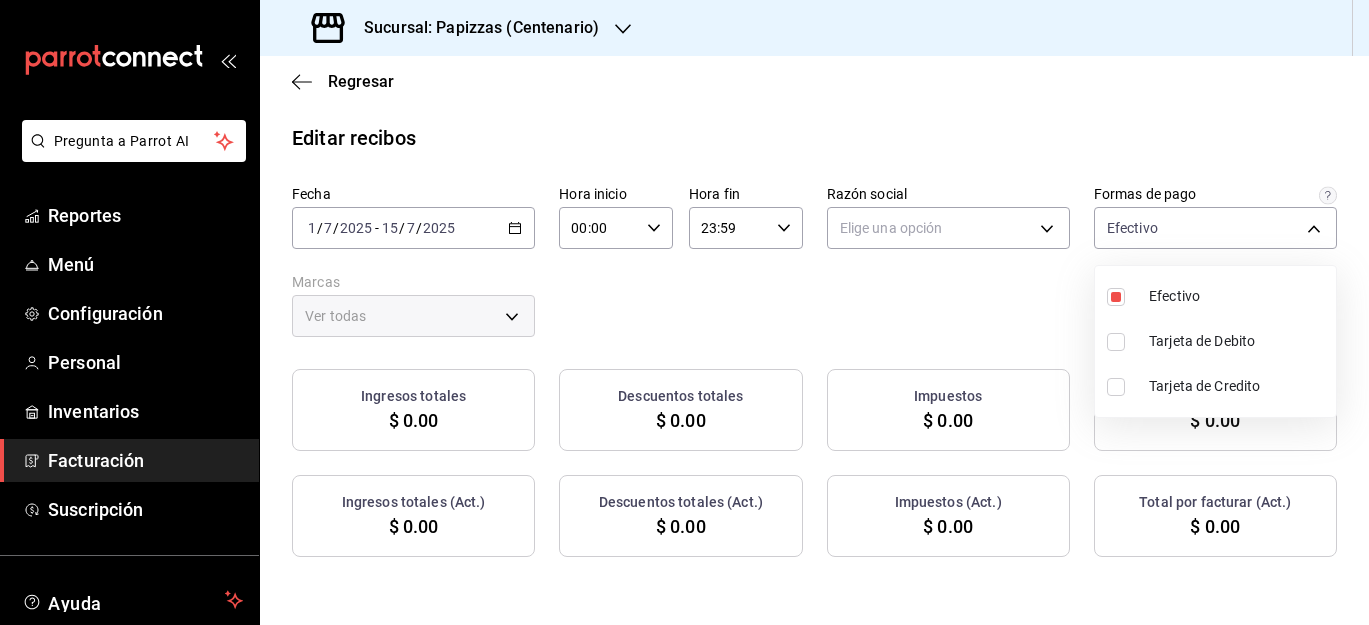 click at bounding box center (684, 312) 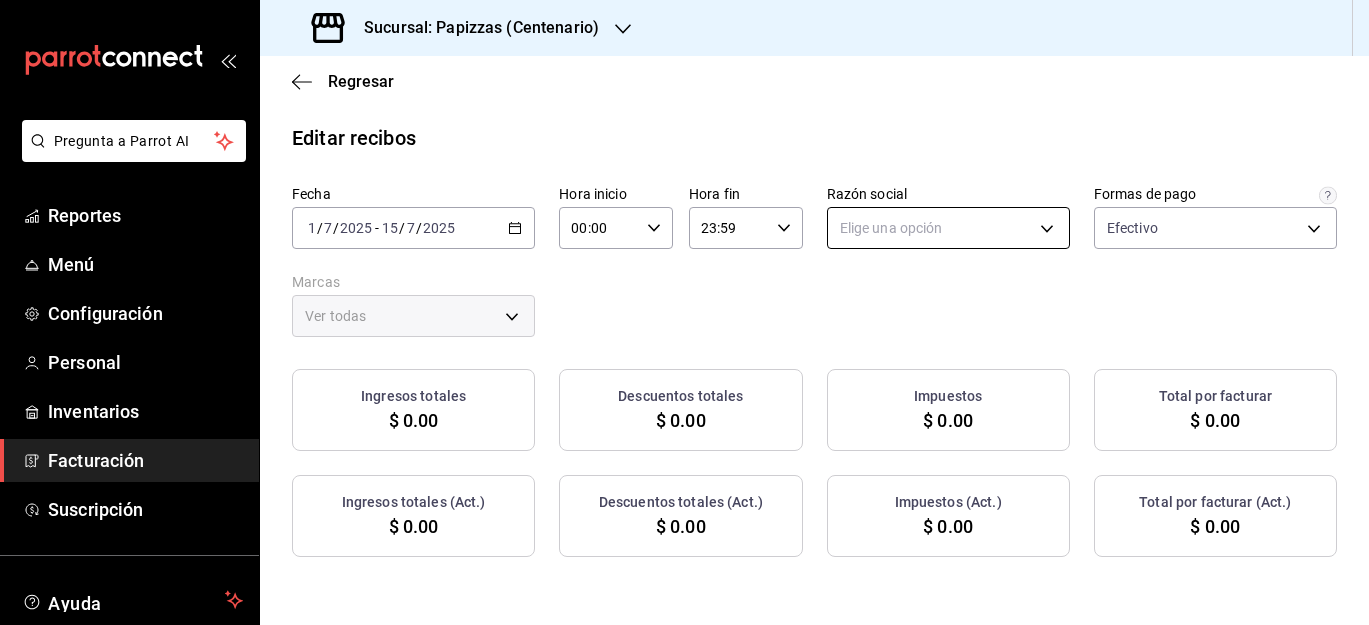click on "Pregunta a Parrot AI Reportes   Menú   Configuración   Personal   Inventarios   Facturación   Suscripción   Ayuda Recomienda Parrot   [FIRST] [LAST]   Sugerir nueva función   Sucursal: Papizzas (Centenario) Regresar Editar recibos Fecha 2025-07-01 1 / 7 / 2025 - 2025-07-15 15 / 7 / 2025 Hora inicio 00:00 Hora inicio Hora fin 23:59 Hora fin Razón social Elige una opción Formas de pago   Efectivo [ID] Marcas Ver todas Ingresos totales $ [AMOUNT] Descuentos totales $ [AMOUNT] Impuestos $ [AMOUNT] Total por facturar $ [AMOUNT] Ingresos totales (Act.) $ [AMOUNT] Descuentos totales (Act.) $ [AMOUNT] Impuestos  (Act.) $ [AMOUNT] Total por facturar (Act.) $ [AMOUNT] No hay información que mostrar GANA 1 MES GRATIS EN TU SUSCRIPCIÓN AQUÍ ¿Recuerdas cómo empezó tu restaurante?
Hoy puedes ayudar a un colega a tener el mismo cambio que tú viviste.
Recomienda Parrot directamente desde tu Portal Administrador.
Es fácil y rápido.
🎁 Por cada restaurante que se una, ganas 1 mes gratis. Reportes" at bounding box center (684, 312) 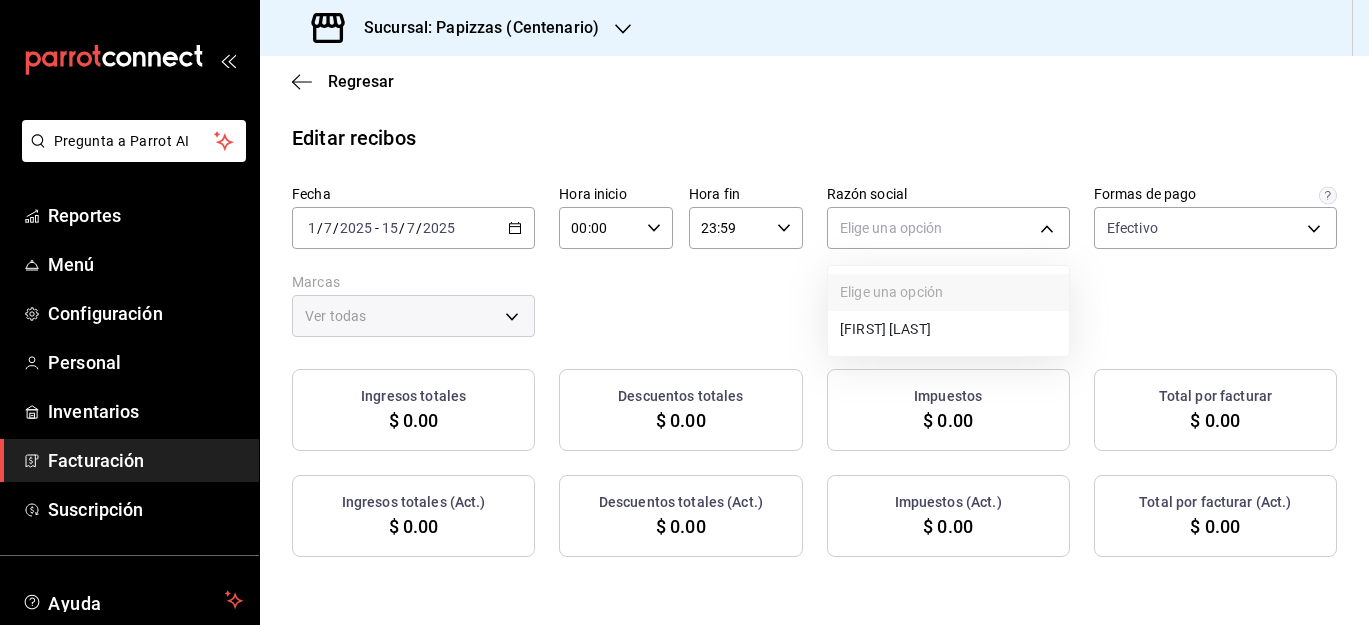click on "[FIRST] [LAST]" at bounding box center [948, 329] 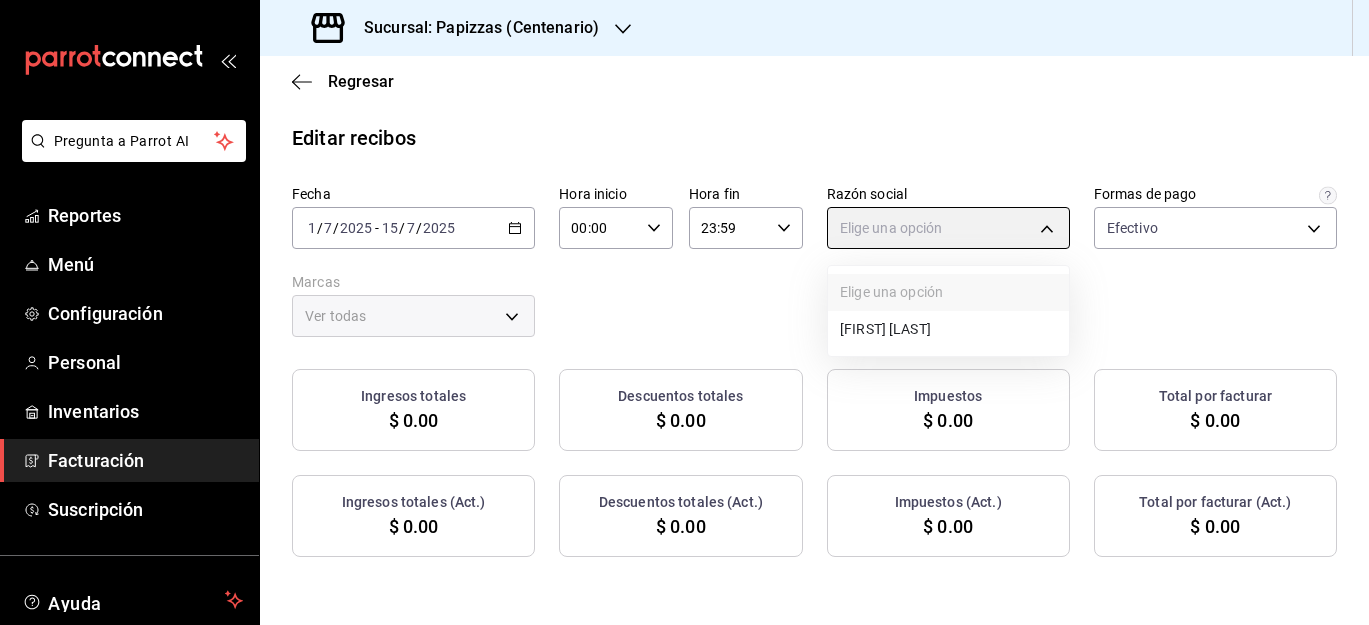 type on "b2df5373-e0b8-47d0-a437-96488acad2ca" 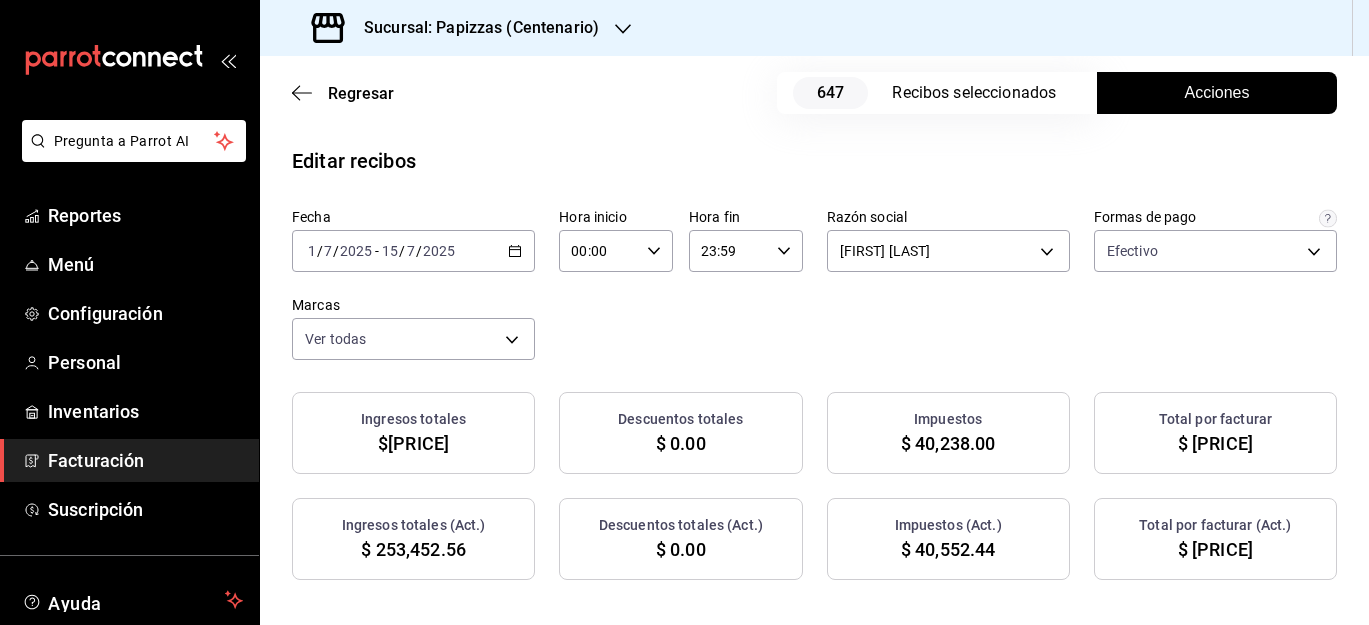 click on "Acciones" at bounding box center (1217, 93) 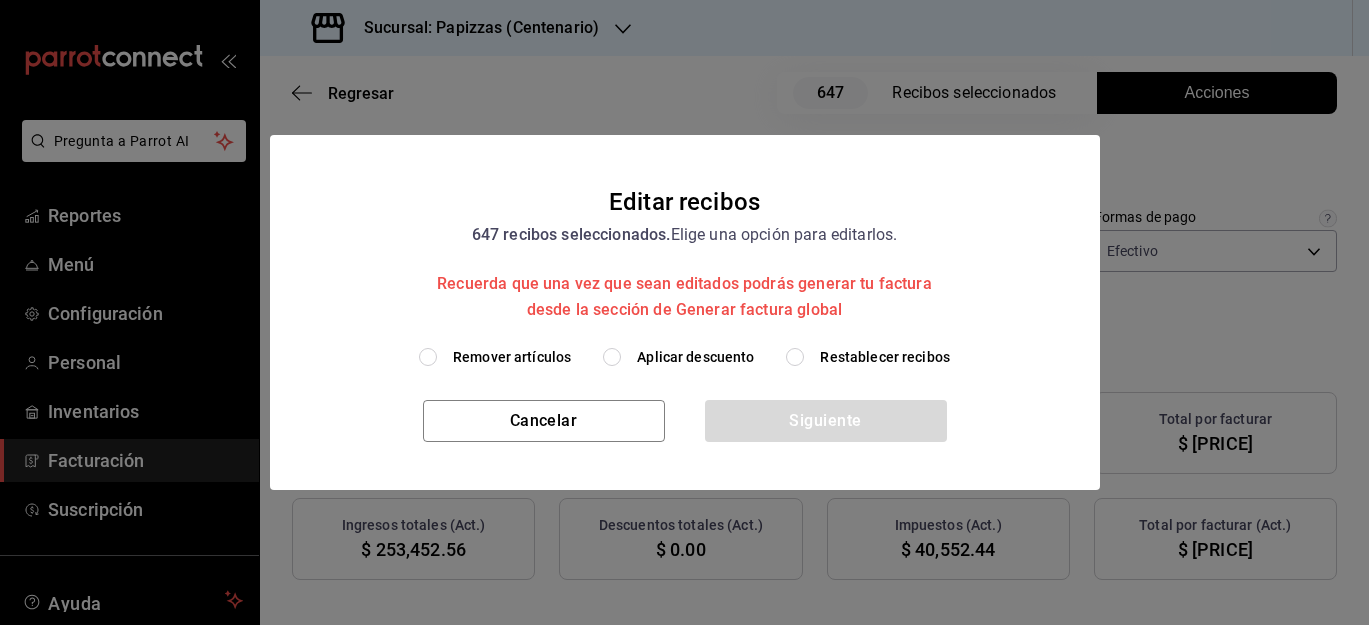 click on "Remover artículos" at bounding box center (512, 357) 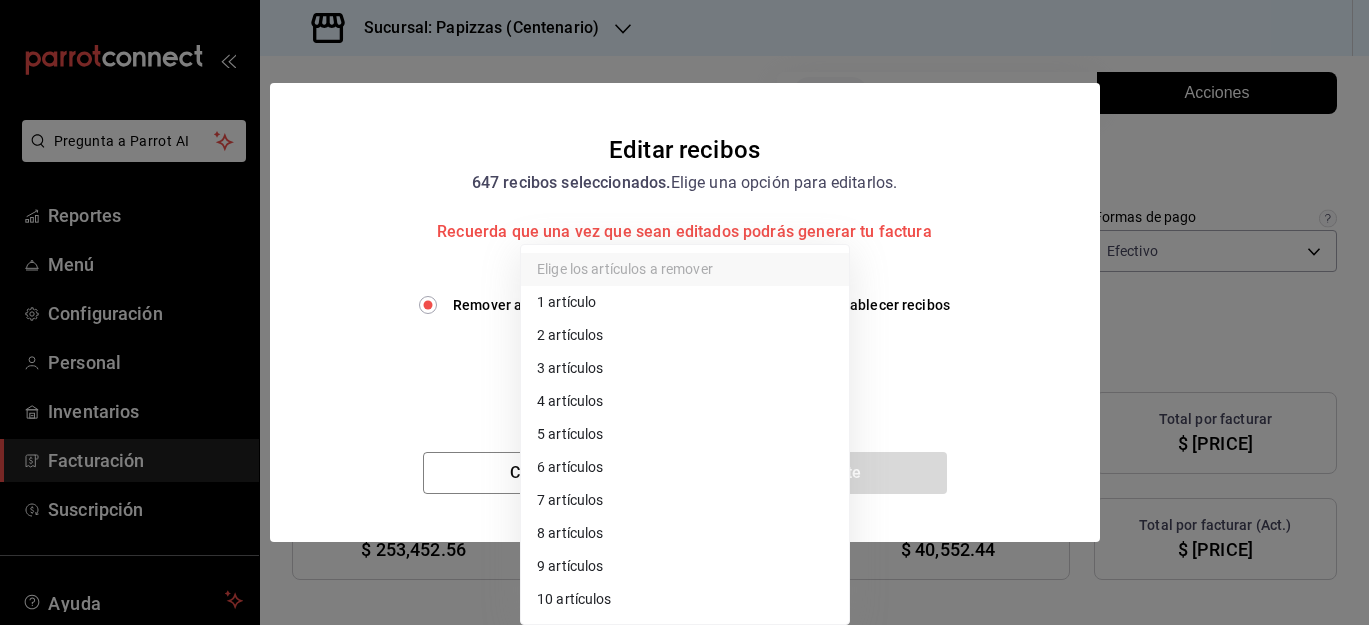 click on "Pregunta a Parrot AI Reportes   Menú   Configuración   Personal   Inventarios   Facturación   Suscripción   Ayuda Recomienda Parrot   [FIRST] [LAST]   Sugerir nueva función   Sucursal: Papizzas (Centenario) Regresar 647 Recibos seleccionados Acciones Editar recibos Fecha 2025-07-01 1 / 7 / 2025 - 2025-07-15 15 / 7 / 2025 Hora inicio 00:00 Hora inicio Hora fin 23:59 Hora fin Razón social [FULL_NAME] [UUID] Formas de pago   Efectivo [UUID] Marcas Ver todas [UUID] Ingresos totales $ 253,767.00 Descuentos totales $ 0.00 Impuestos $ 40,238.00 Total por facturar $ 294,005.00 Ingresos totales (Act.) $ 253,452.56 Descuentos totales (Act.) $ 0.00 Impuestos  (Act.) $ 40,552.44 Total por facturar (Act.) $ 294,005.00 Editar recibos Quita la selección a los recibos que no quieras editar. Act. # de recibo Artículos (Orig.) Artículos (Act.) Subtotal (Orig.) Subtotal (Act.) Descuento total (Orig.) No 3 3" at bounding box center (684, 312) 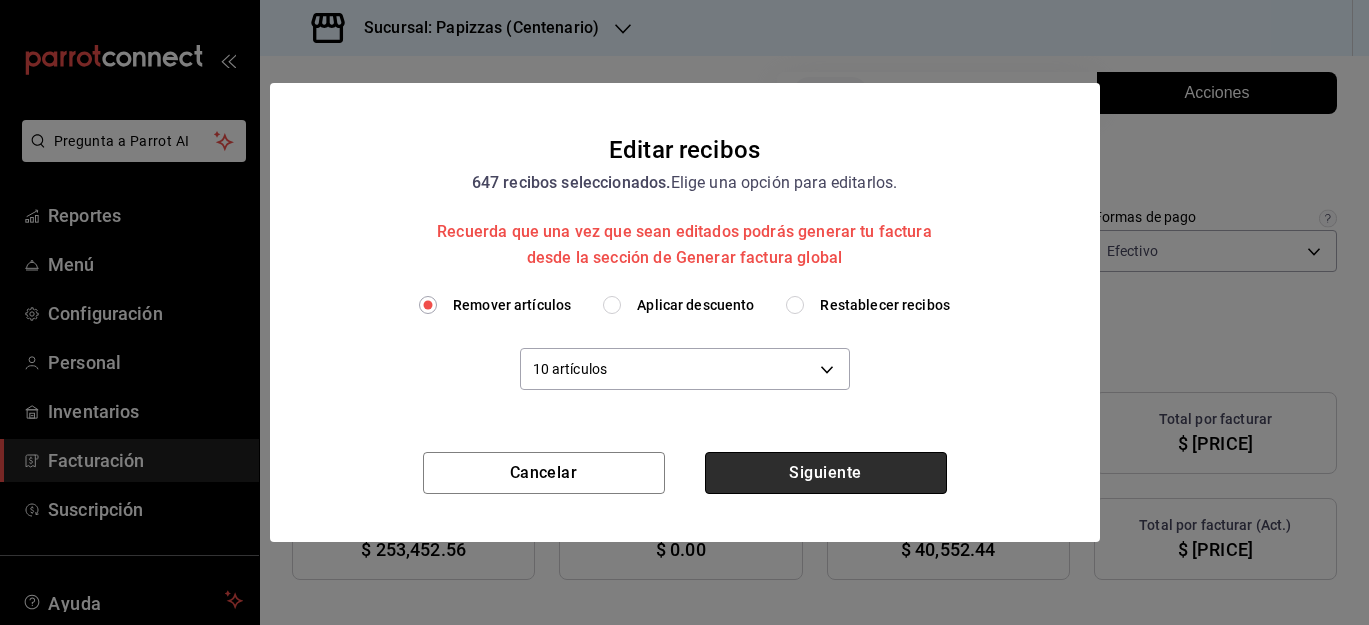 click on "Siguiente" at bounding box center (826, 473) 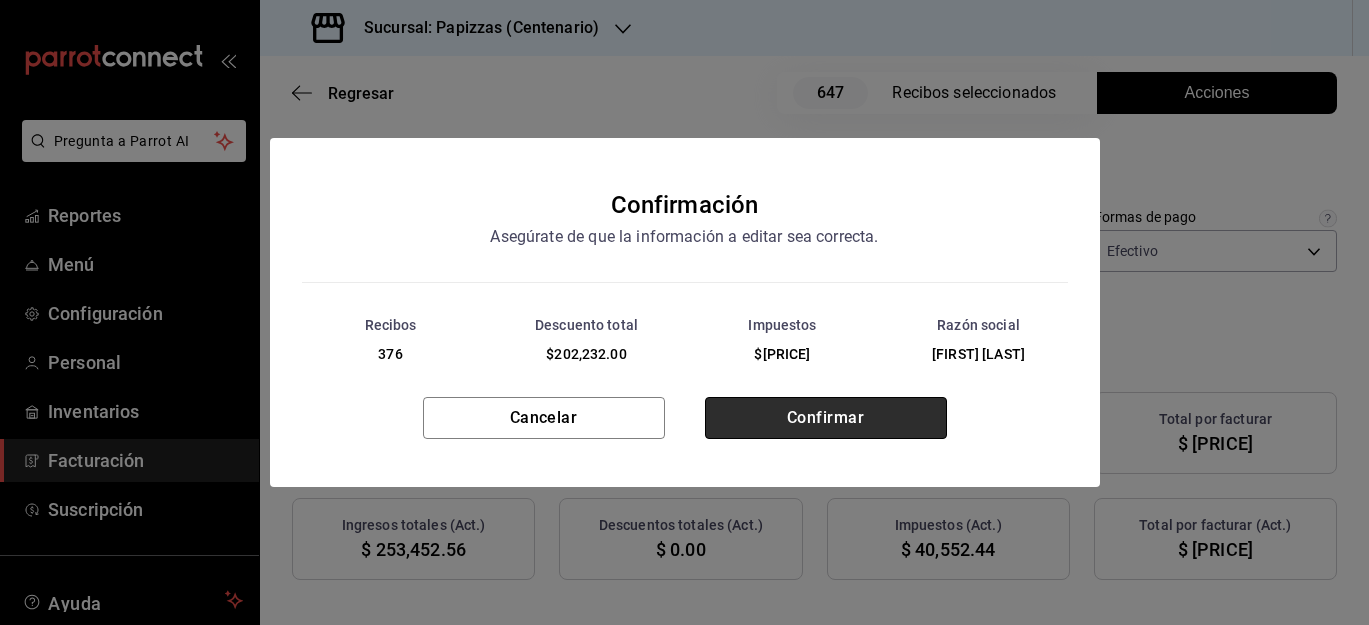 click on "Confirmar" at bounding box center (826, 418) 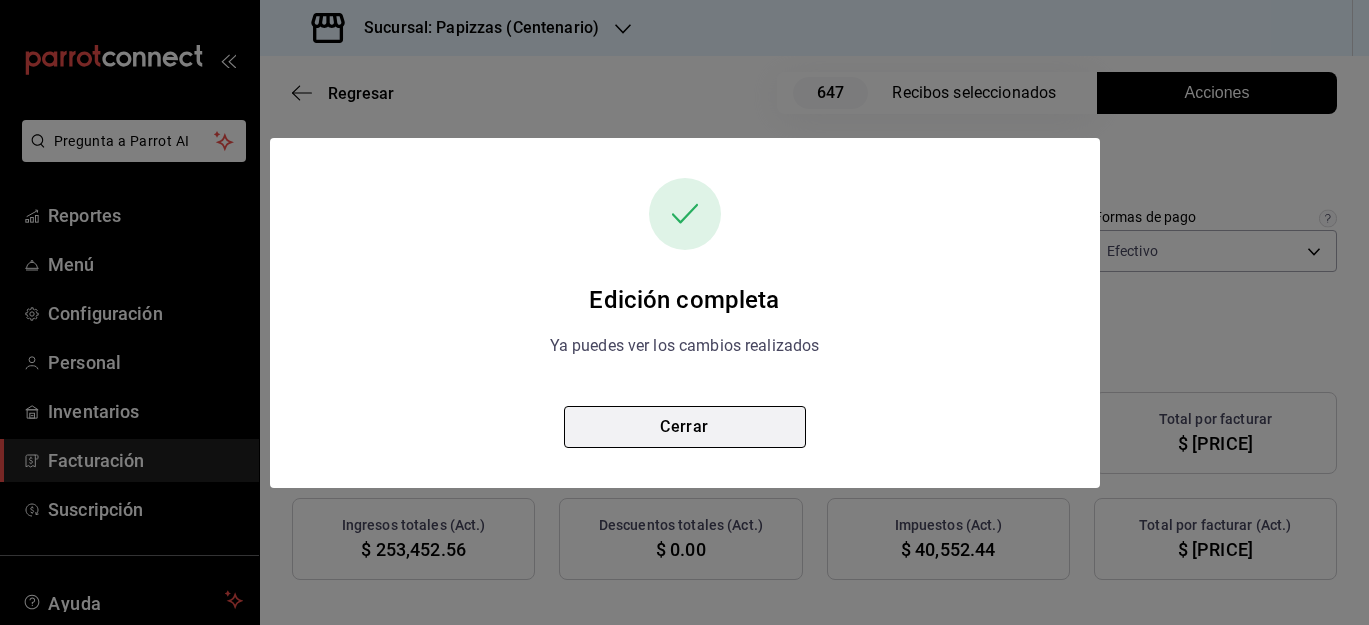 click on "Cerrar" at bounding box center (685, 427) 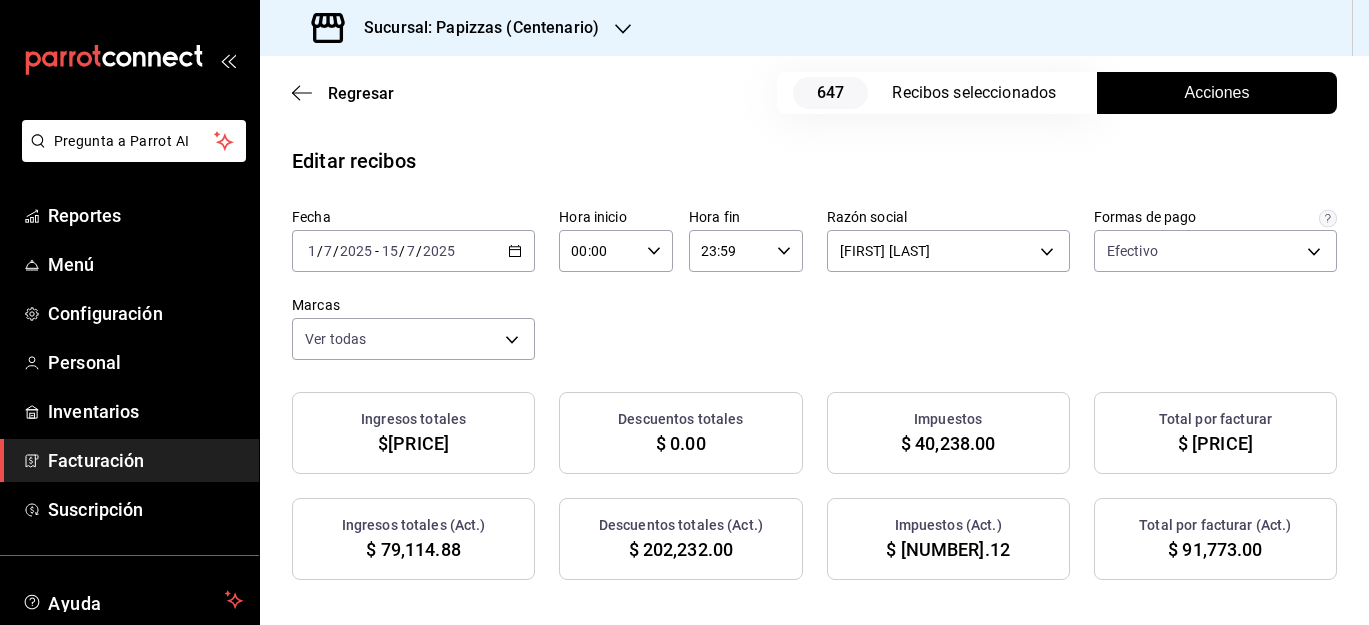 click on "2025-07-01 1 / 7 / 2025 - 2025-07-15 15 / 7 / 2025" at bounding box center [413, 251] 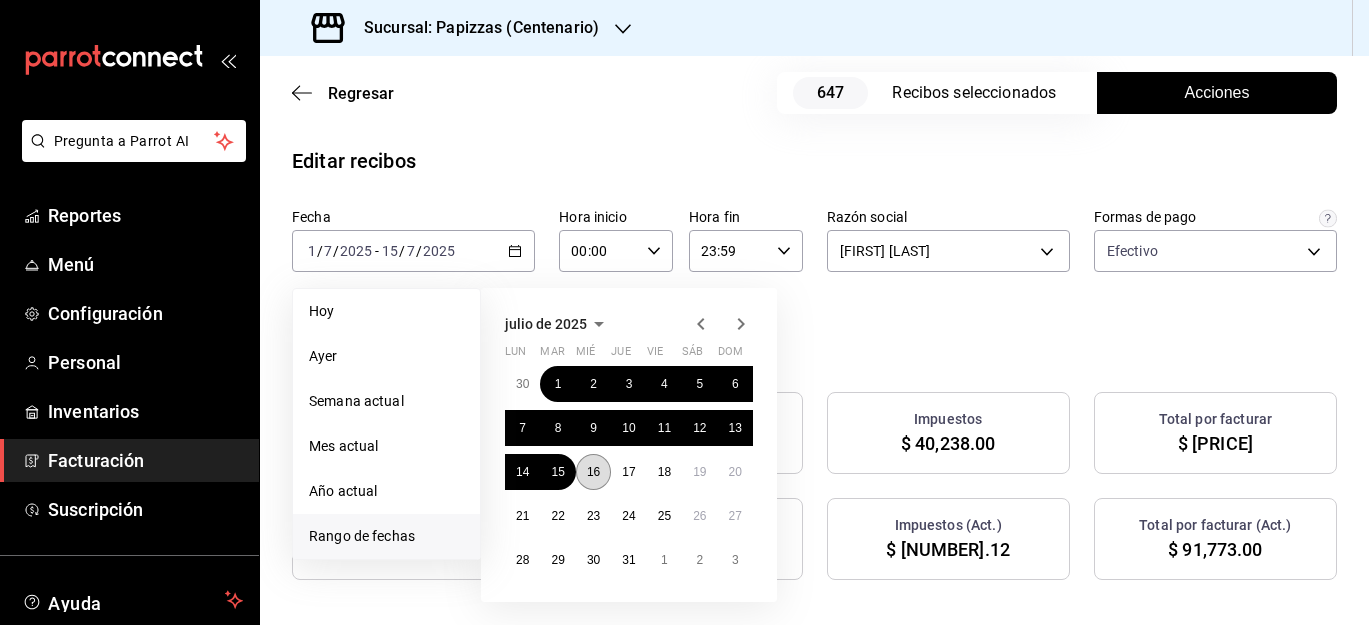 click on "16" at bounding box center [593, 472] 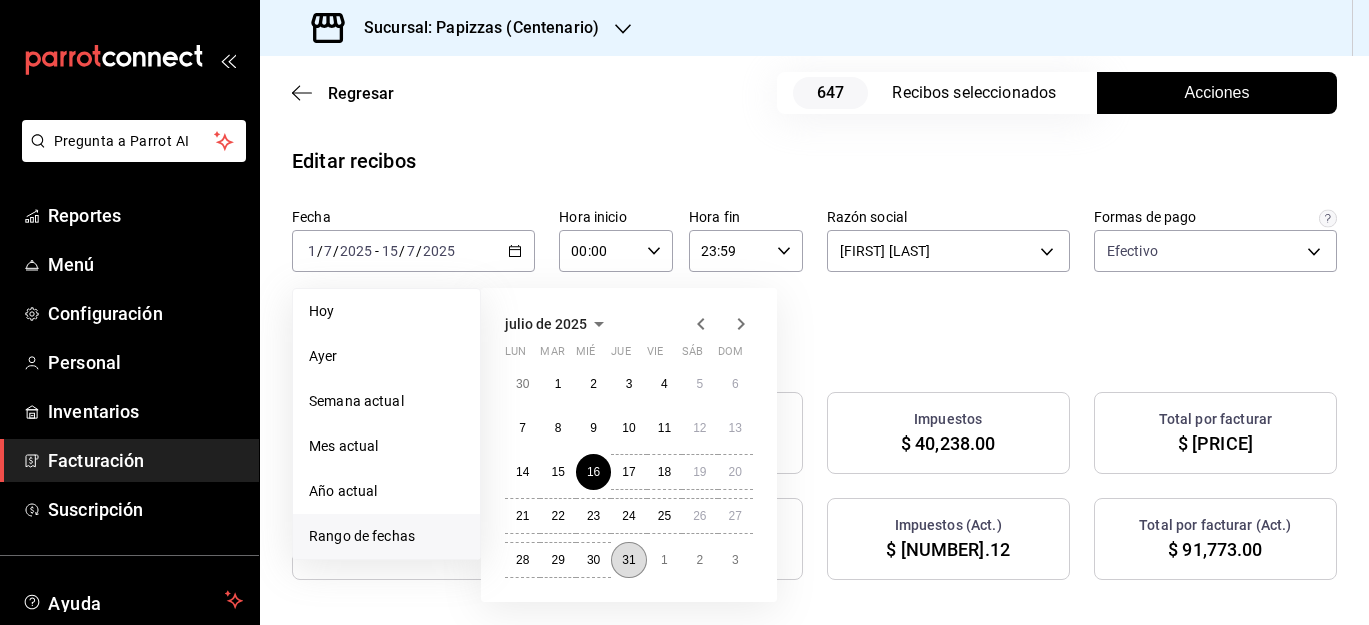 click on "31" at bounding box center (628, 560) 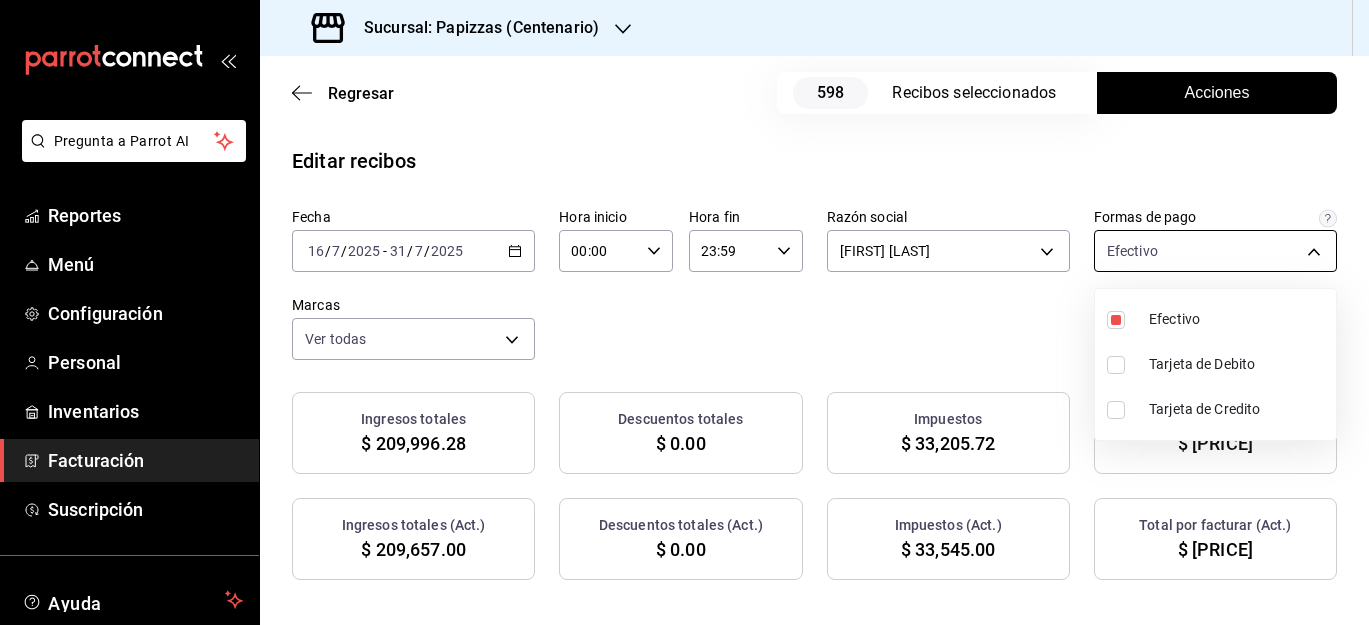 click on "Pregunta a Parrot AI Reportes   Menú   Configuración   Personal   Inventarios   Facturación   Suscripción   Ayuda Recomienda Parrot   [FIRST] [LAST]   Sugerir nueva función   Sucursal: Papizzas (Centenario) Regresar 598 Recibos seleccionados Acciones Editar recibos Fecha 2025-07-16 16 / 7 / 2025 - 2025-07-31 31 / 7 / 2025 Hora inicio 00:00 Hora inicio Hora fin 23:59 Hora fin Razón social [FIRST] [LAST]   Formas de pago   Efectivo   Marcas Ver todas   Ingresos totales $ 209,996.28 Descuentos totales $ 0.00 Impuestos $ 33,205.72 Total por facturar $ 243,202.00 Ingresos totales (Act.) $ 209,657.00 Descuentos totales (Act.) $ 0.00 Impuestos  (Act.) $ 33,545.00 Total por facturar (Act.) $ 243,202.00 Editar recibos Quita la selección a los recibos que no quieras editar. Act. # de recibo Artículos (Orig.) Artículos (Act.) Subtotal (Orig.) Subtotal (Act.) Descuento total (Orig.) No 1 1" at bounding box center [684, 312] 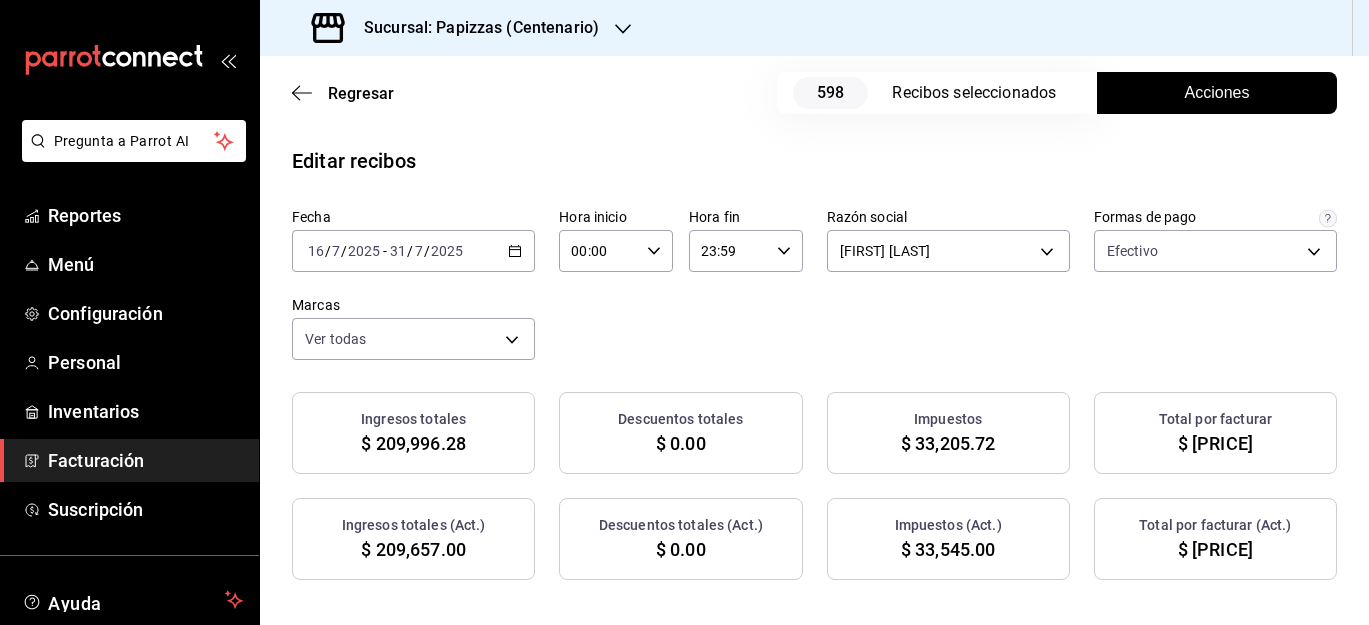 click on "Acciones" at bounding box center [1217, 93] 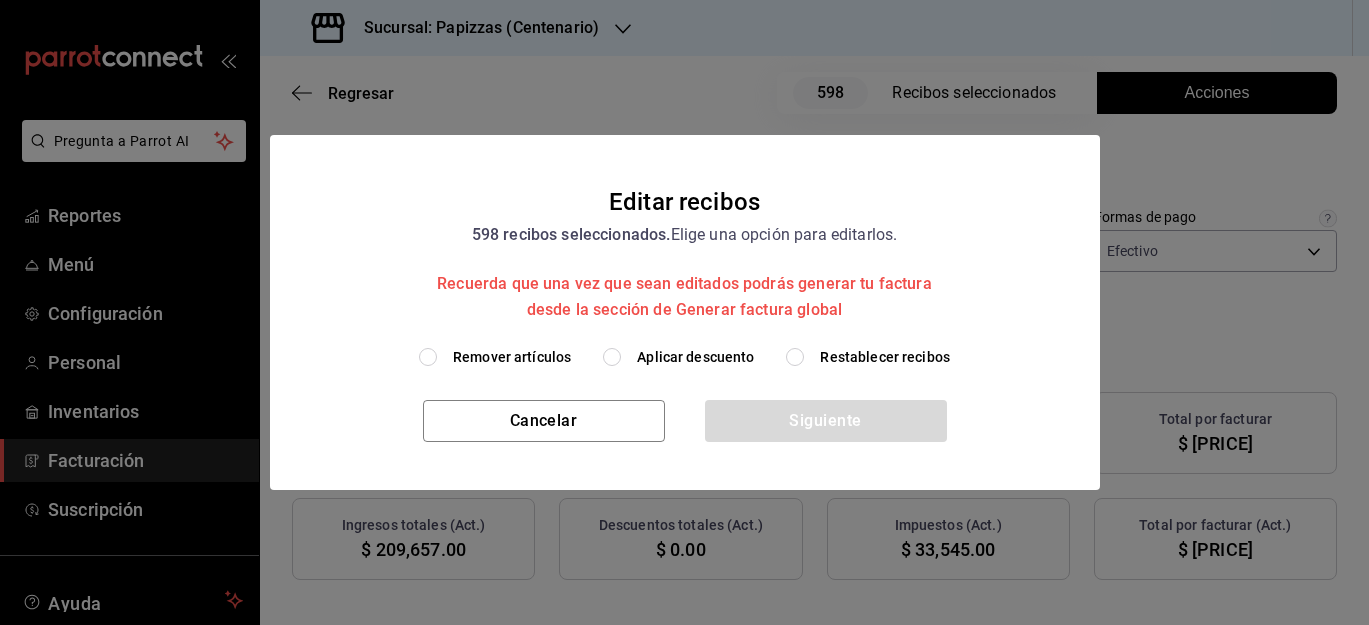 click on "Remover artículos Aplicar descuento Restablecer recibos" at bounding box center (685, 373) 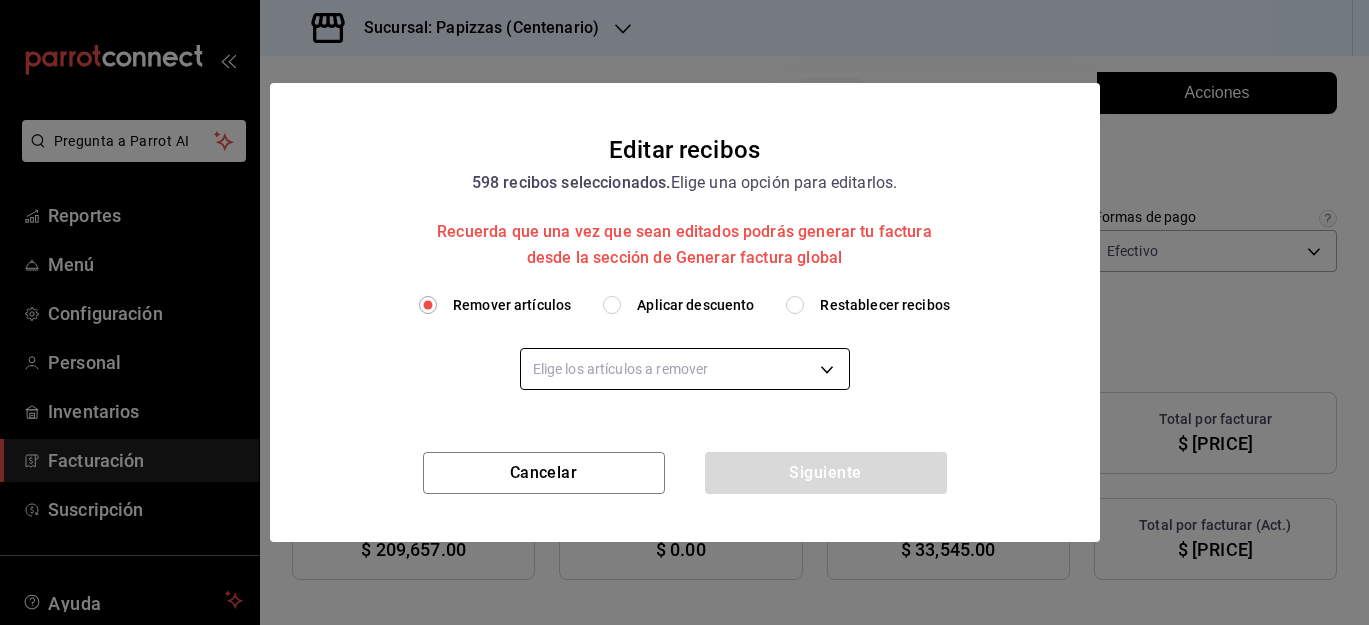 click on "Pregunta a Parrot AI Reportes   Menú   Configuración   Personal   Inventarios   Facturación   Suscripción   Ayuda Recomienda Parrot   [FIRST] [LAST]   Sugerir nueva función   Sucursal: Papizzas (Centenario) Regresar 598 Recibos seleccionados Acciones Editar recibos Fecha 2025-07-16 16 / 7 / 2025 - 2025-07-31 31 / 7 / 2025 Hora inicio 00:00 Hora inicio Hora fin 23:59 Hora fin Razón social [FIRST] [LAST]   Formas de pago   Efectivo   Marcas Ver todas   Ingresos totales $ 209,996.28 Descuentos totales $ 0.00 Impuestos $ 33,205.72 Total por facturar $ 243,202.00 Ingresos totales (Act.) $ 209,657.00 Descuentos totales (Act.) $ 0.00 Impuestos  (Act.) $ 33,545.00 Total por facturar (Act.) $ 243,202.00 Editar recibos Quita la selección a los recibos que no quieras editar. Act. # de recibo Artículos (Orig.) Artículos (Act.) Subtotal (Orig.) Subtotal (Act.) Descuento total (Orig.) No 1 1" at bounding box center [684, 312] 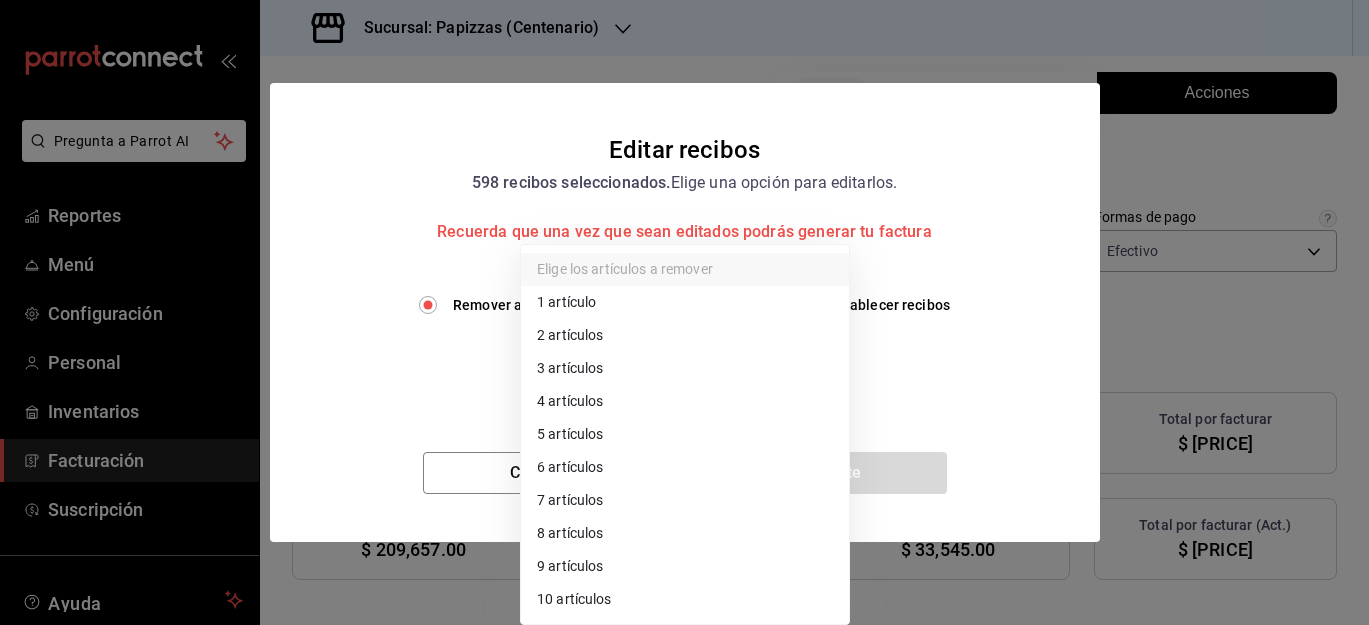 click on "10 artículos" at bounding box center [685, 599] 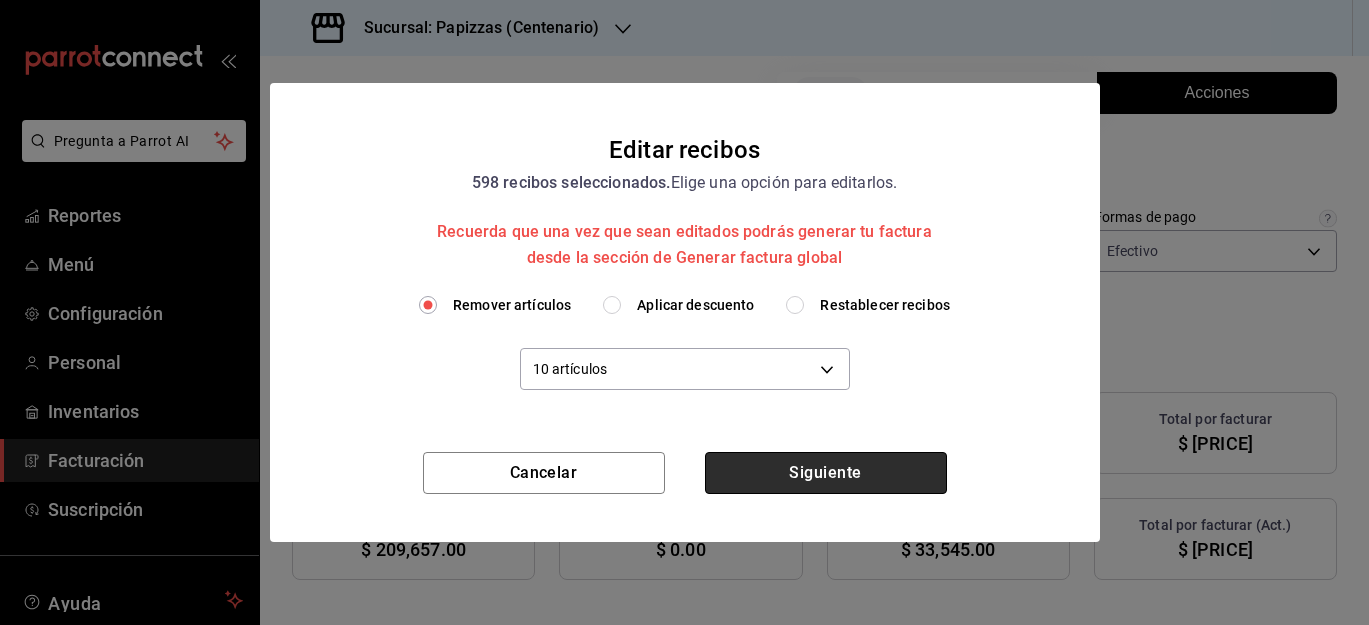 click on "Siguiente" at bounding box center [826, 473] 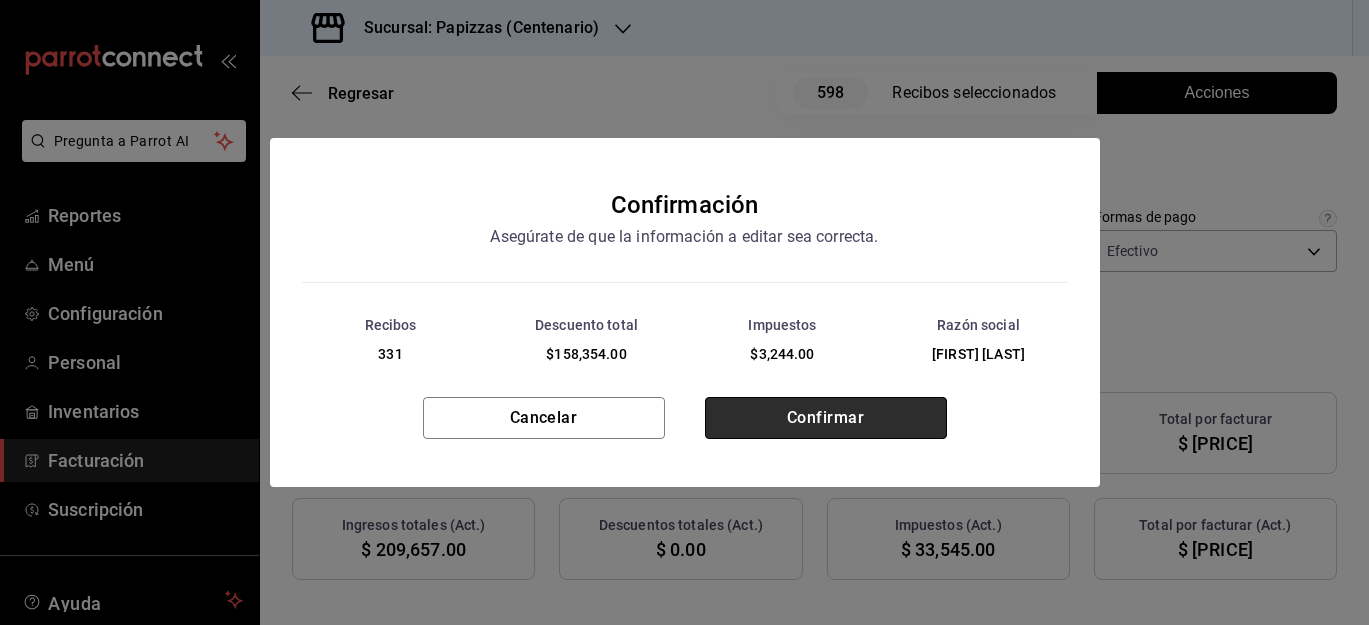 click on "Confirmar" at bounding box center (826, 418) 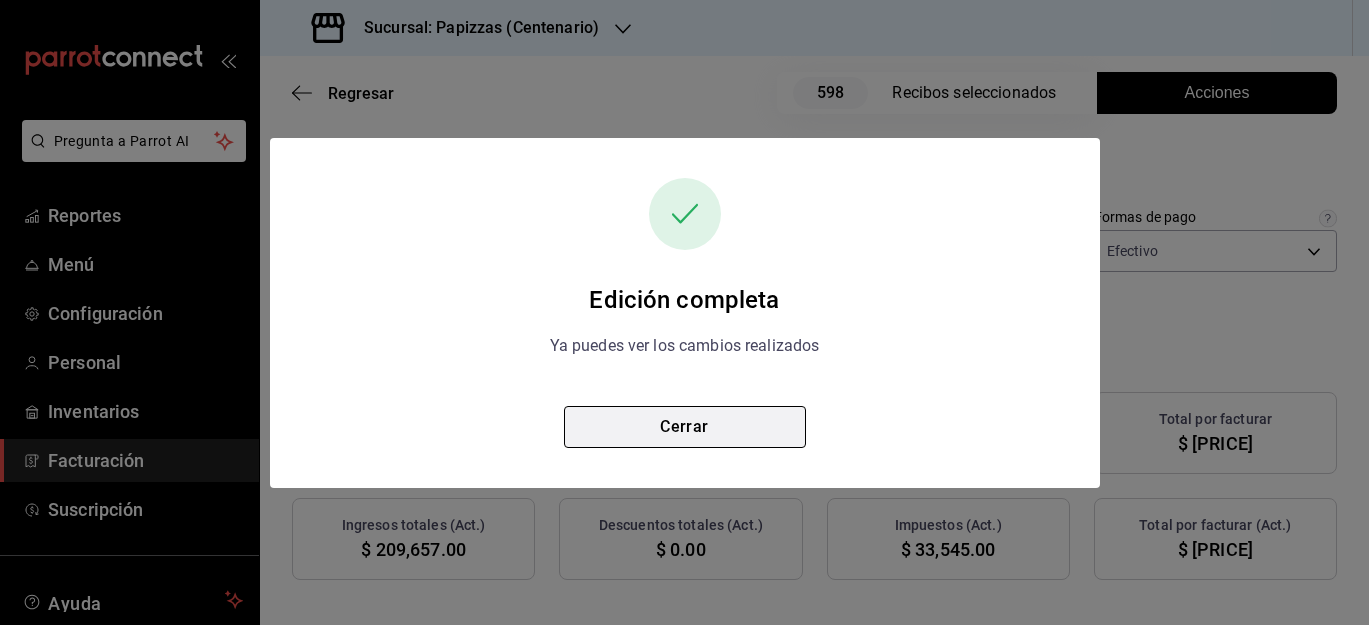 click on "Cerrar" at bounding box center [685, 427] 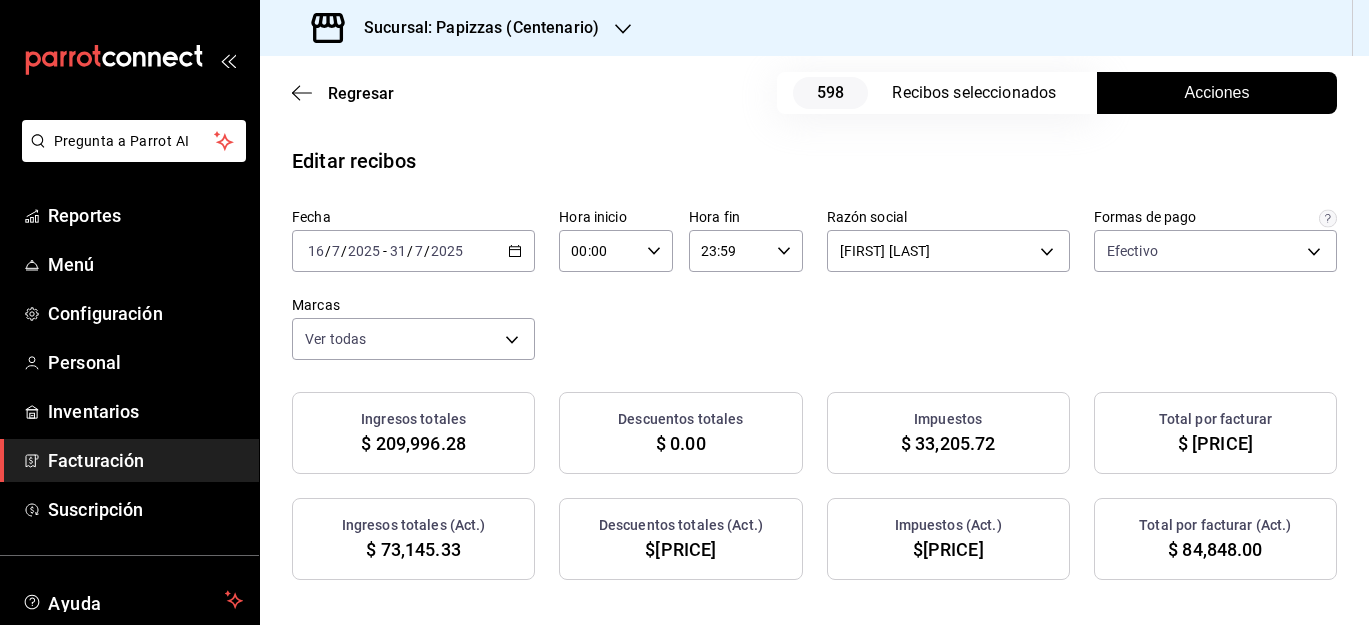click on "Sucursal: Papizzas (Centenario)" at bounding box center (457, 28) 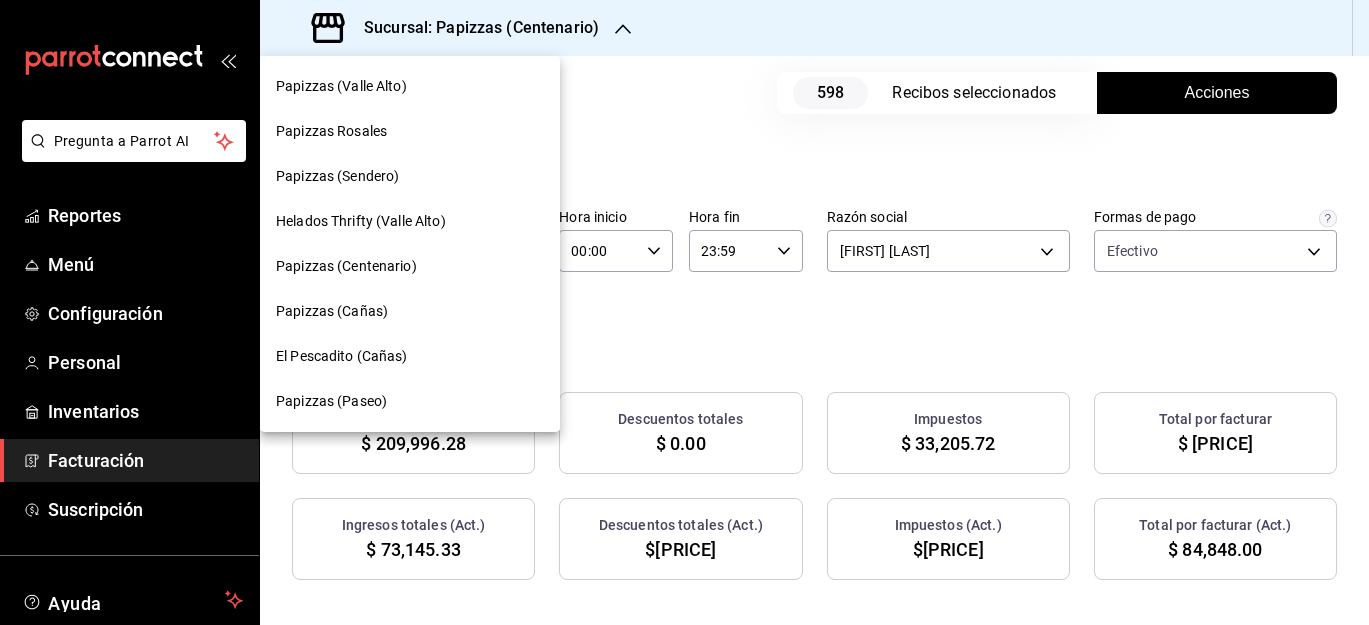 click on "El Pescadito (Cañas)" at bounding box center (342, 356) 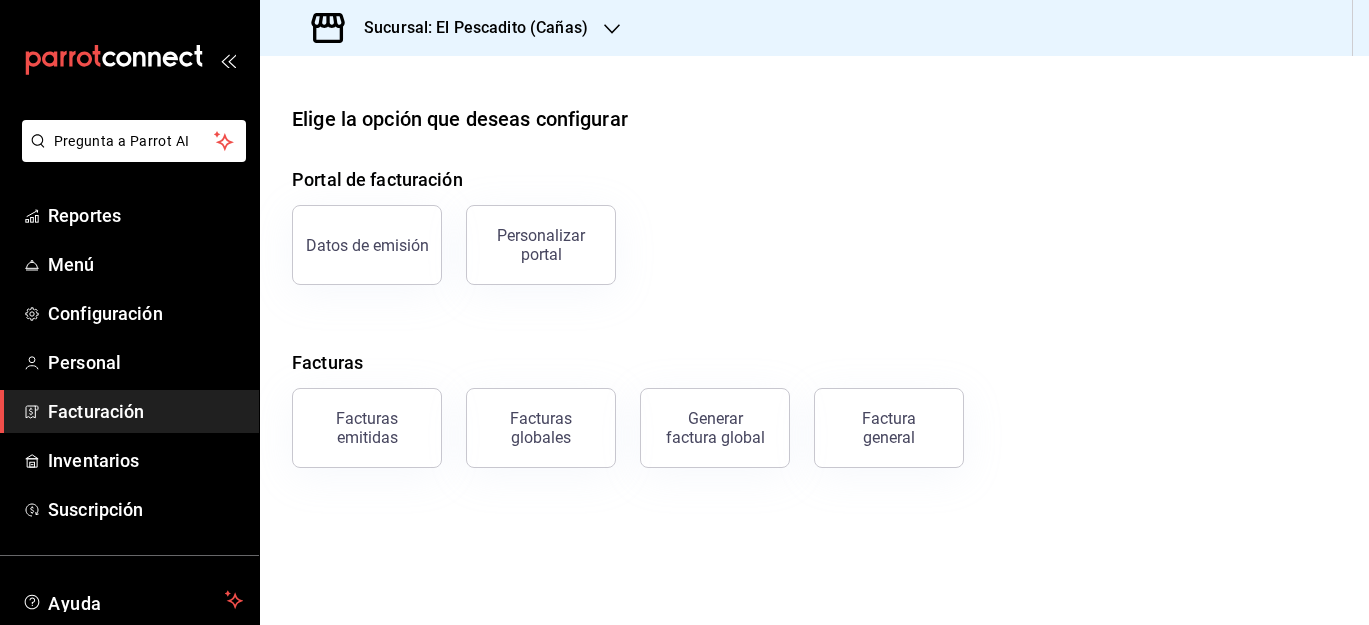 click on "Sucursal: El Pescadito (Cañas)" at bounding box center [452, 28] 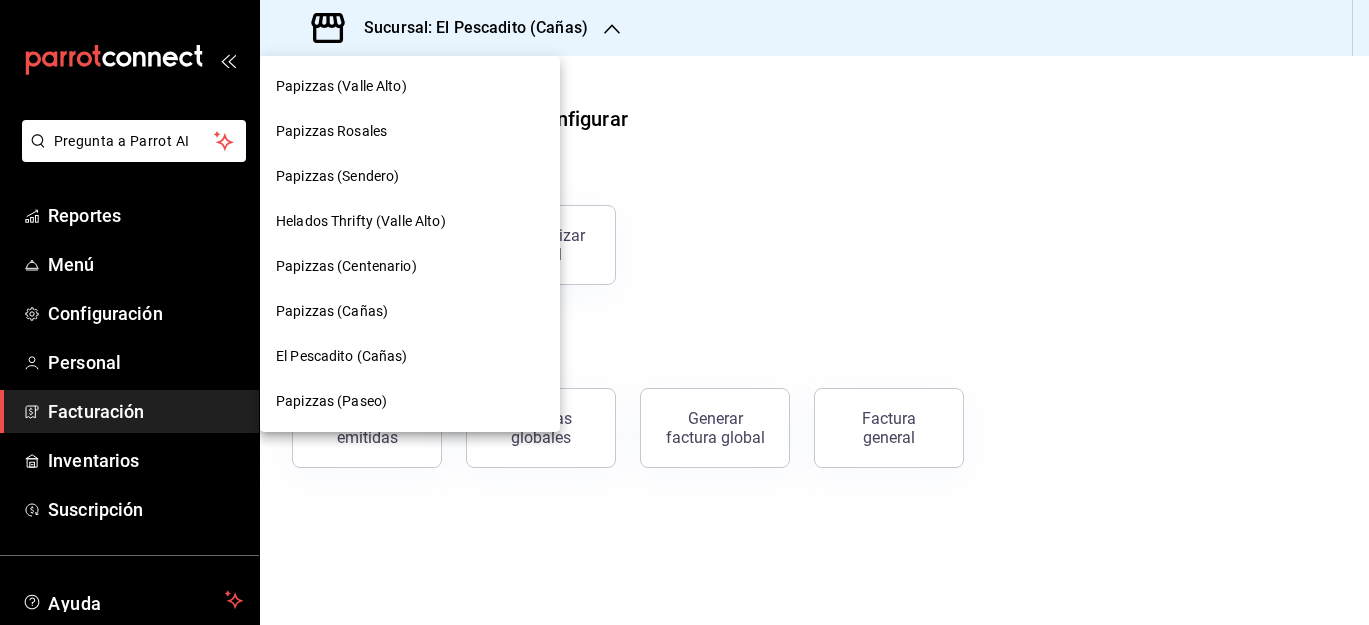 click on "Papizzas (Cañas)" at bounding box center (410, 311) 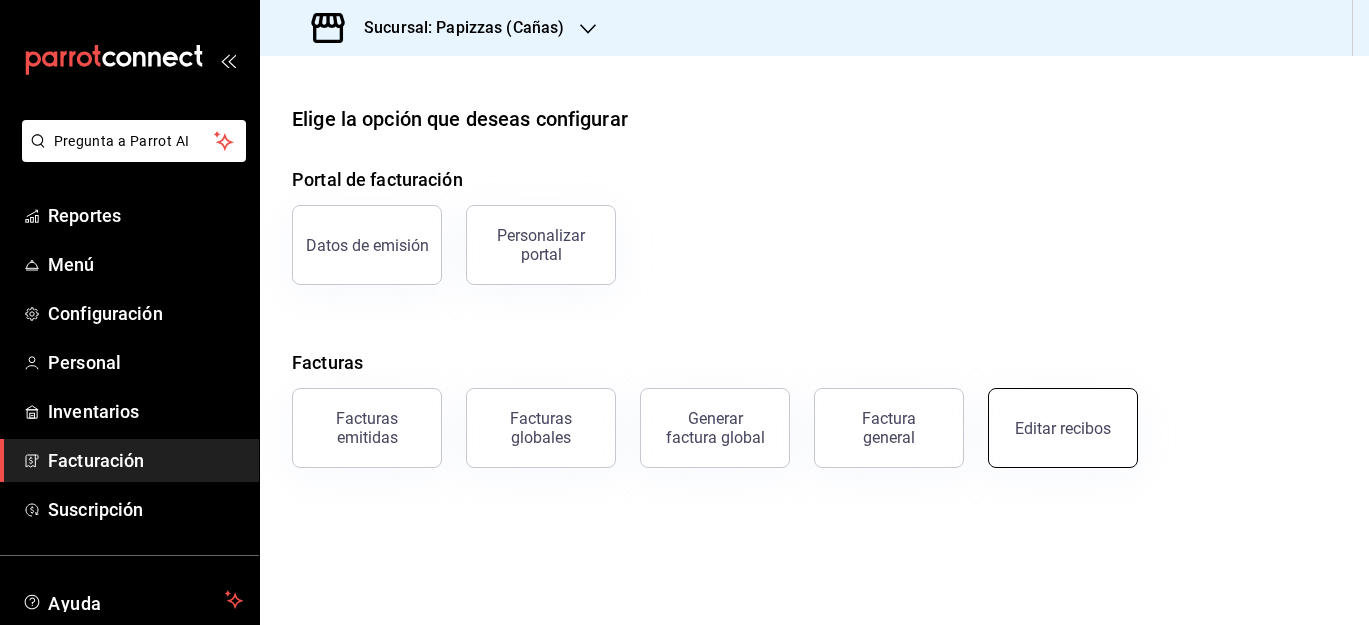 click on "Editar recibos" at bounding box center [1063, 428] 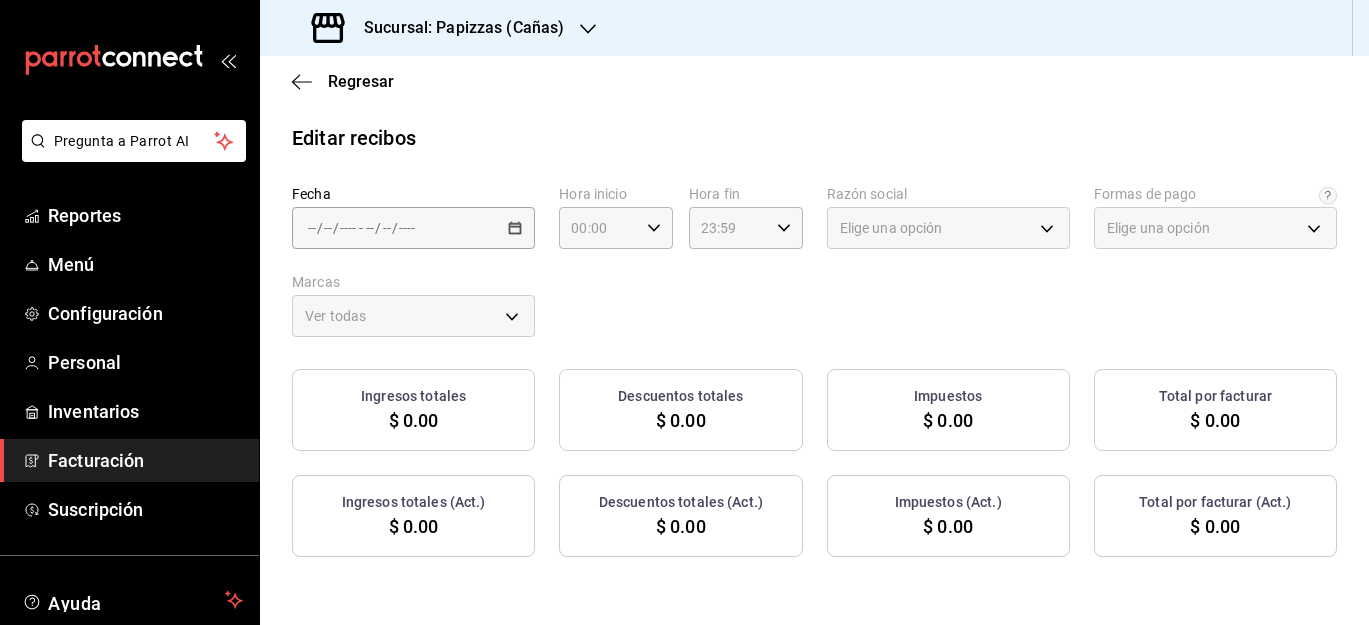 type on "fa230628-c28d-4339-882b-89744fd92a70" 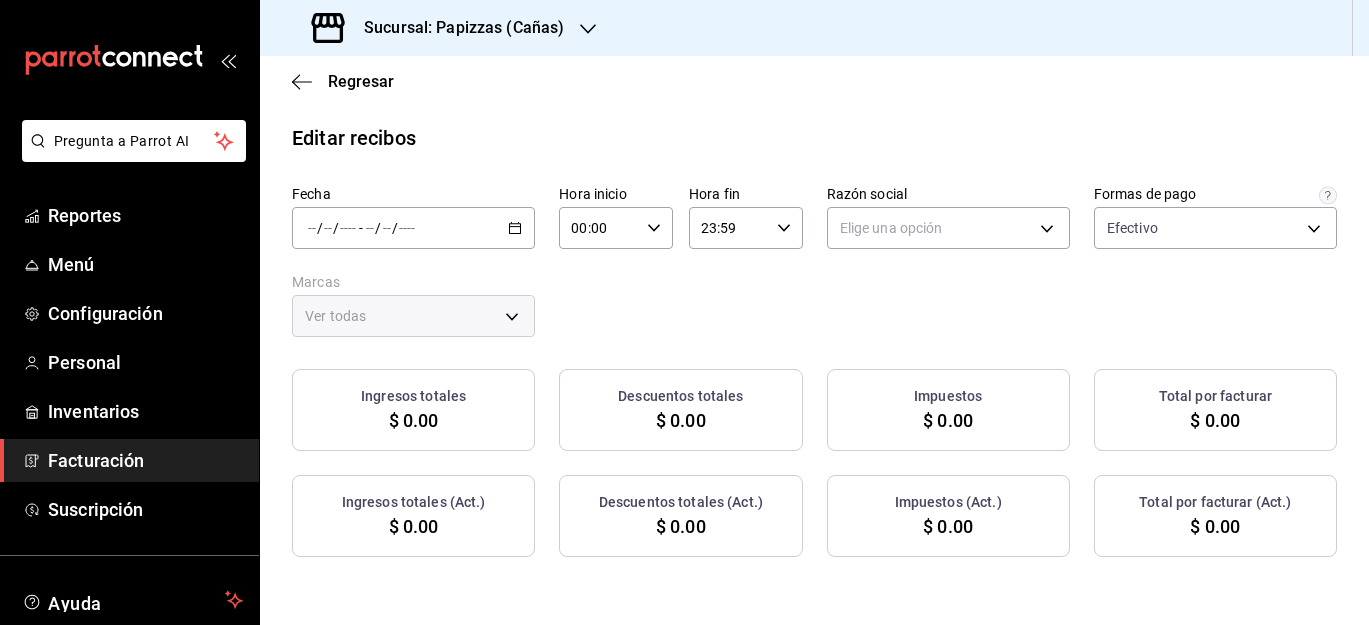click 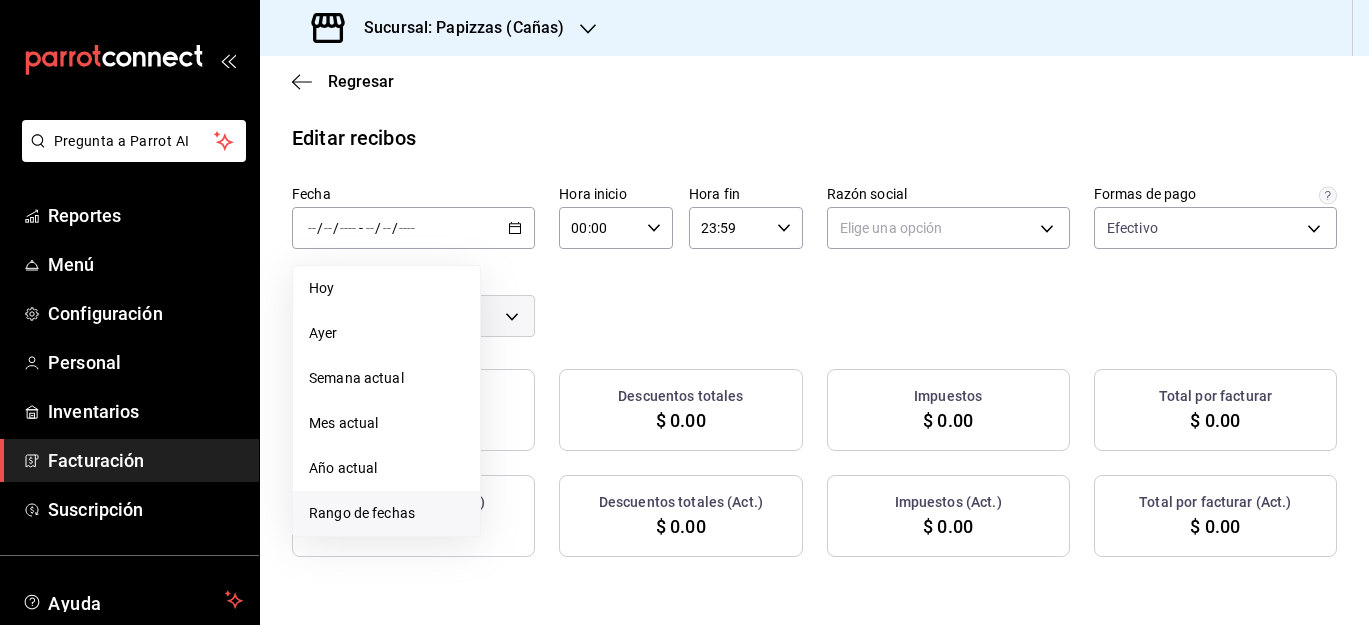 click on "Rango de fechas" at bounding box center [386, 513] 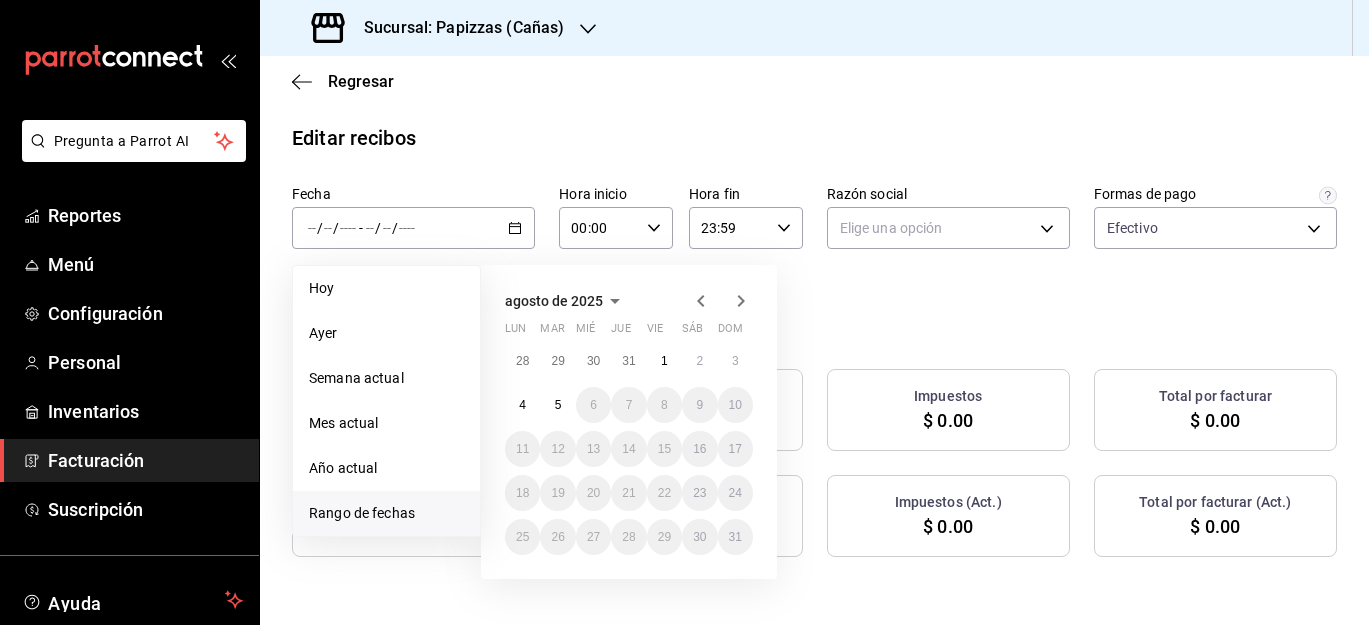 click 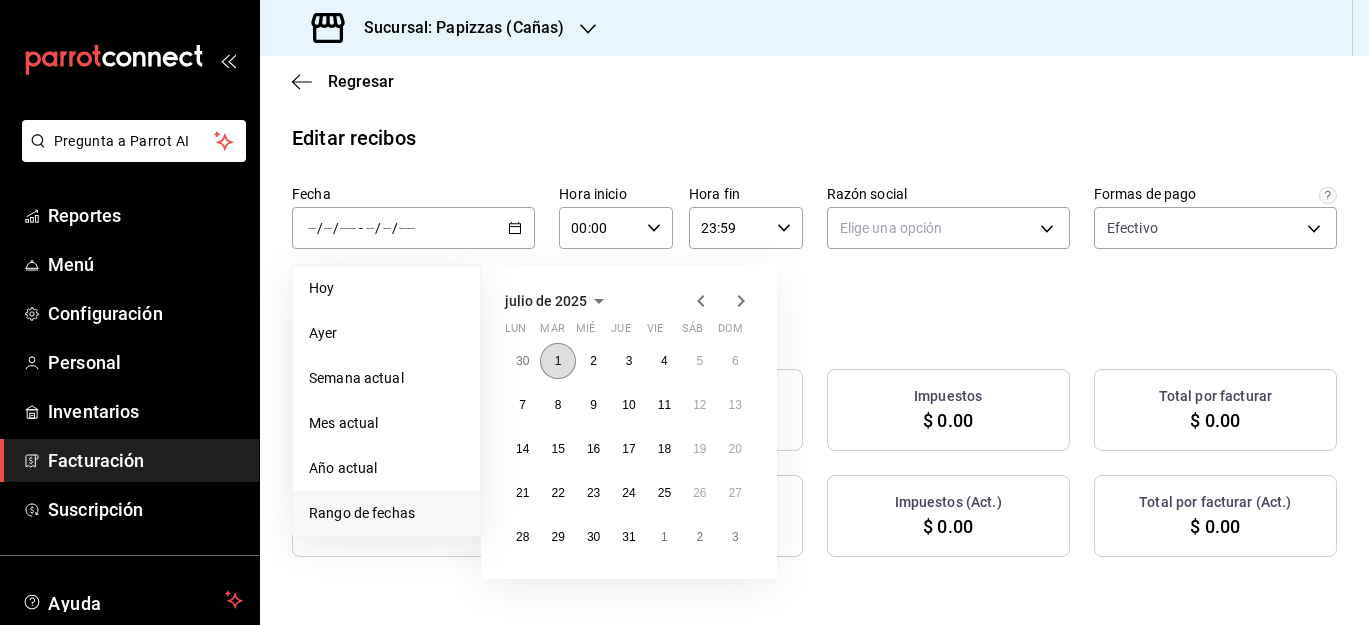 click on "1" at bounding box center [557, 361] 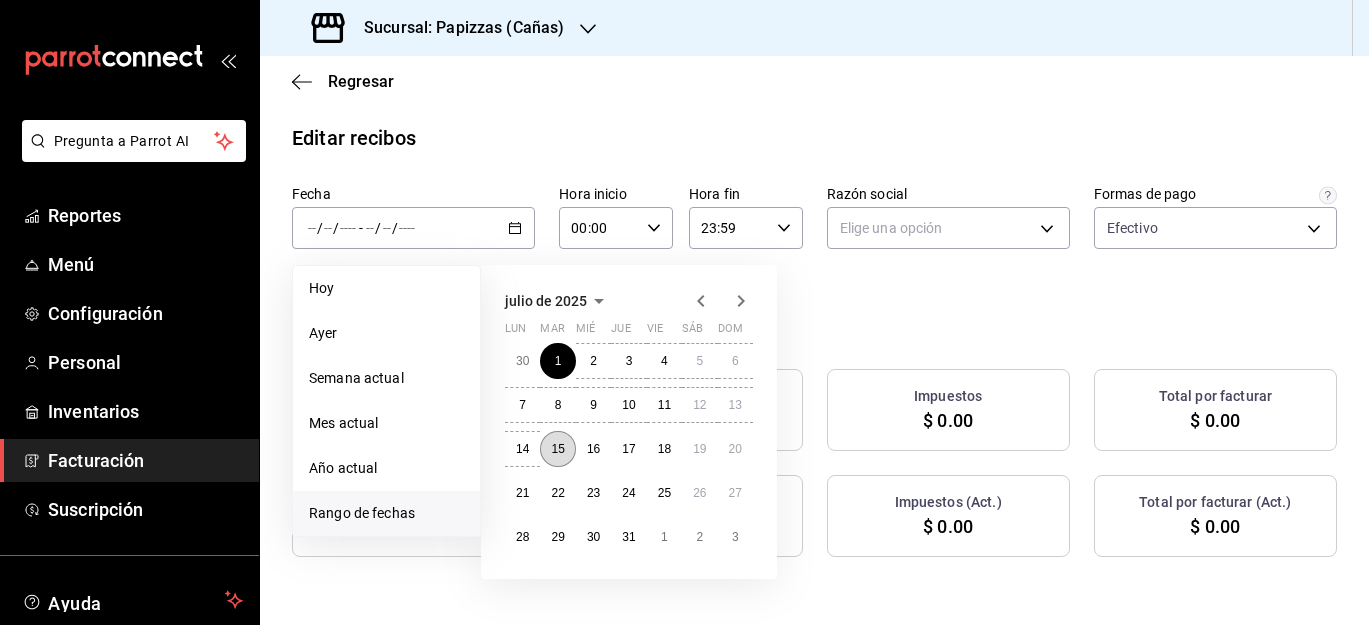 click on "15" at bounding box center (557, 449) 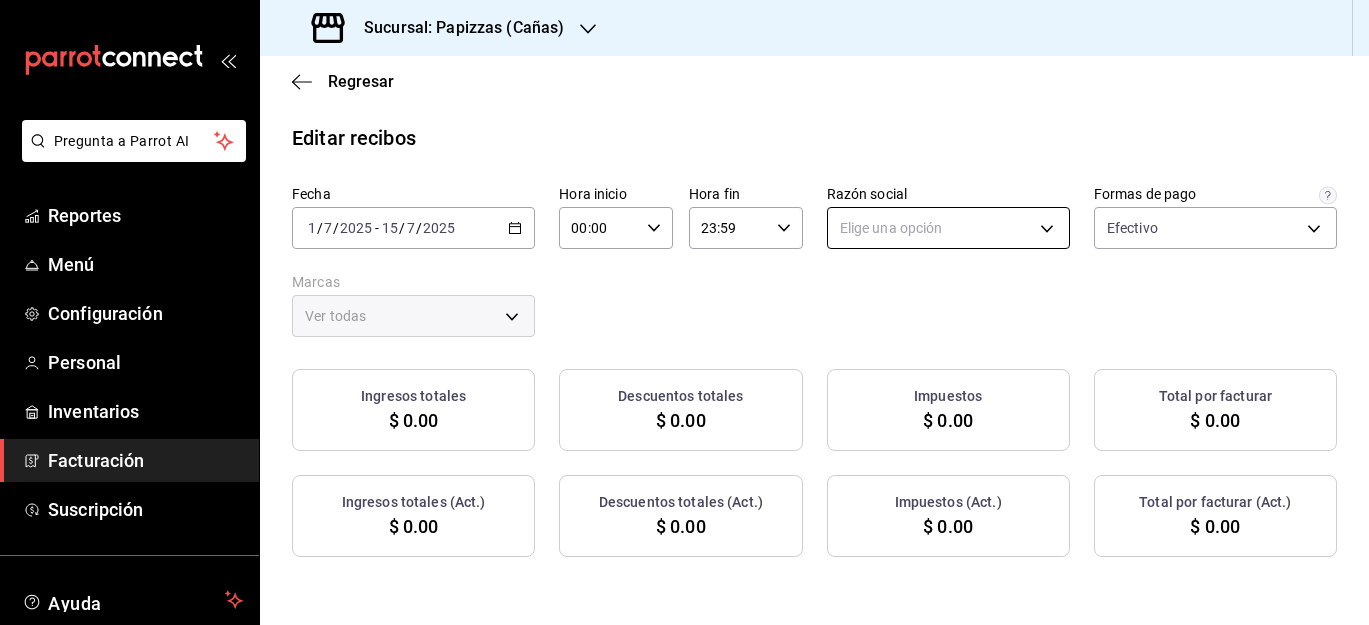 click on "Pregunta a Parrot AI Reportes   Menú   Configuración   Personal   Inventarios   Facturación   Suscripción   Ayuda Recomienda Parrot   [FIRST] [LAST]   Sugerir nueva función   Sucursal: Papizzas (Cañas) Regresar Editar recibos Fecha 2025-07-01 1 / 7 / 2025 - 2025-07-15 15 / 7 / 2025 Hora inicio 00:00 Hora inicio Hora fin 23:59 Hora fin Razón social Elige una opción Formas de pago   Efectivo   Marcas Ver todas Ingresos totales $ 0.00 Descuentos totales $ 0.00 Impuestos $ 0.00 Total por facturar $ 0.00 Ingresos totales (Act.) $ 0.00 Descuentos totales (Act.) $ 0.00 Impuestos  (Act.) $ 0.00 Total por facturar (Act.) $ 0.00 No hay información que mostrar GANA 1 MES GRATIS EN TU SUSCRIPCIÓN AQUÍ ¿Recuerdas cómo empezó tu restaurante?
Hoy puedes ayudar a un colega a tener el mismo cambio que tú viviste.
Recomienda Parrot directamente desde tu Portal Administrador.
Es fácil y rápido.
🎁 Por cada restaurante que se una, ganas 1 mes gratis. Reportes   Menú" at bounding box center [684, 312] 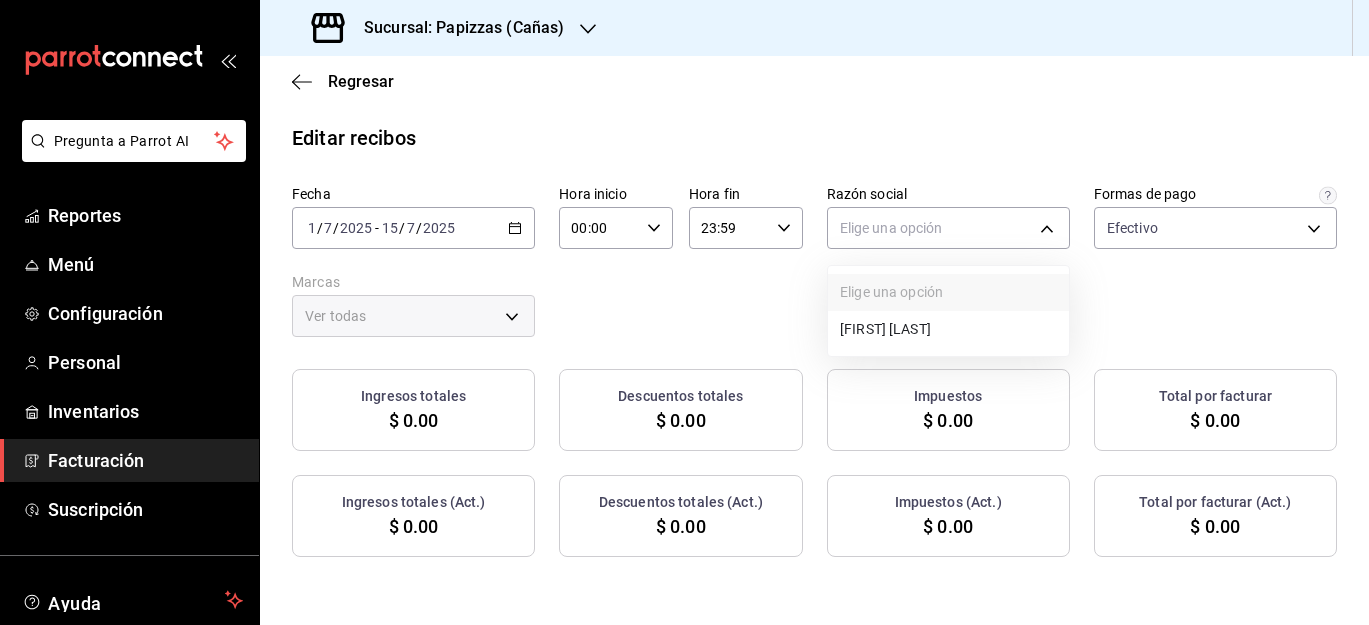click on "[FIRST] [LAST]" at bounding box center [948, 329] 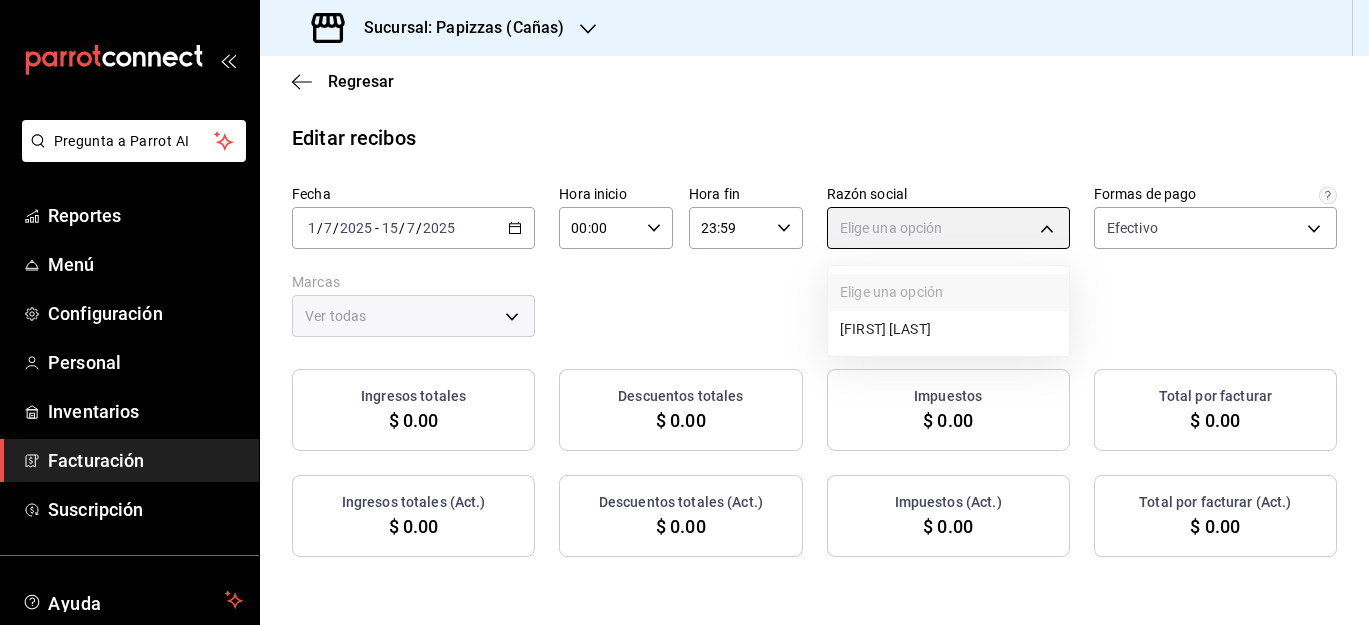 type on "3018d2c5-0b3c-429f-9a63-17e36390ae46" 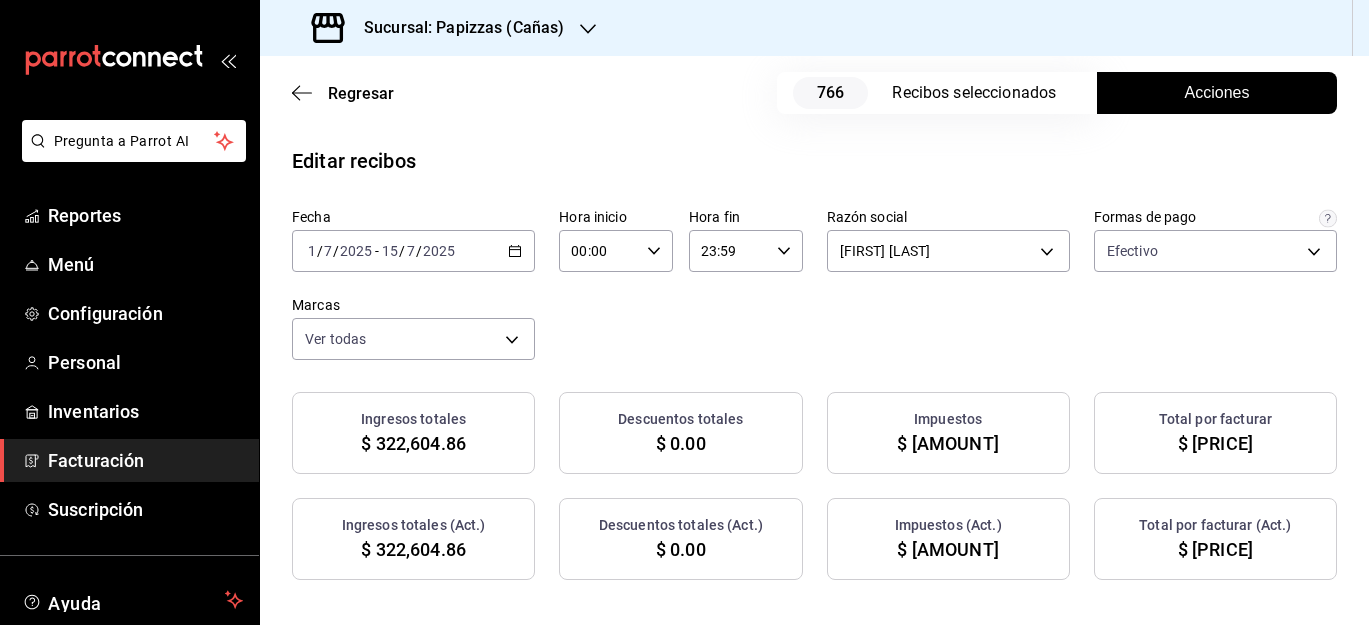 click on "Acciones" at bounding box center [1217, 93] 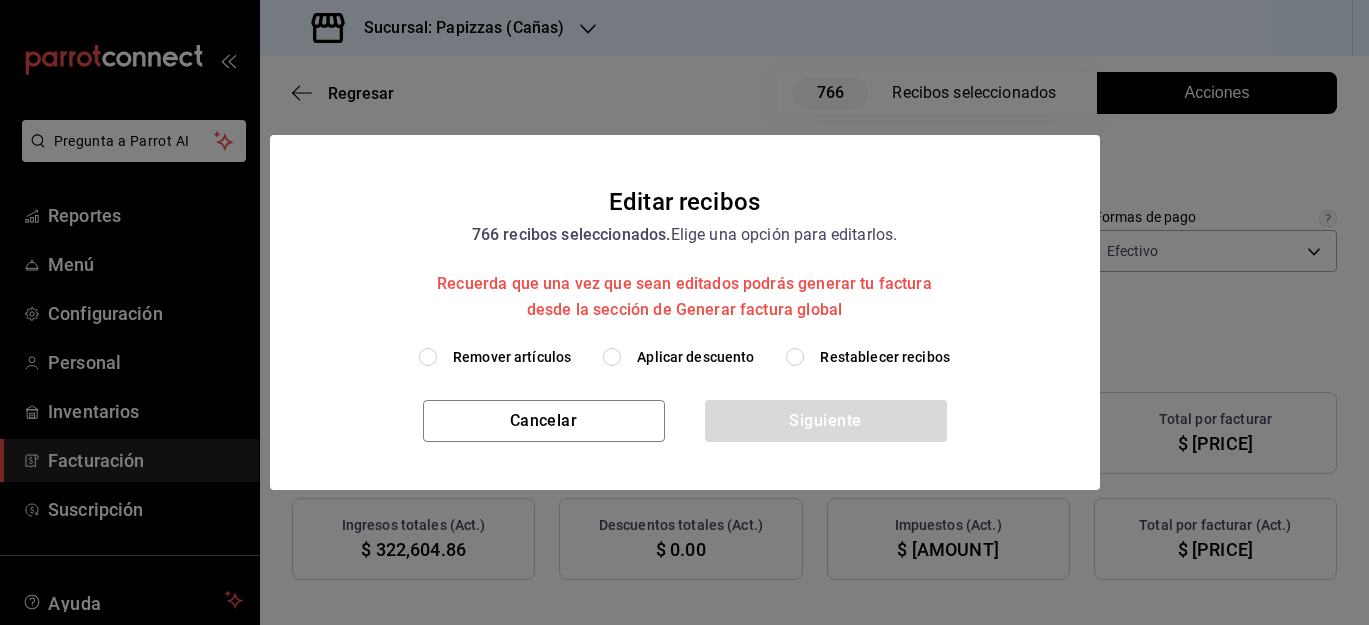 click on "Remover artículos" at bounding box center (512, 357) 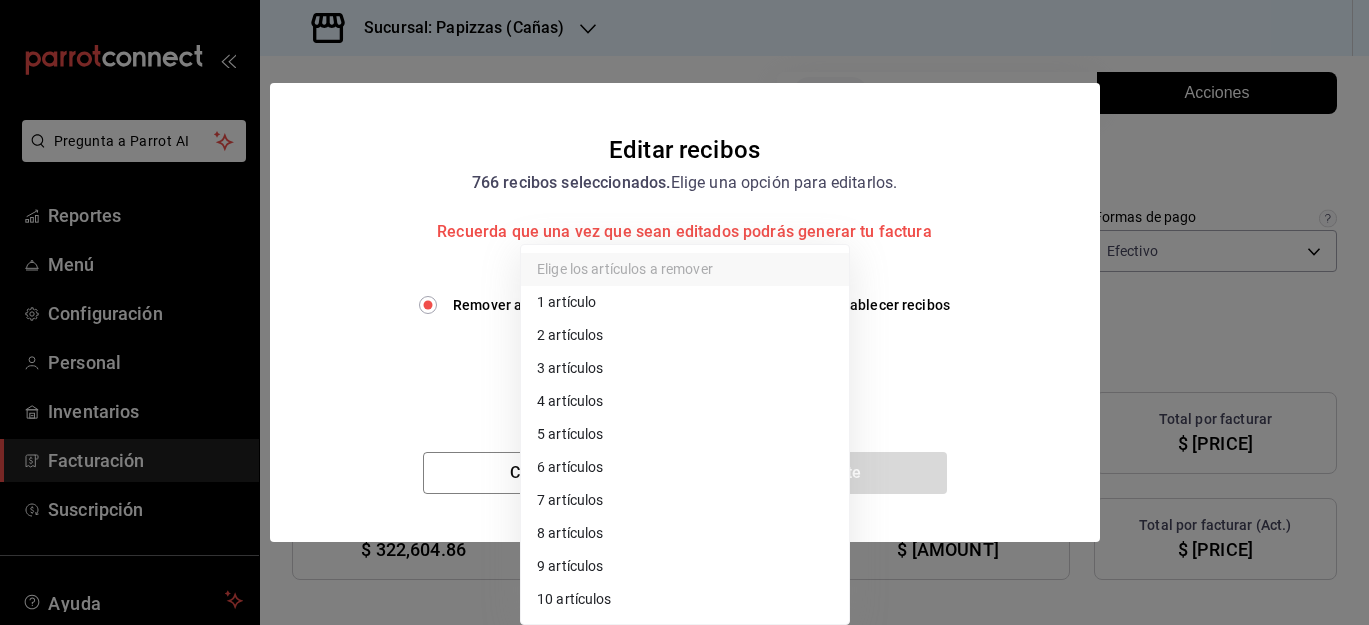 click on "Pregunta a Parrot AI Reportes   Menú   Configuración   Personal   Inventarios   Facturación   Suscripción   Ayuda Recomienda Parrot   [FIRST] [LAST]   Sugerir nueva función   Sucursal: Papizzas (Cañas) Regresar 766 Recibos seleccionados Acciones Editar recibos Fecha 2025-07-01 1 / 7 / 2025 - 2025-07-15 15 / 7 / 2025 Hora inicio 00:00 Hora inicio Hora fin 23:59 Hora fin Razón social [FIRST] [LAST] [UUID] Formas de pago   Efectivo [UUID] Marcas Ver todas [UUID] Ingresos totales $ 322,604.86 Descuentos totales $ 0.00 Impuestos $ 51,617.14 Total por facturar $ 374,222.00 Ingresos totales (Act.) $ 322,604.86 Descuentos totales (Act.) $ 0.00 Impuestos  (Act.) $ 51,617.14 Total por facturar (Act.) $ 374,222.00 Editar recibos Quita la selección a los recibos que no quieras editar. Act. # de recibo Artículos (Orig.) Artículos (Act.) Subtotal (Orig.) Subtotal (Act.) Descuento total (Orig.) No 2 2 No 1" at bounding box center (684, 312) 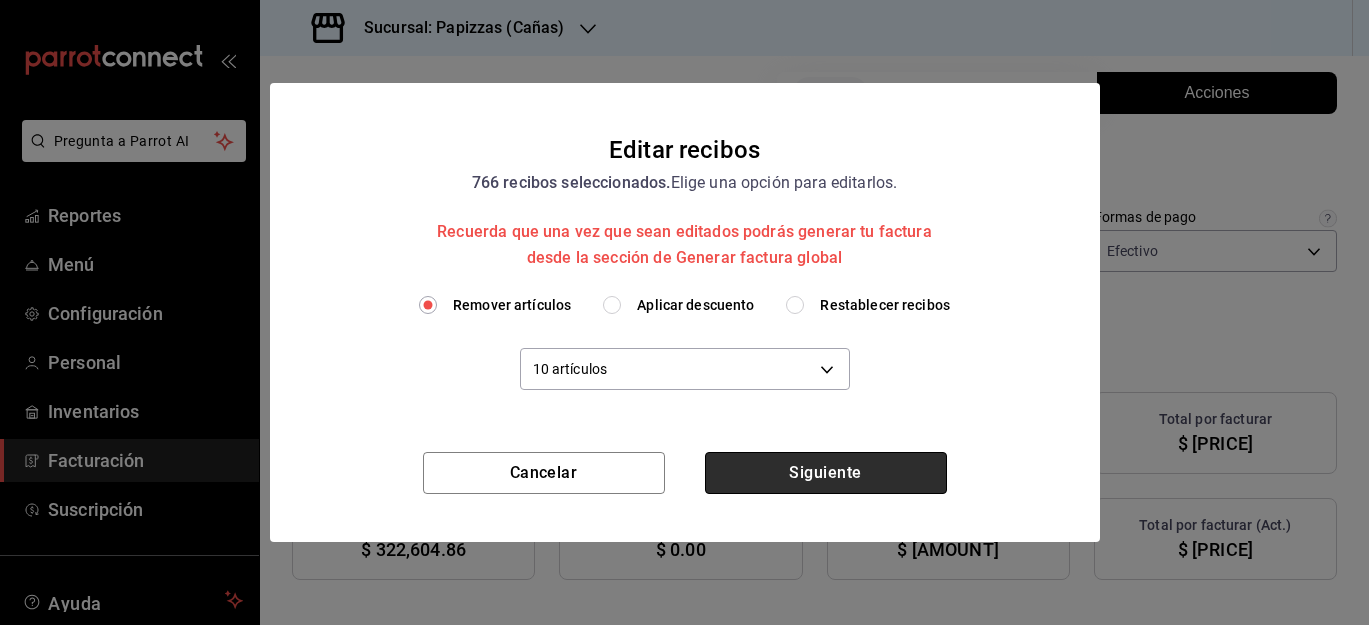 click on "Siguiente" at bounding box center [826, 473] 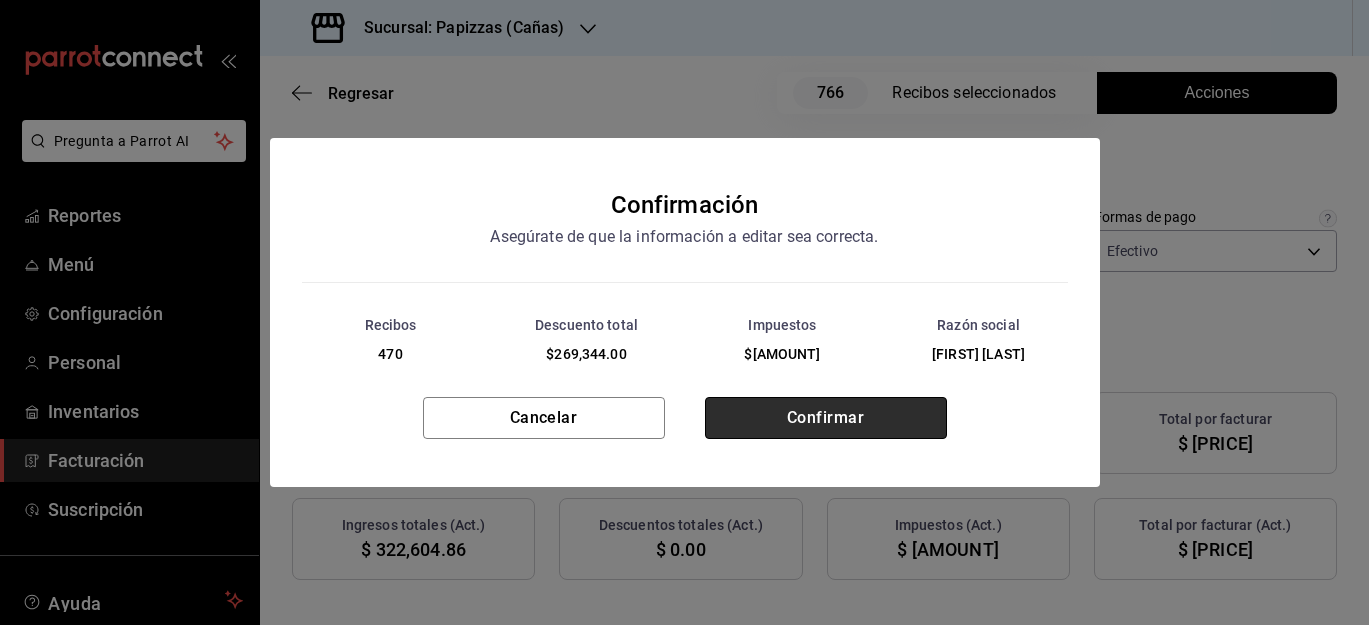 click on "Confirmar" at bounding box center [826, 418] 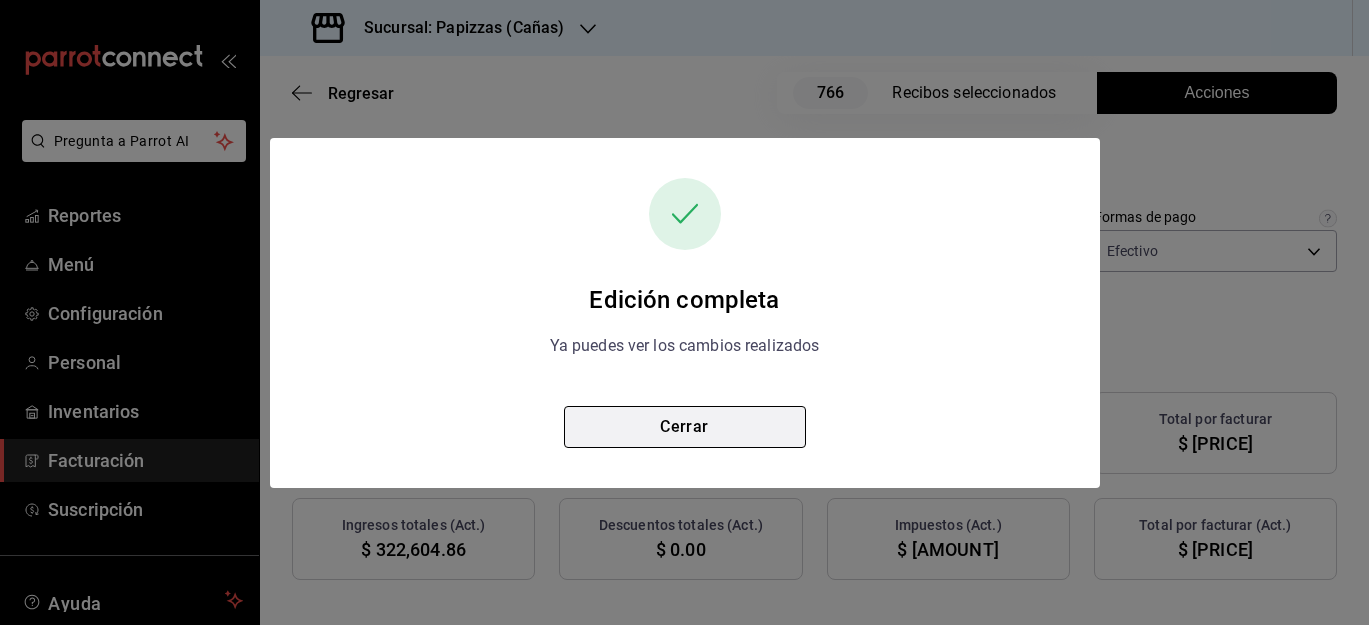 click on "Cerrar" at bounding box center (685, 427) 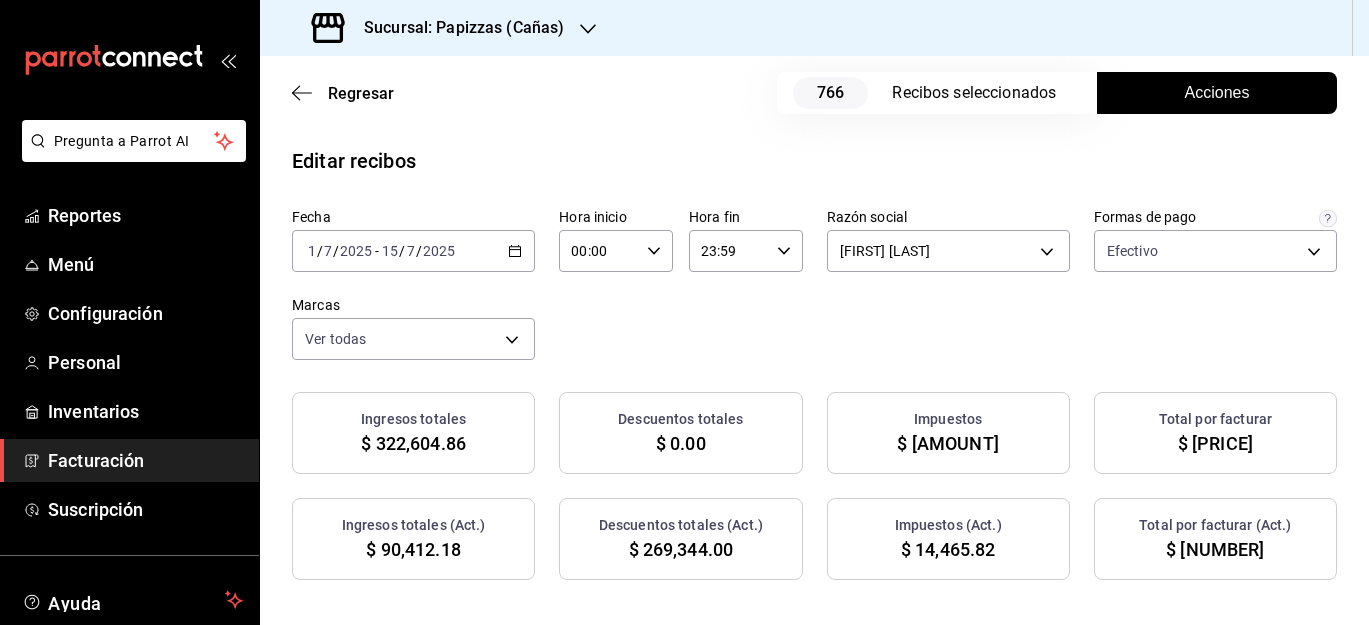click 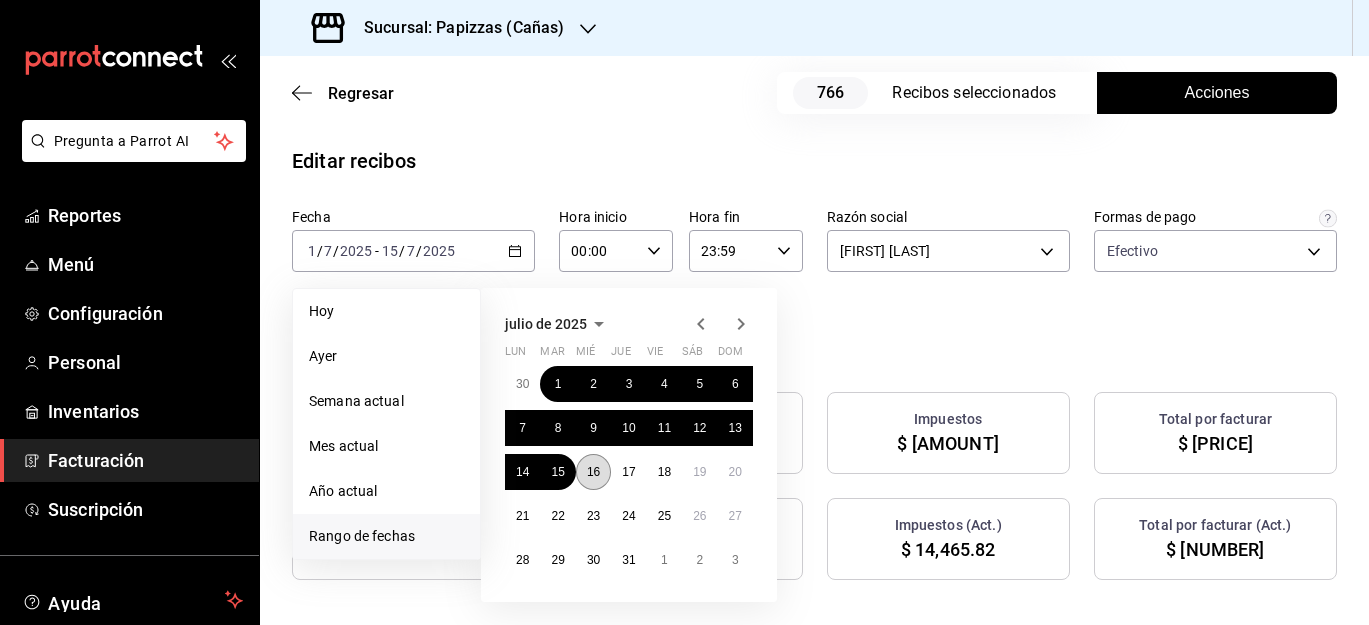 click on "16" at bounding box center (593, 472) 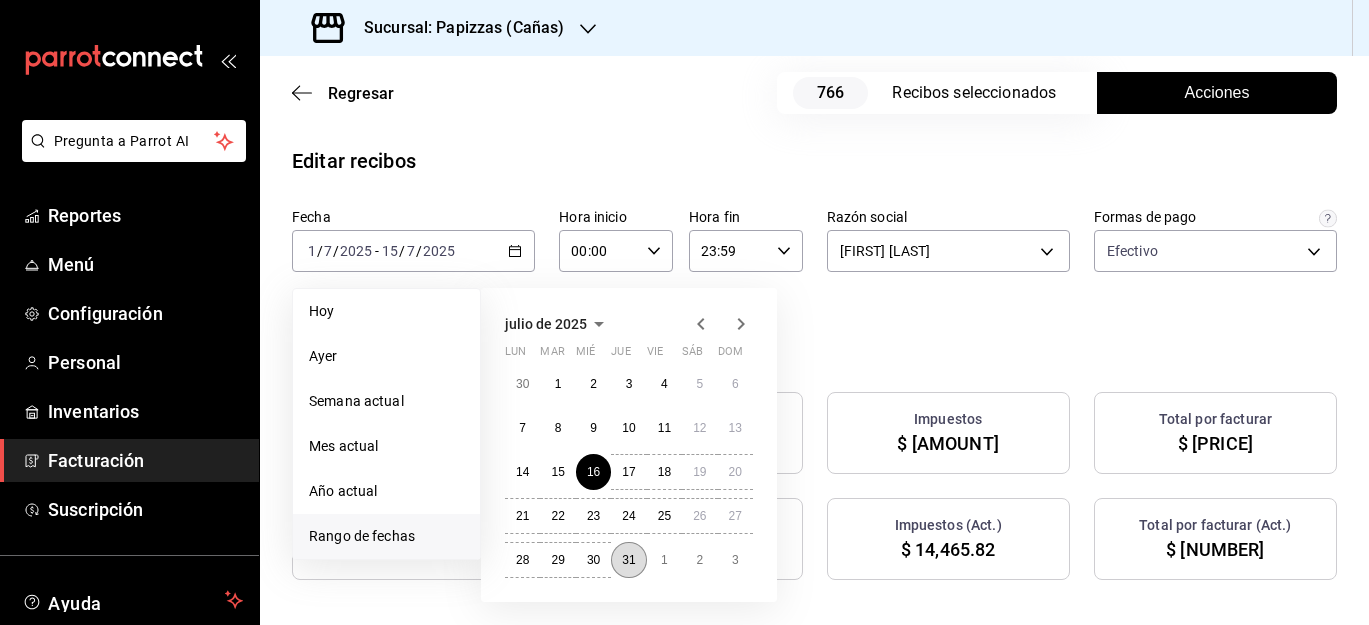 click on "31" at bounding box center [628, 560] 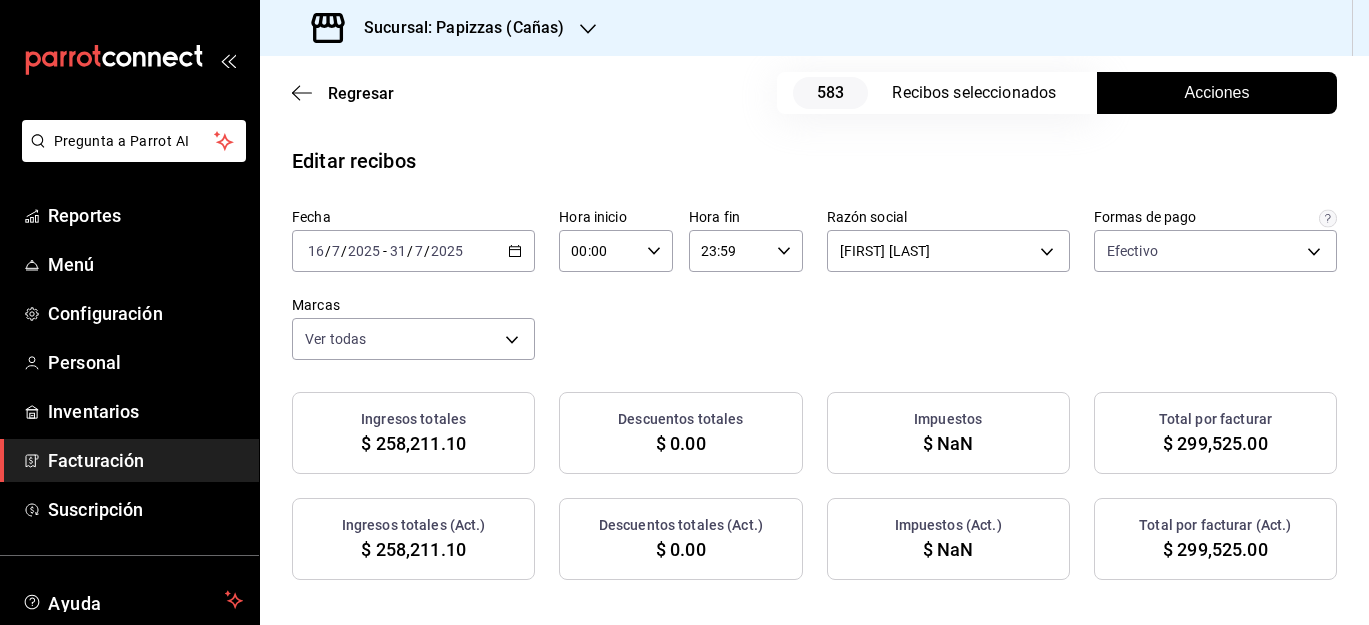 checkbox on "true" 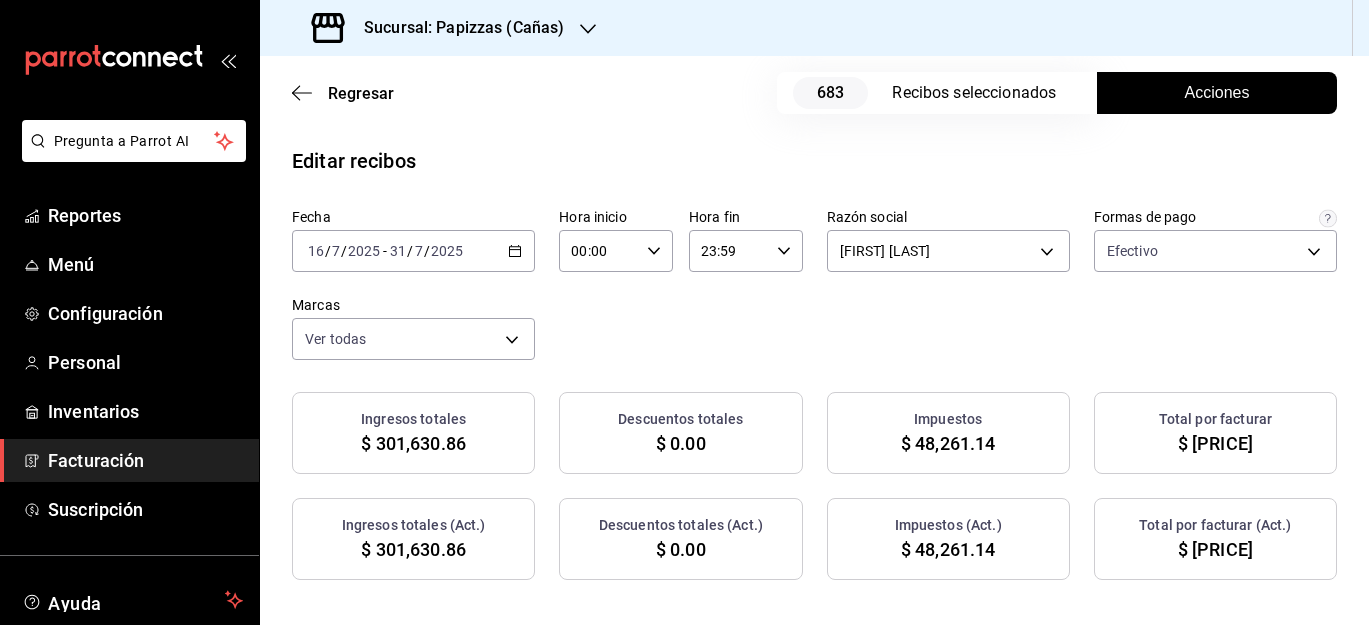click on "Acciones" at bounding box center [1217, 93] 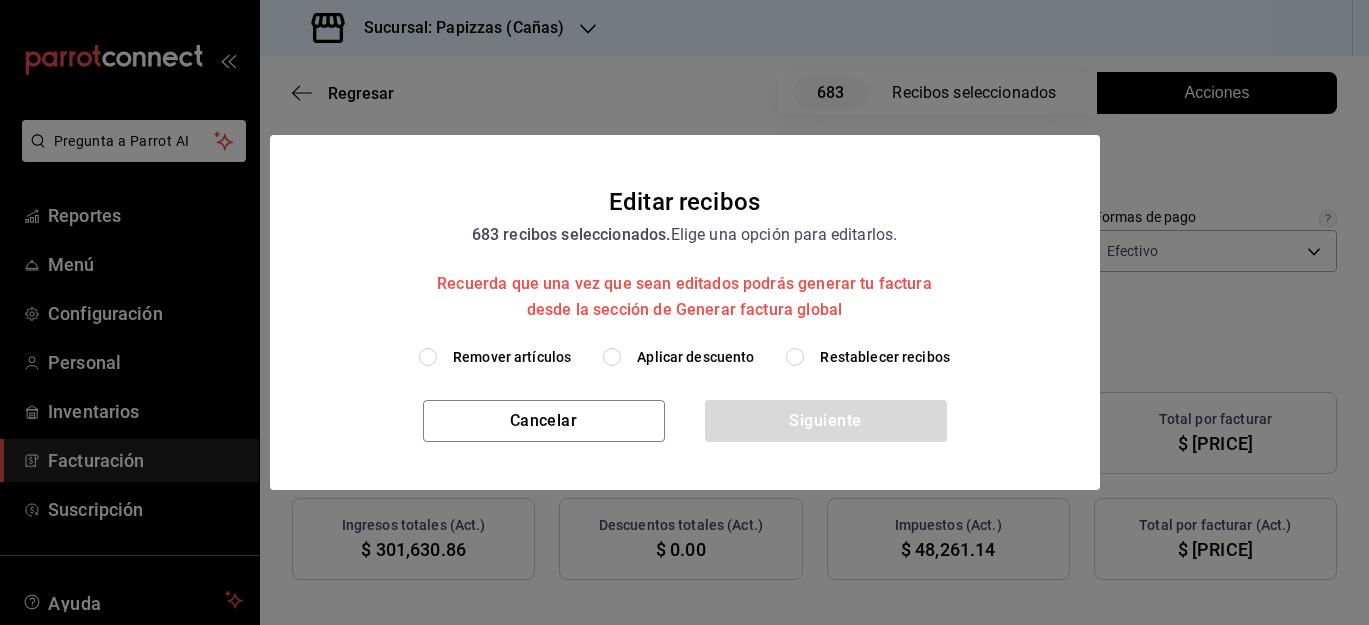 click on "Remover artículos" at bounding box center (512, 357) 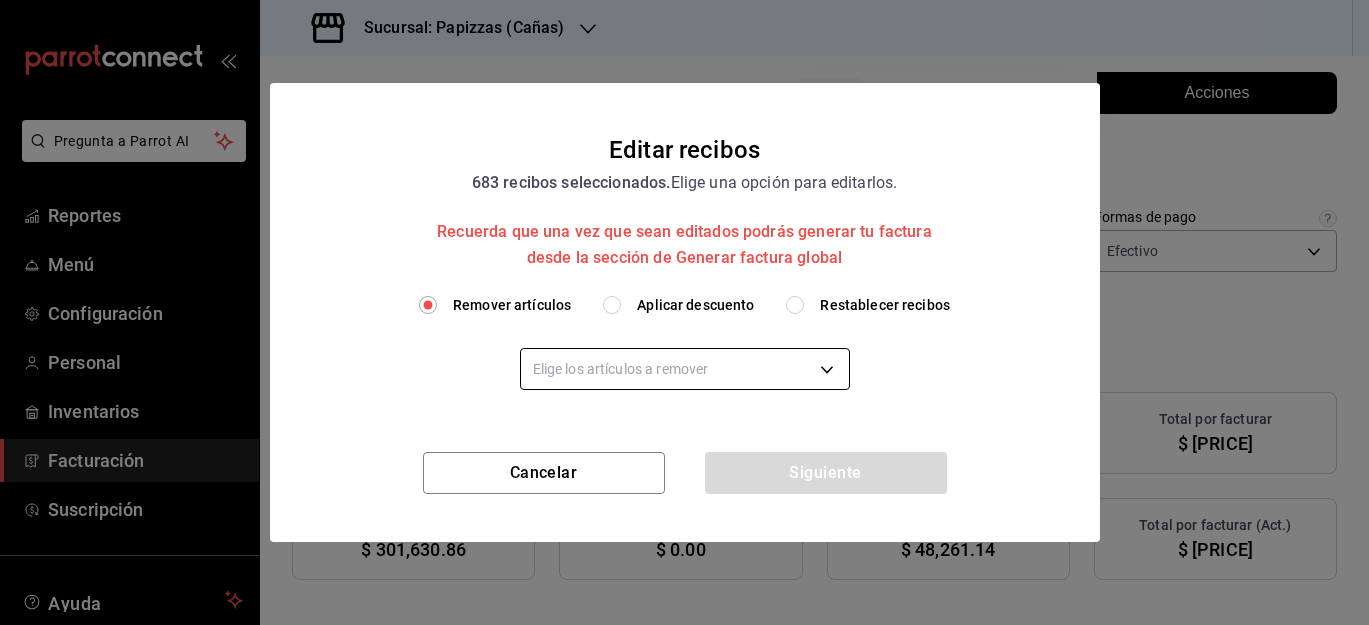 click on "Pregunta a Parrot AI Reportes   Menú   Configuración   Personal   Inventarios   Facturación   Suscripción   Ayuda Recomienda Parrot   [FIRST] [LAST]   Sugerir nueva función   Sucursal: Papizzas (Cañas) Regresar 683 Recibos seleccionados Acciones Editar recibos Fecha 2025-07-16 16 / 7 / 2025 - 2025-07-31 31 / 7 / 2025 Hora inicio 00:00 Hora inicio Hora fin 23:59 Hora fin Razón social [FULL_NAME] [UUID] Formas de pago   Efectivo [UUID] Marcas Ver todas [UUID] Ingresos totales $ 301,630.86 Descuentos totales $ 0.00 Impuestos $ 48,261.14 Total por facturar $ 349,892.00 Ingresos totales (Act.) $ 301,630.86 Descuentos totales (Act.) $ 0.00 Impuestos  (Act.) $ 48,261.14 Total por facturar (Act.) $ 349,892.00 Editar recibos Quita la selección a los recibos que no quieras editar. Act. # de recibo Artículos (Orig.) Artículos (Act.) Subtotal (Orig.) Subtotal (Act.) Descuento total (Orig.) No 6 6 No" at bounding box center [684, 312] 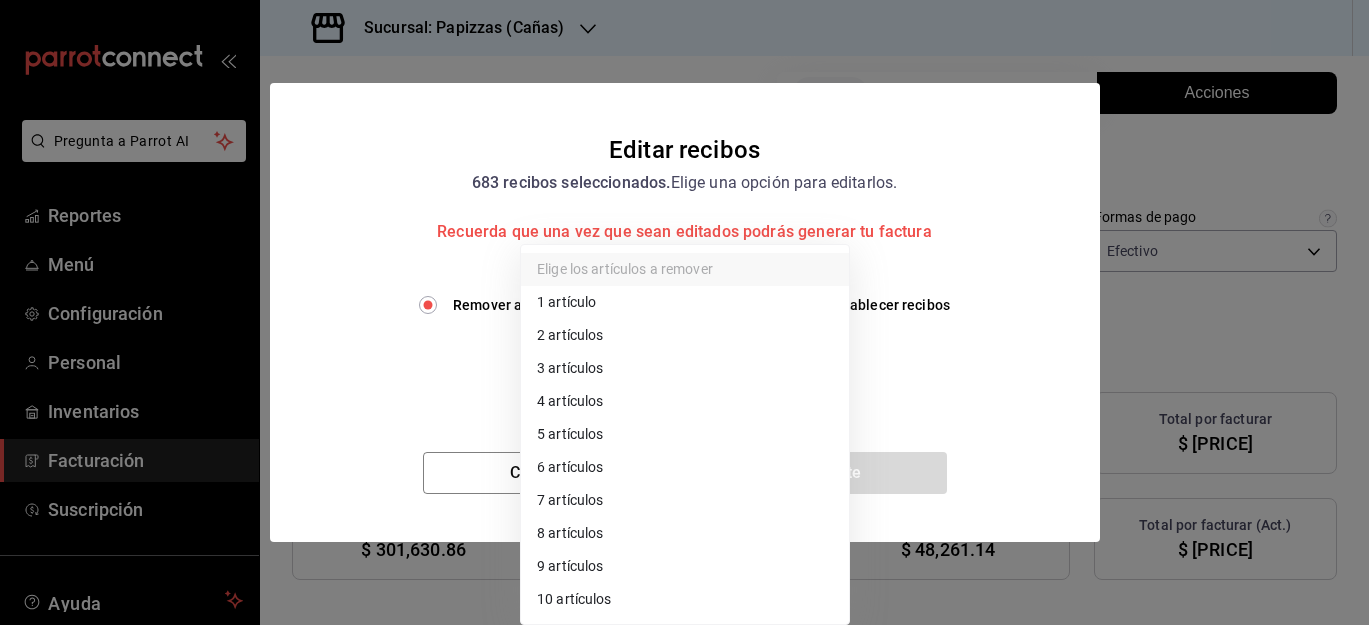 click on "10 artículos" at bounding box center [685, 599] 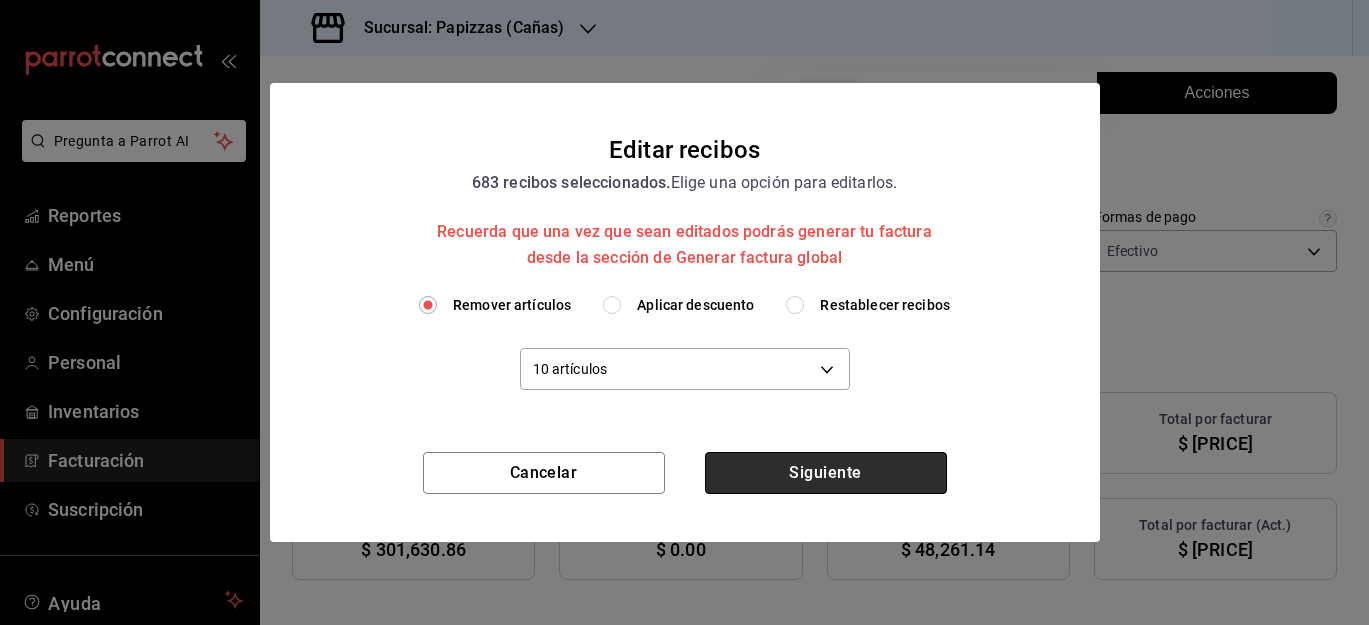 click on "Siguiente" at bounding box center [826, 473] 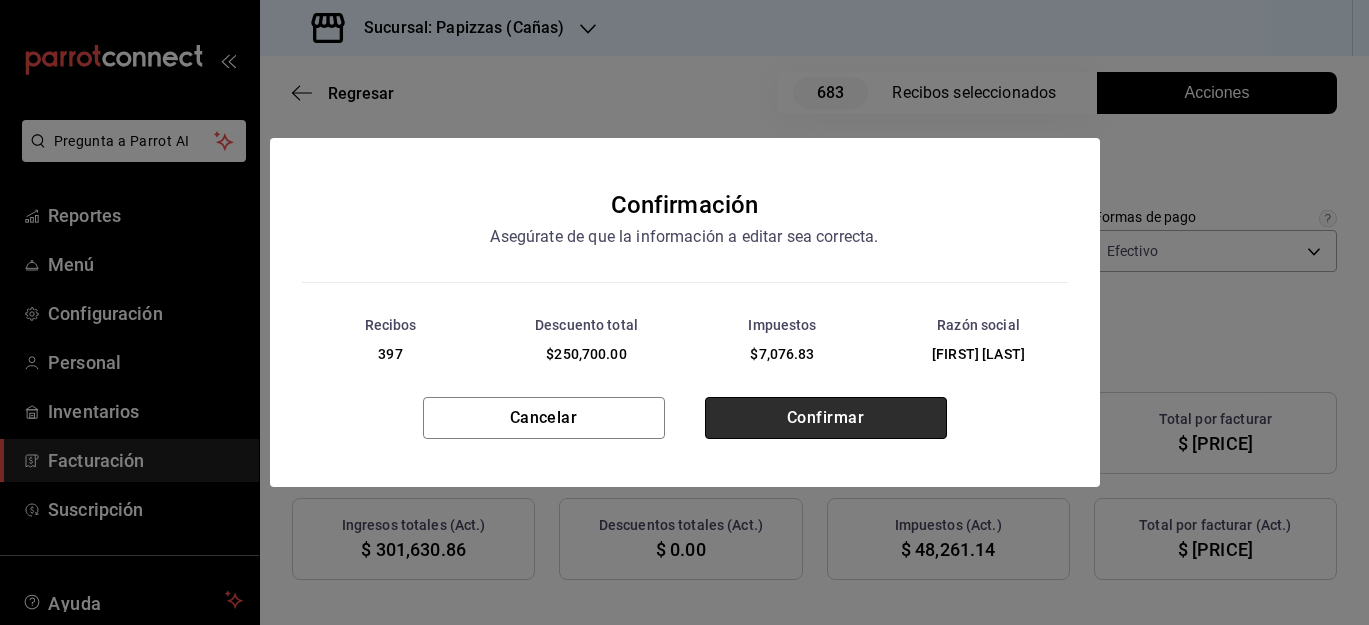 click on "Confirmar" at bounding box center (826, 418) 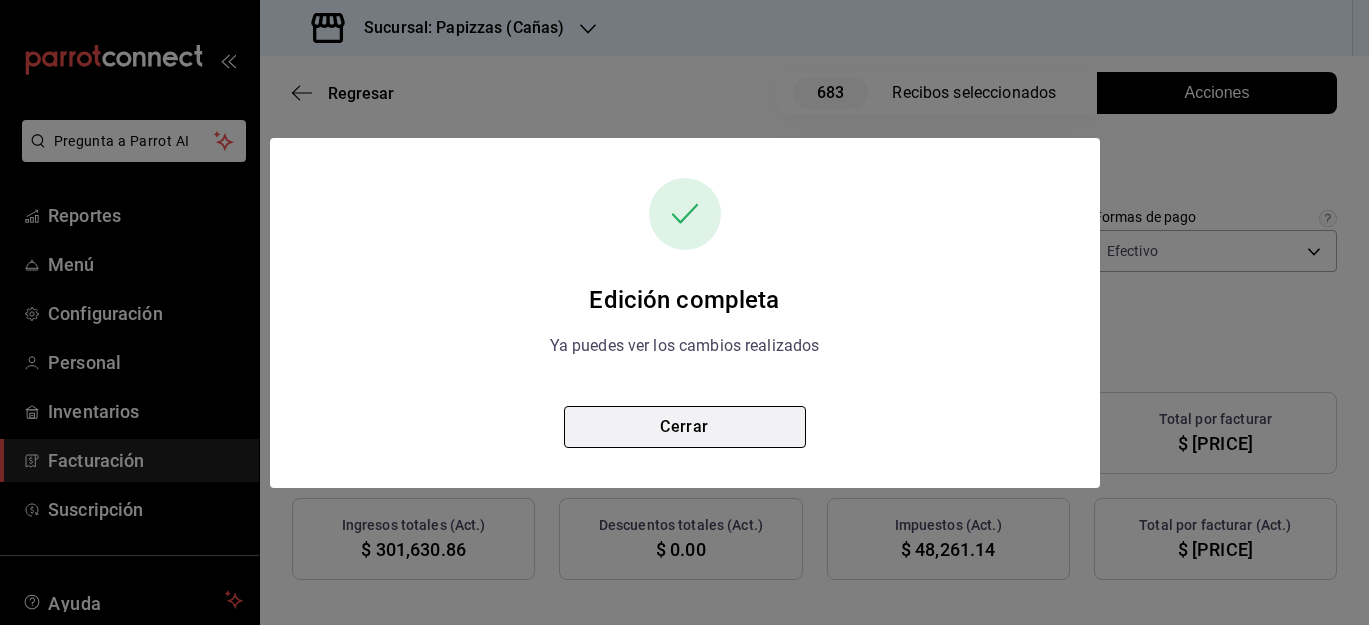 click on "Cerrar" at bounding box center [685, 427] 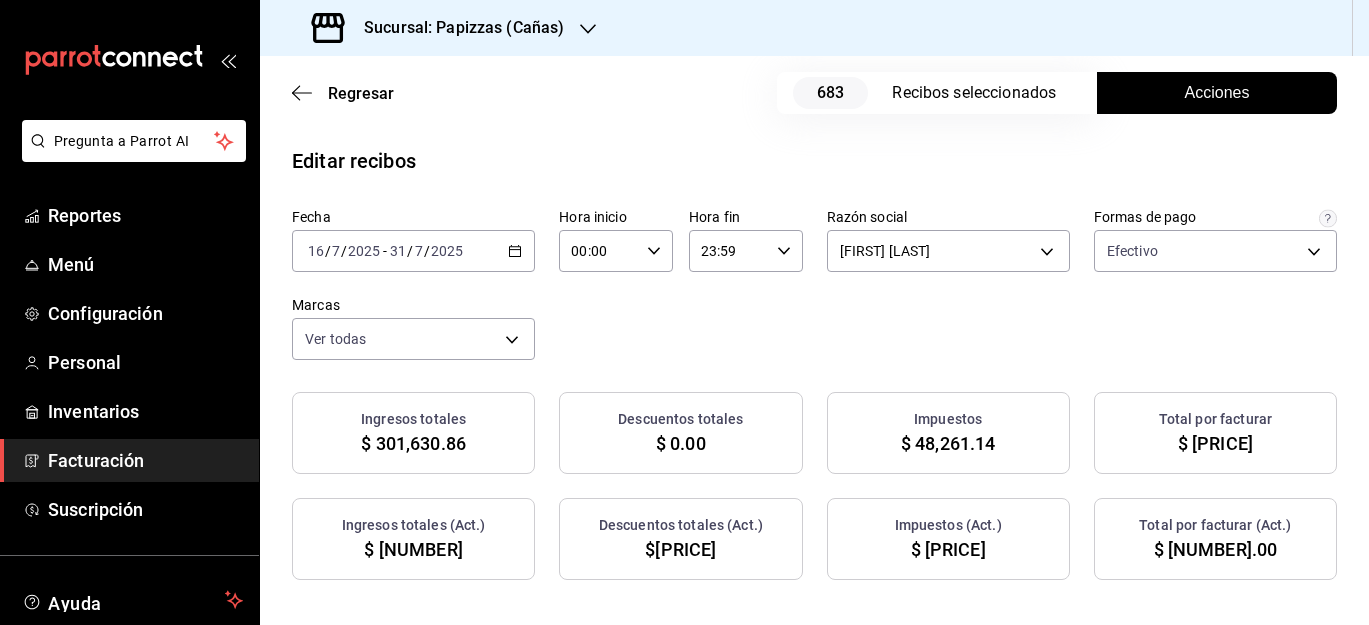 click on "Facturación" at bounding box center (145, 460) 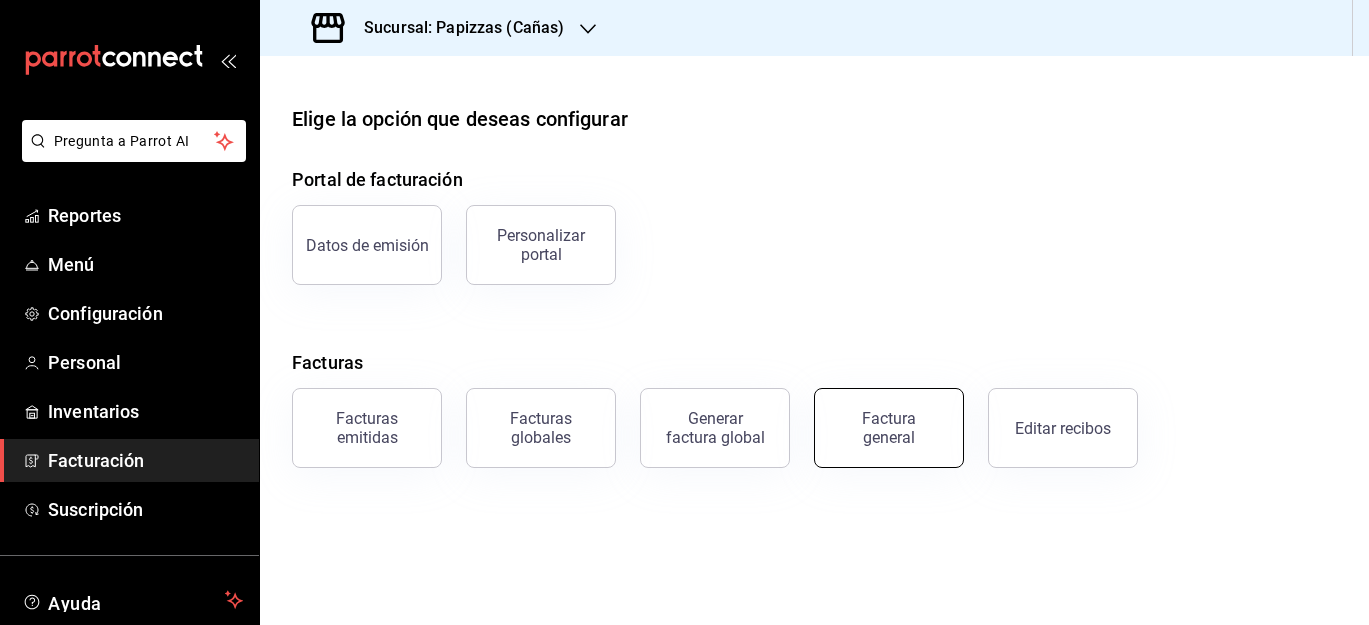 click on "Factura general" at bounding box center [889, 428] 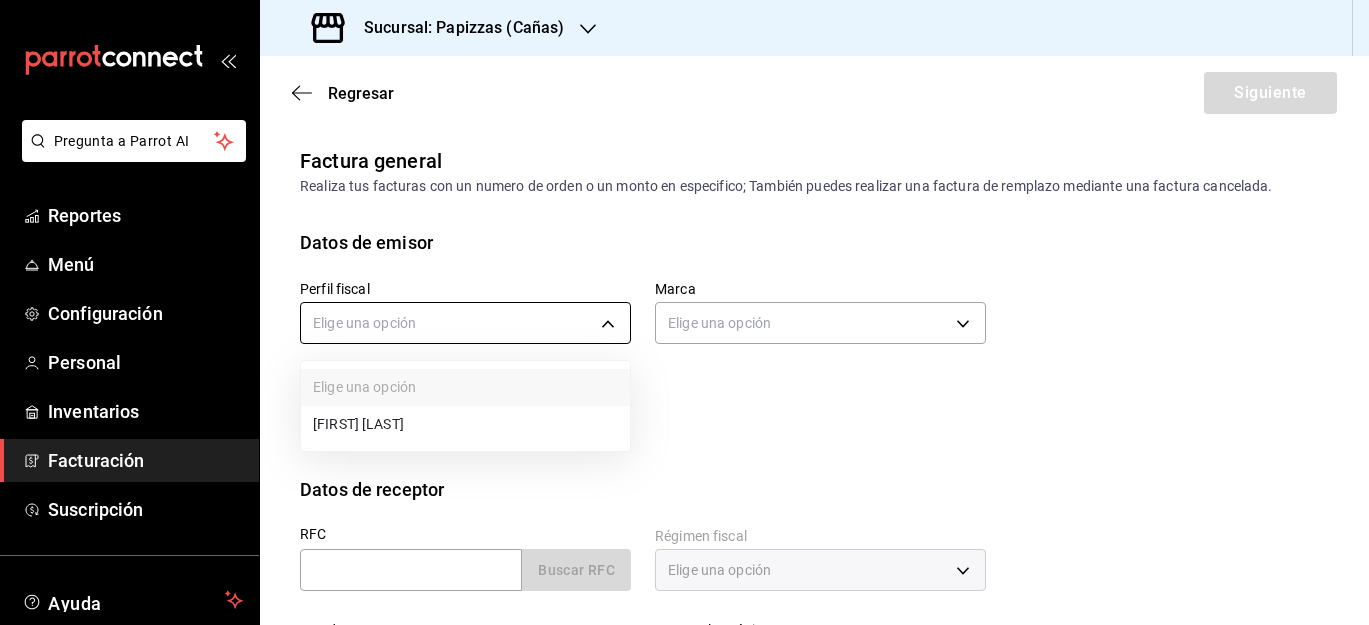 click on "Pregunta a Parrot AI Reportes   Menú   Configuración   Personal   Inventarios   Facturación   Suscripción   Ayuda Recomienda Parrot   [FIRST] [LAST]   Sugerir nueva función   Sucursal: Papizzas (Cañas) Regresar Siguiente Factura general Realiza tus facturas con un numero de orden o un monto en especifico; También puedes realizar una factura de remplazo mediante una factura cancelada. Datos de emisor Perfil fiscal Elige una opción Marca Elige una opción Tipo de comprobante Ingreso I Datos de receptor RFC Buscar RFC Régimen fiscal Elige una opción Uso de CFDI Elige una opción Correo electrónico Dirección Calle # exterior # interior Código postal Estado ​Municipio ​ Colonia ​ GANA 1 MES GRATIS EN TU SUSCRIPCIÓN AQUÍ ¿Recuerdas cómo empezó tu restaurante?
Hoy puedes ayudar a un colega a tener el mismo cambio que tú viviste.
Recomienda Parrot directamente desde tu Portal Administrador.
Es fácil y rápido.
🎁 Por cada restaurante que se una, ganas 1 mes gratis. Reportes" at bounding box center [684, 312] 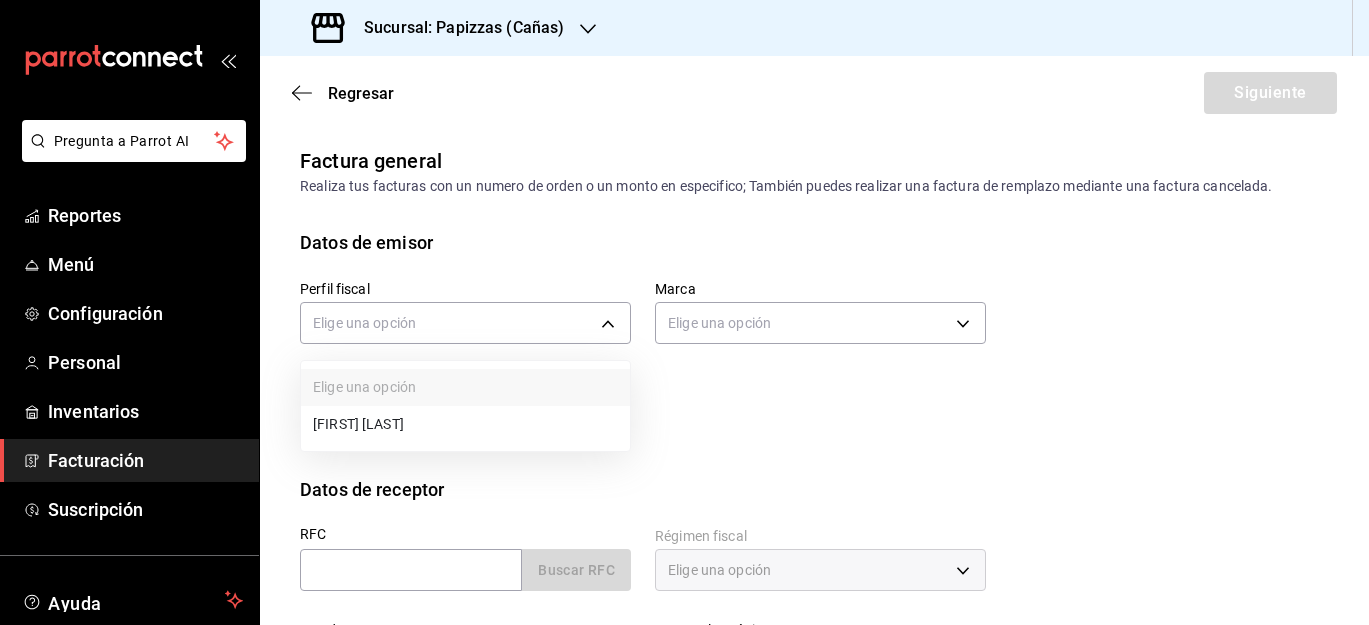 click on "[FIRST] [LAST]" at bounding box center (465, 424) 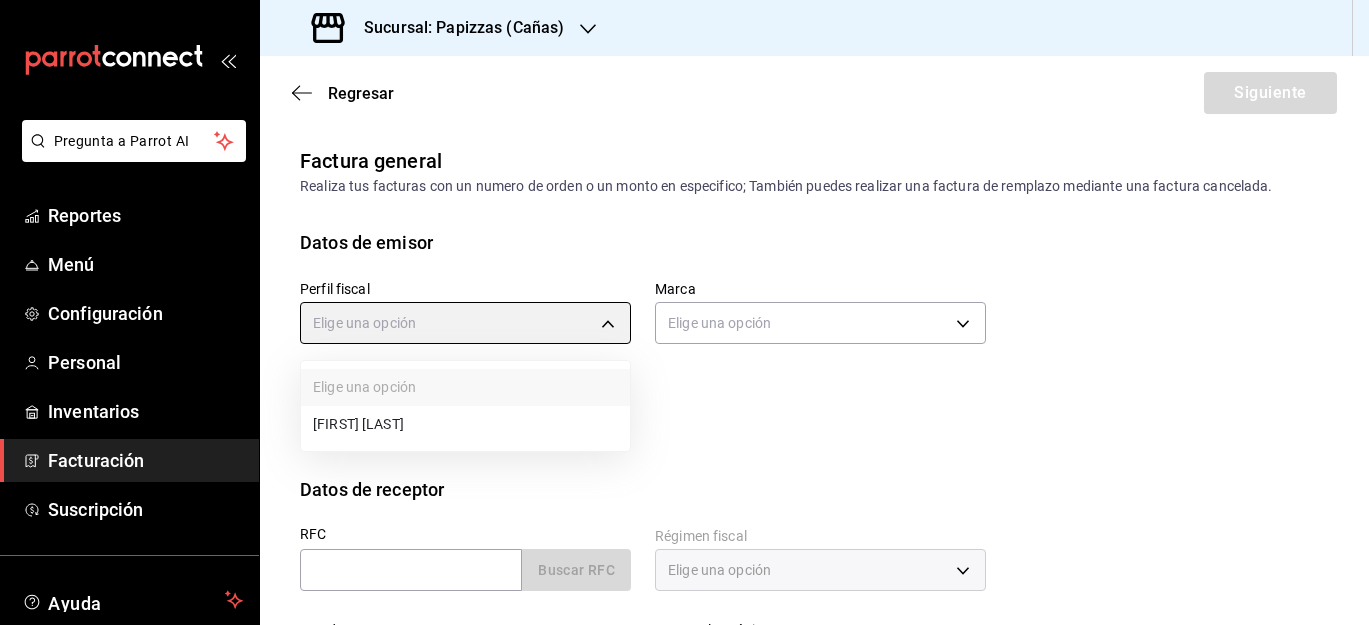 type on "3018d2c5-0b3c-429f-9a63-17e36390ae46" 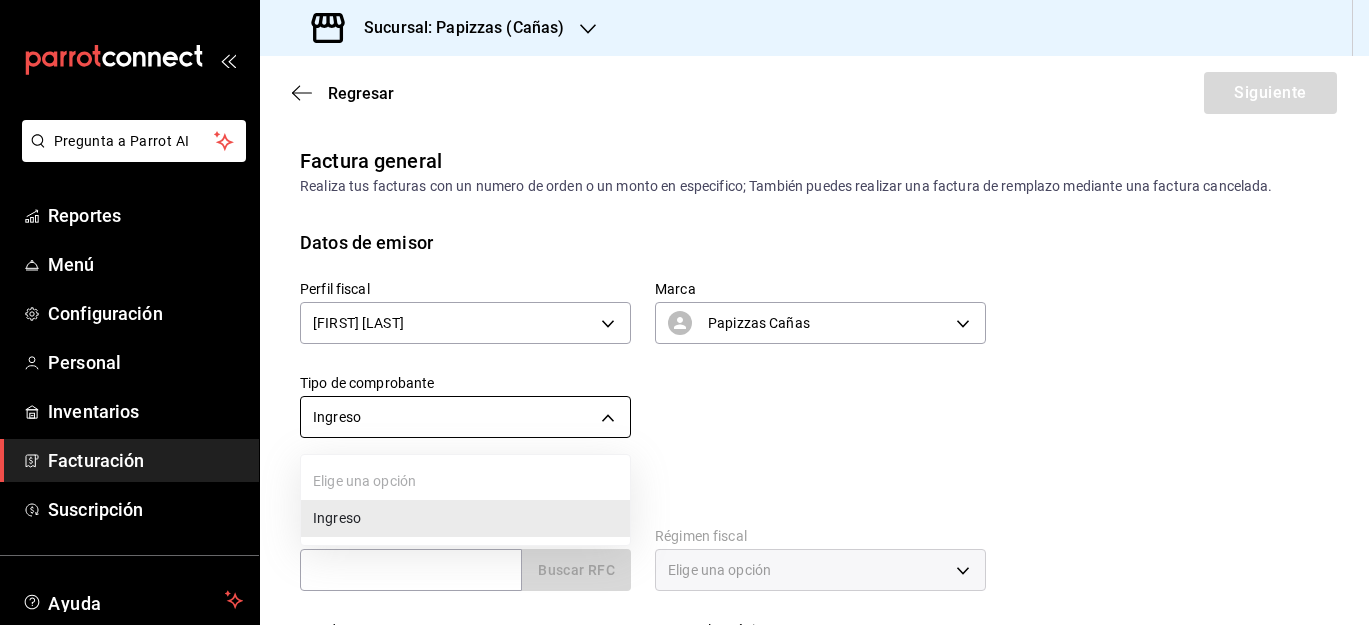 click on "Pregunta a Parrot AI Reportes Menú Configuración Personal Inventarios Facturación Suscripción Ayuda Recomienda Parrot [NAME] Sugerir nueva función Sucursal: Papizzas (Cañas) Regresar Siguiente Factura general Realiza tus facturas con un numero de orden o un monto en especifico; También puedes realizar una factura de remplazo mediante una factura cancelada. Datos de emisor Perfil fiscal JUAN PABLO RODRIGUEZ CUADRAS 3018d2c5-0b3c-429f-9a63-17e36390ae46 Marca Papizzas Cañas 54584f42-c2fe-48c6-8752-c05a882df9f4 Tipo de comprobante Ingreso I Datos de receptor RFC Buscar RFC Régimen fiscal Elige una opción Uso de CFDI Elige una opción Correo electrónico Dirección Calle # exterior # interior Código postal Estado Municipio Colonia GANA 1 MES GRATIS EN TU SUSCRIPCIÓN AQUÍ Pregunta a Parrot AI Reportes Menú Configuración Personal Inventarios Facturación Suscripción Ayuda Recomienda Parrot [NAME] Sugerir nueva función" at bounding box center (684, 312) 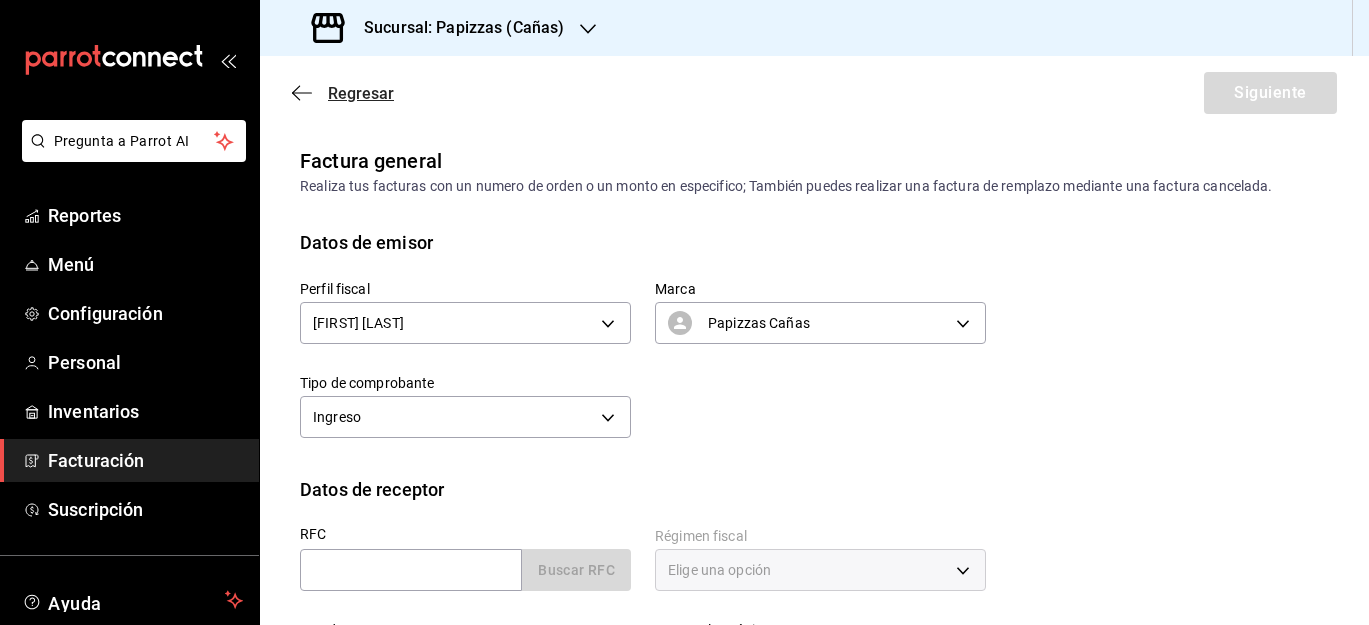 click 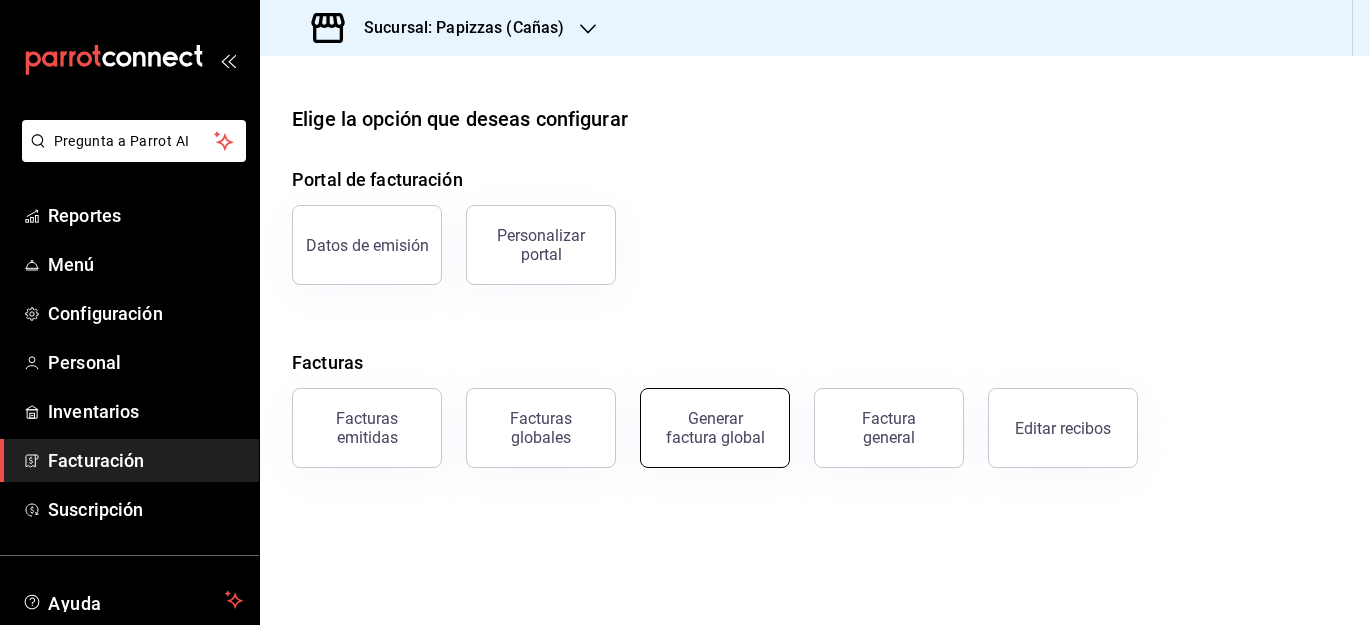 click on "Generar factura global" at bounding box center (715, 428) 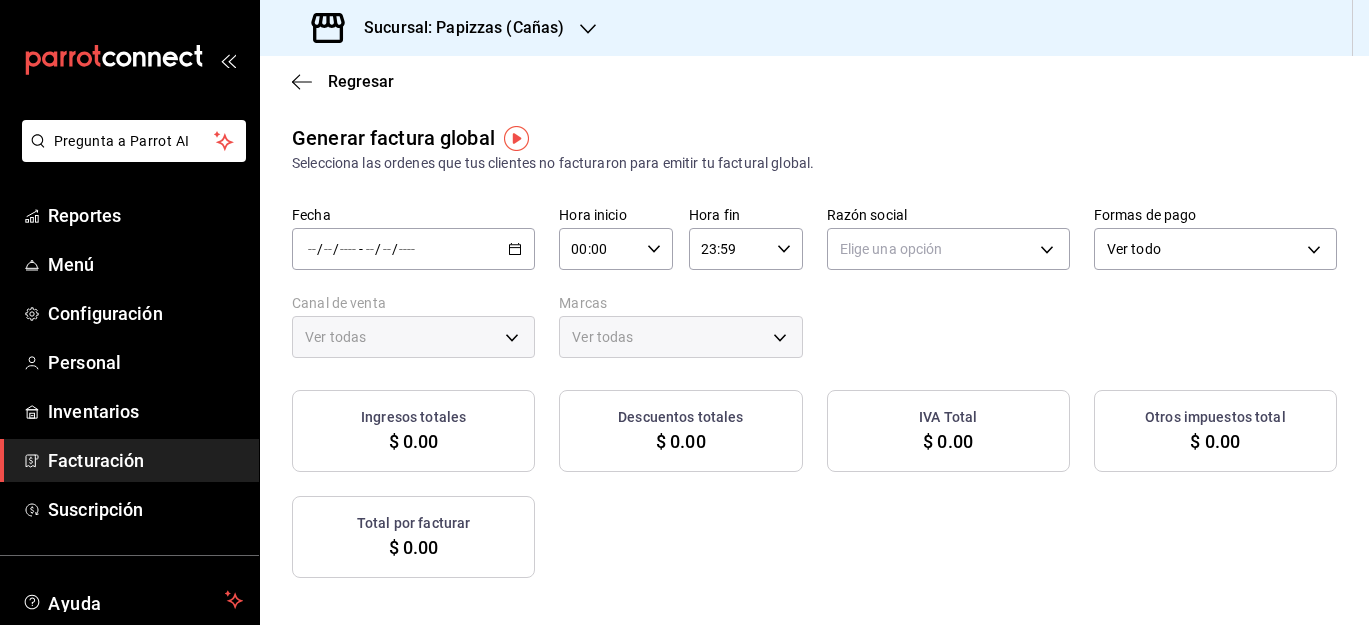 type on "PARROT,UBER_EATS,RAPPI,DIDI_FOOD,ONLINE" 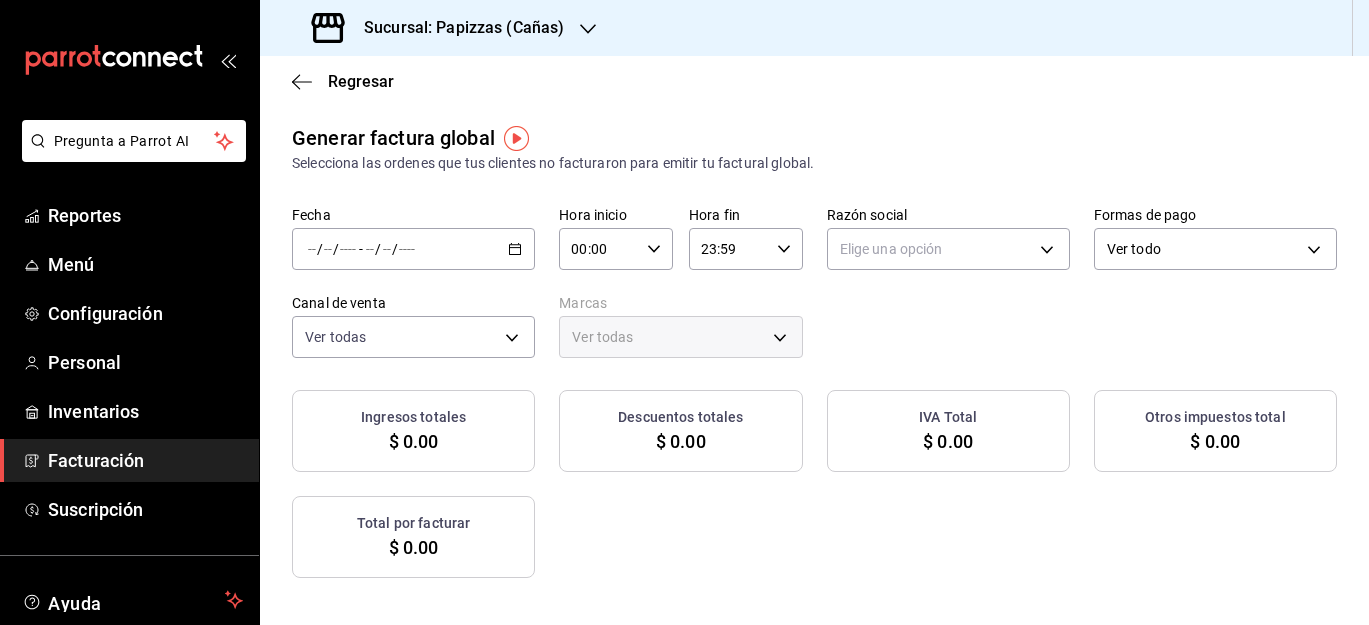 click on "/ / - / /" at bounding box center (413, 249) 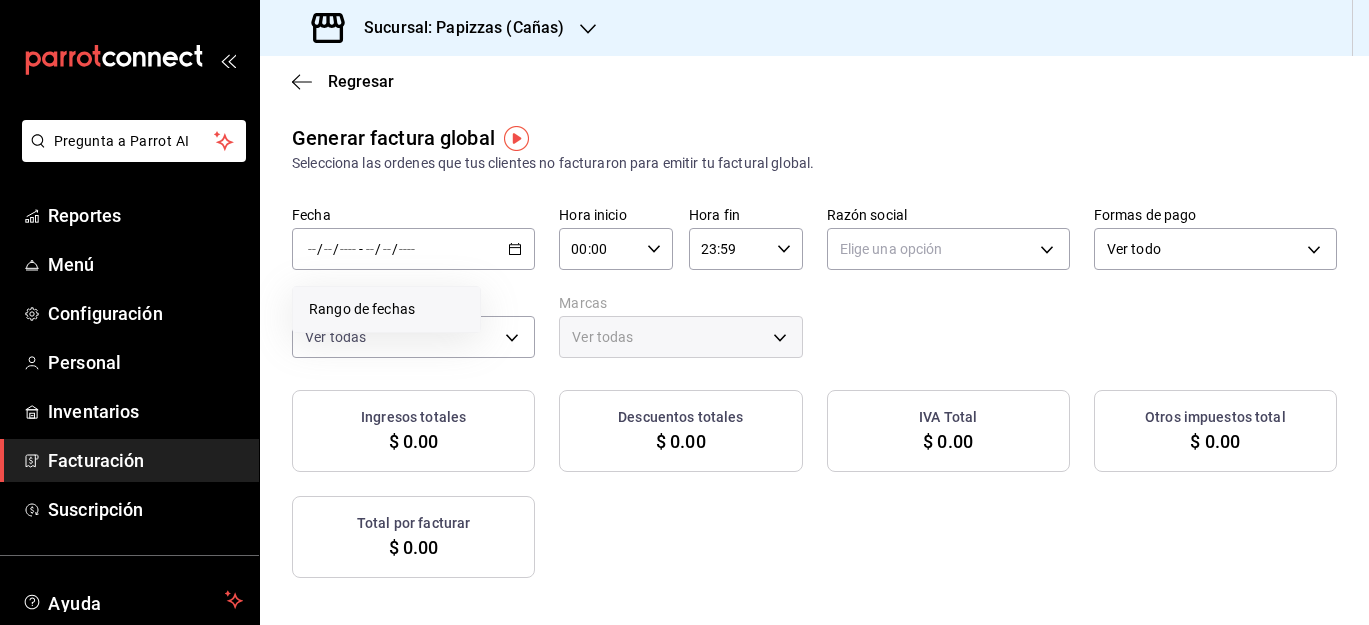 click on "Rango de fechas" at bounding box center [386, 309] 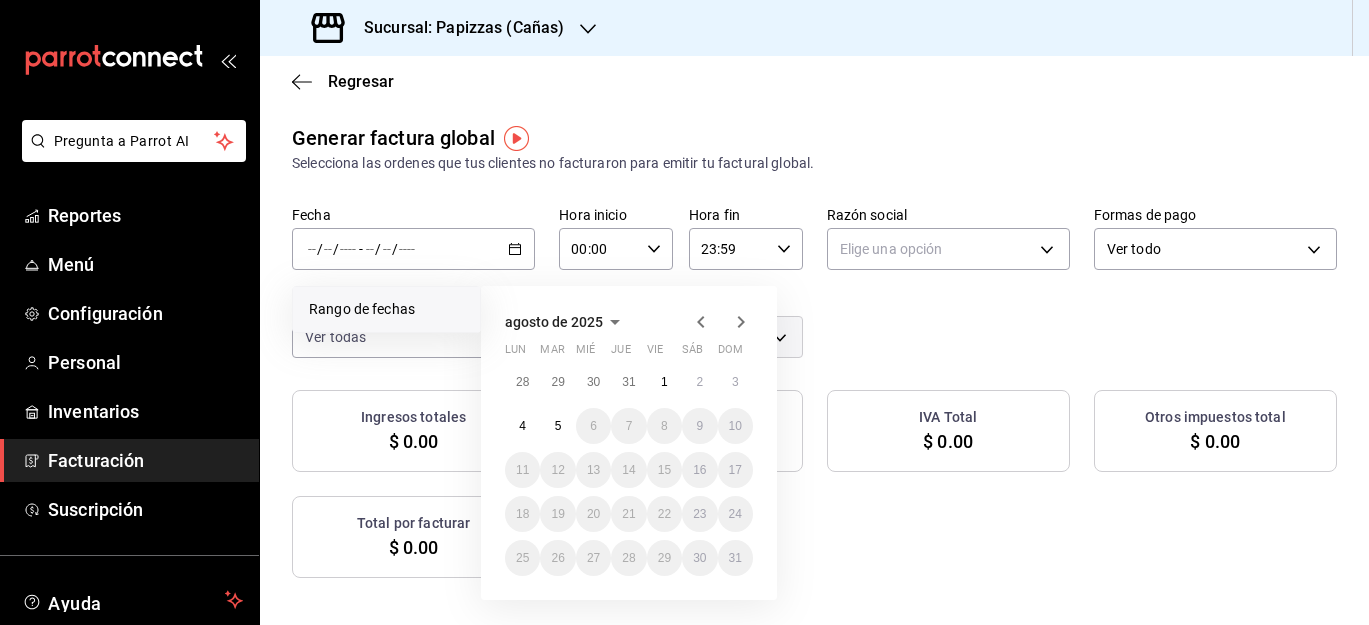 click 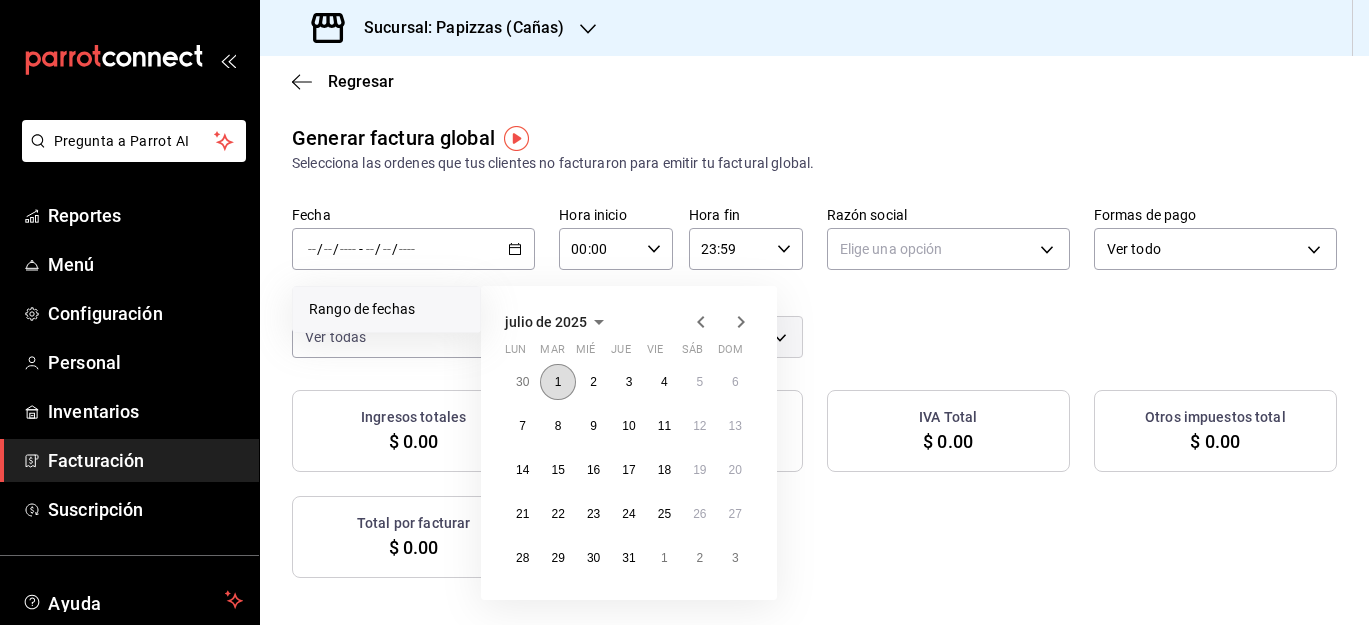 click on "1" at bounding box center (558, 382) 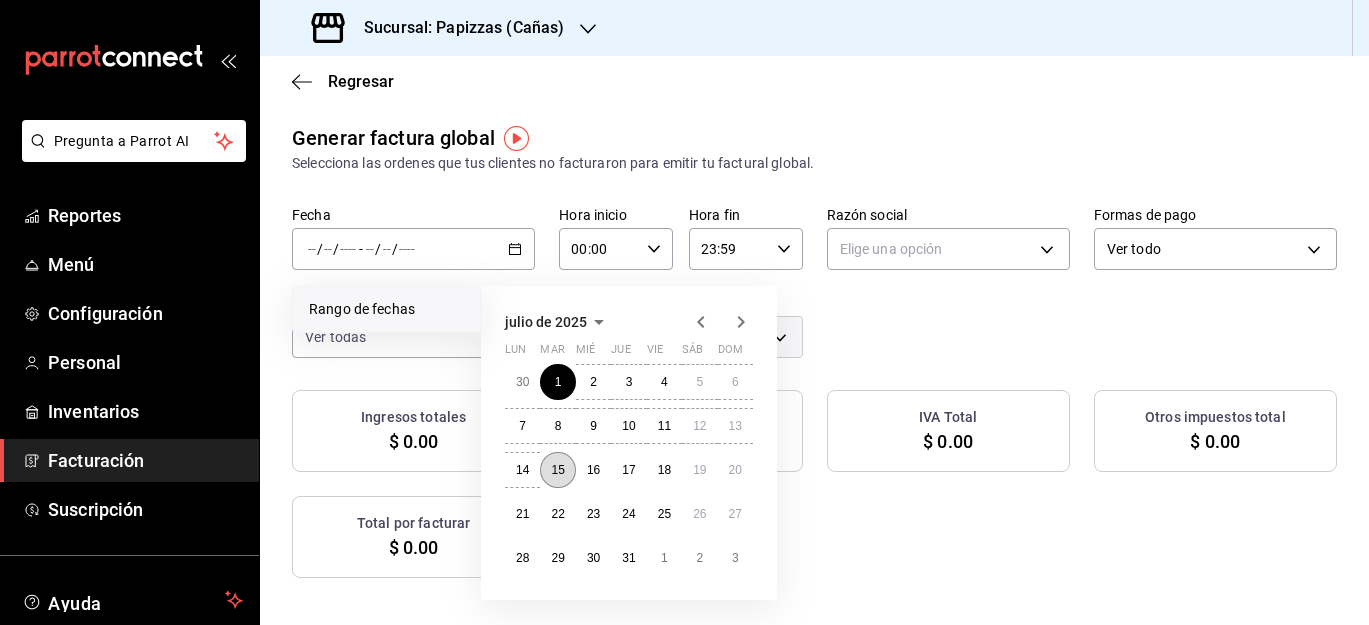 click on "15" at bounding box center [557, 470] 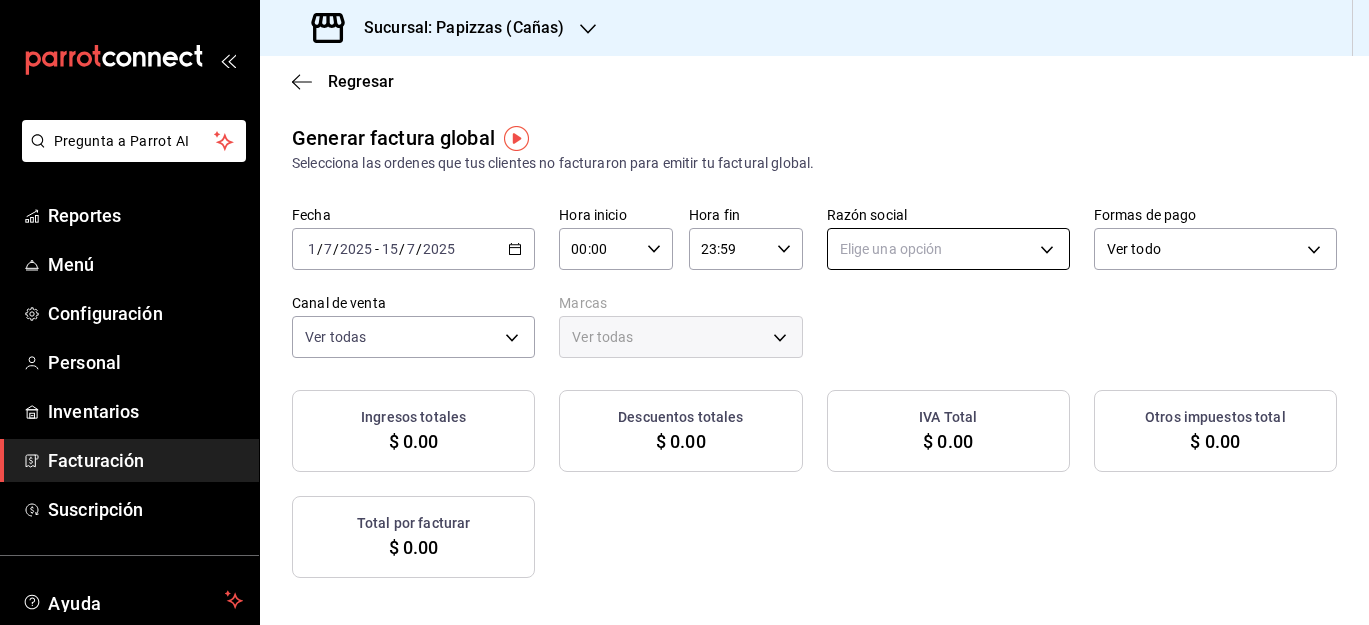click on "Pregunta a Parrot AI Reportes   Menú   Configuración   Personal   Inventarios   Facturación   Suscripción   Ayuda Recomienda Parrot   [FIRST] [LAST]   Sugerir nueva función   Sucursal: [BRAND_NAME] ([STORE_NAME]) Regresar Generar factura global Selecciona las ordenes que tus clientes no facturaron para emitir tu factural global. Fecha [DATE] / [DATE] - [DATE] / [DATE] Hora inicio [TIME] Hora inicio Hora fin [TIME] Hora fin Razón social Elige una opción Formas de pago Ver todo ALL Canal de venta Ver todas PARROT,UBER_EATS,RAPPI,DIDI_FOOD,ONLINE Marcas Ver todas Ingresos totales [CURRENCY][AMOUNT] Descuentos totales [CURRENCY][AMOUNT] IVA Total [CURRENCY][AMOUNT] Otros impuestos total [CURRENCY][AMOUNT] Total por facturar [CURRENCY][AMOUNT] No hay información que mostrar GANA 1 MES GRATIS EN TU SUSCRIPCIÓN AQUÍ Ver video tutorial Ir a video Pregunta a Parrot AI Reportes   Menú   Configuración   Personal   Inventarios   Facturación   Suscripción   Ayuda Recomienda Parrot   [FIRST] [LAST]   Sugerir nueva función   Visitar centro de ayuda" at bounding box center (684, 312) 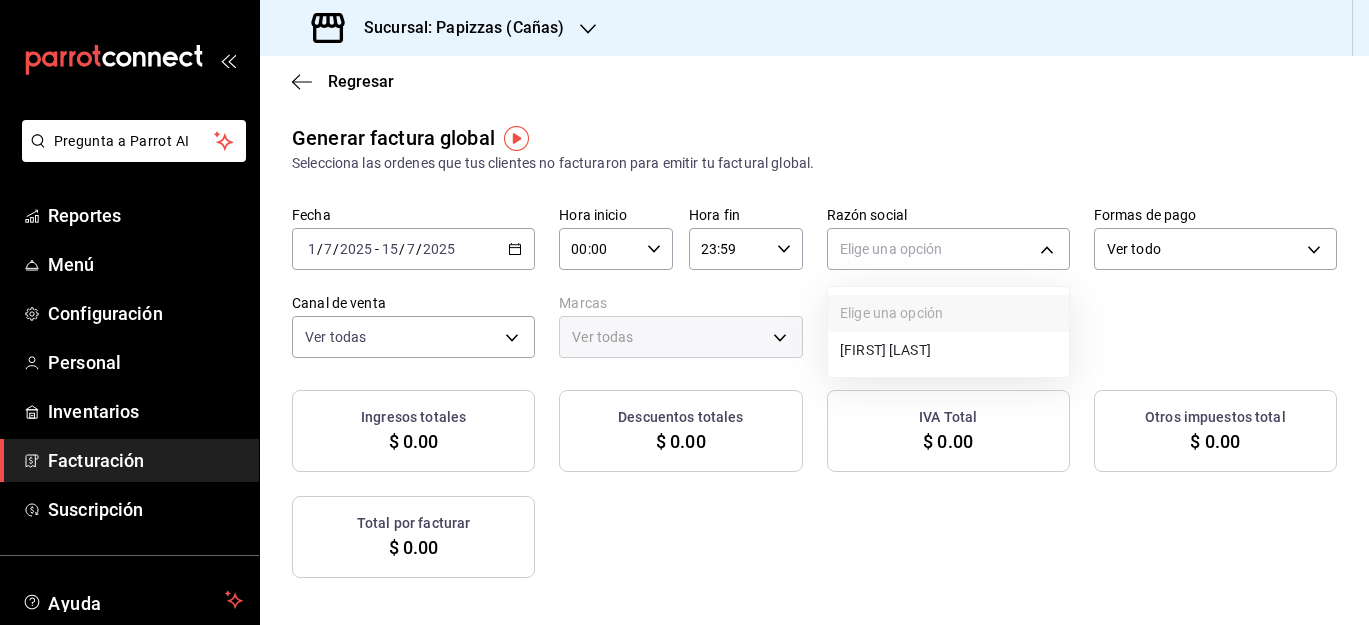 click on "[FIRST] [LAST]" at bounding box center (948, 350) 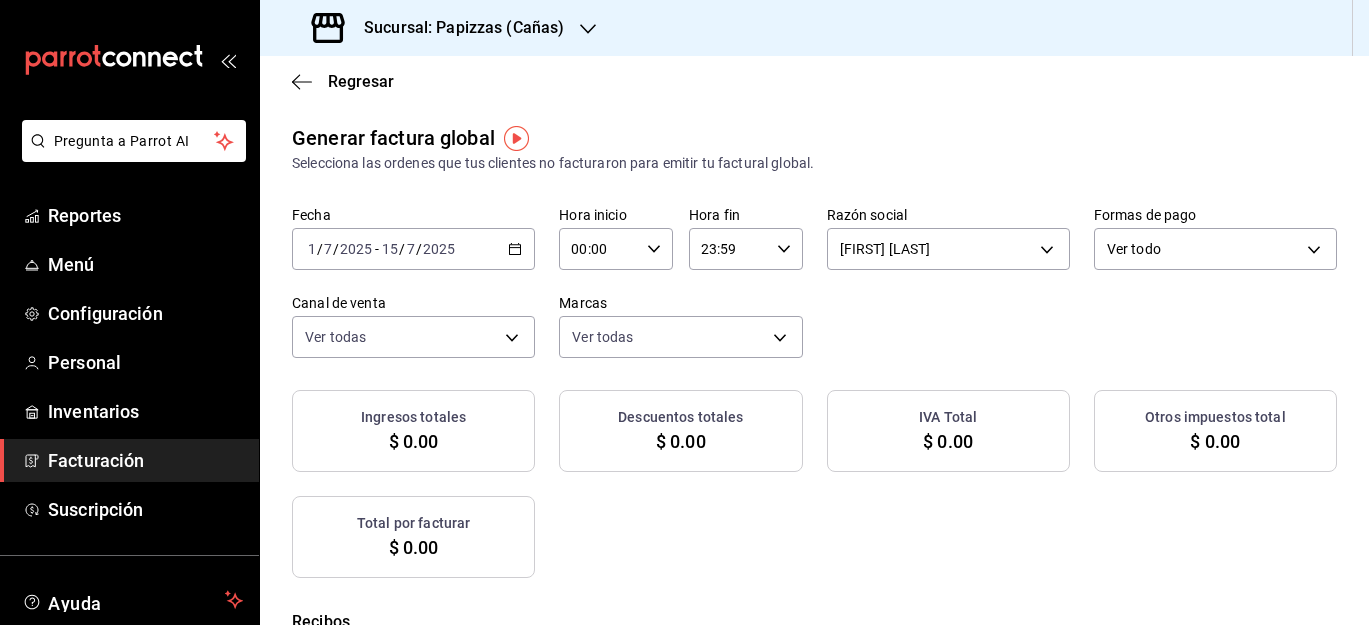 checkbox on "true" 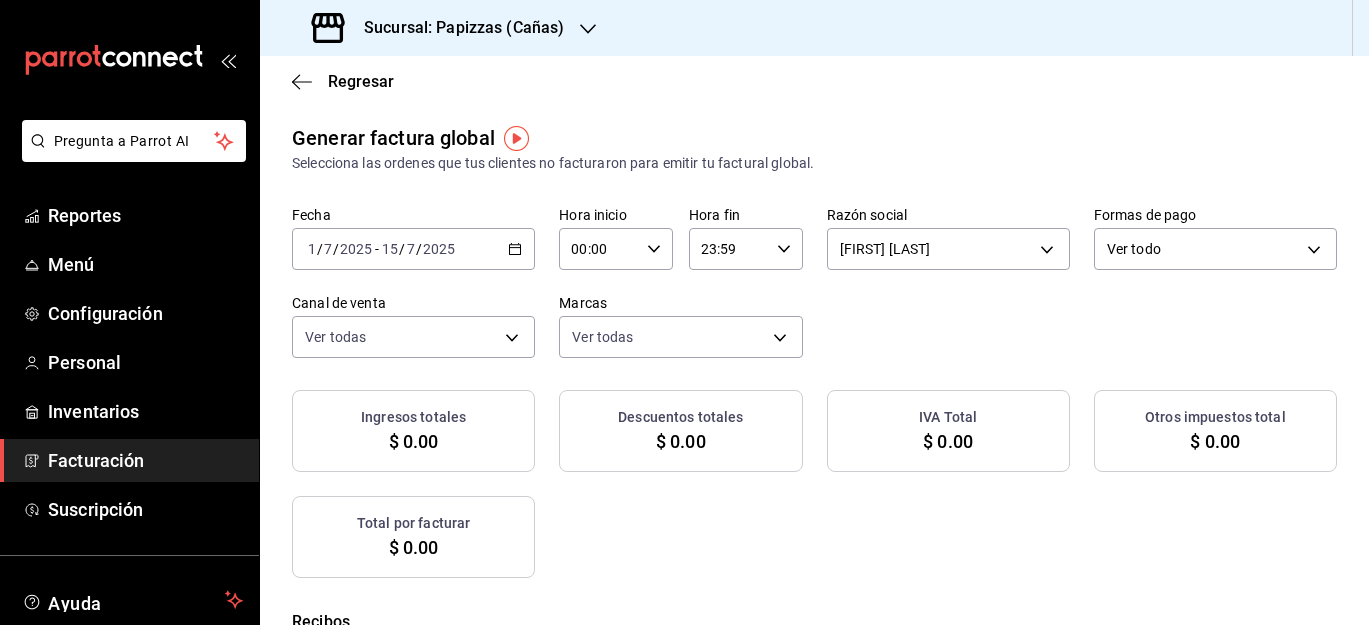 checkbox on "true" 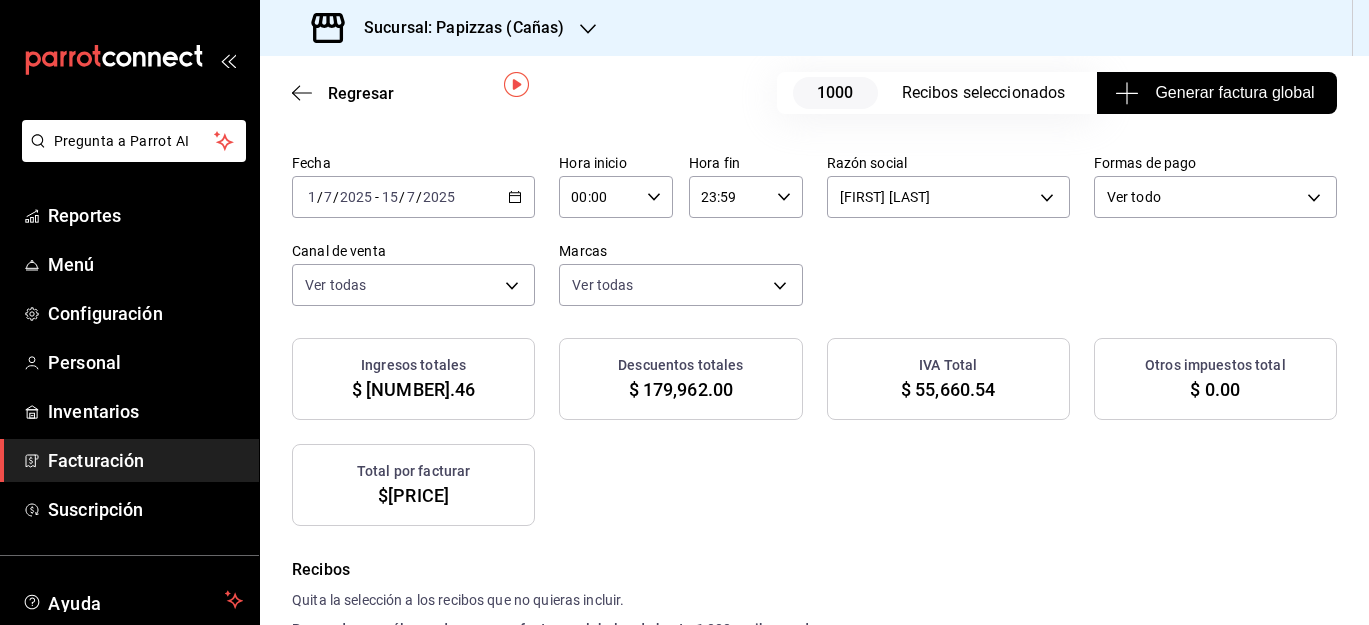 scroll, scrollTop: 77, scrollLeft: 0, axis: vertical 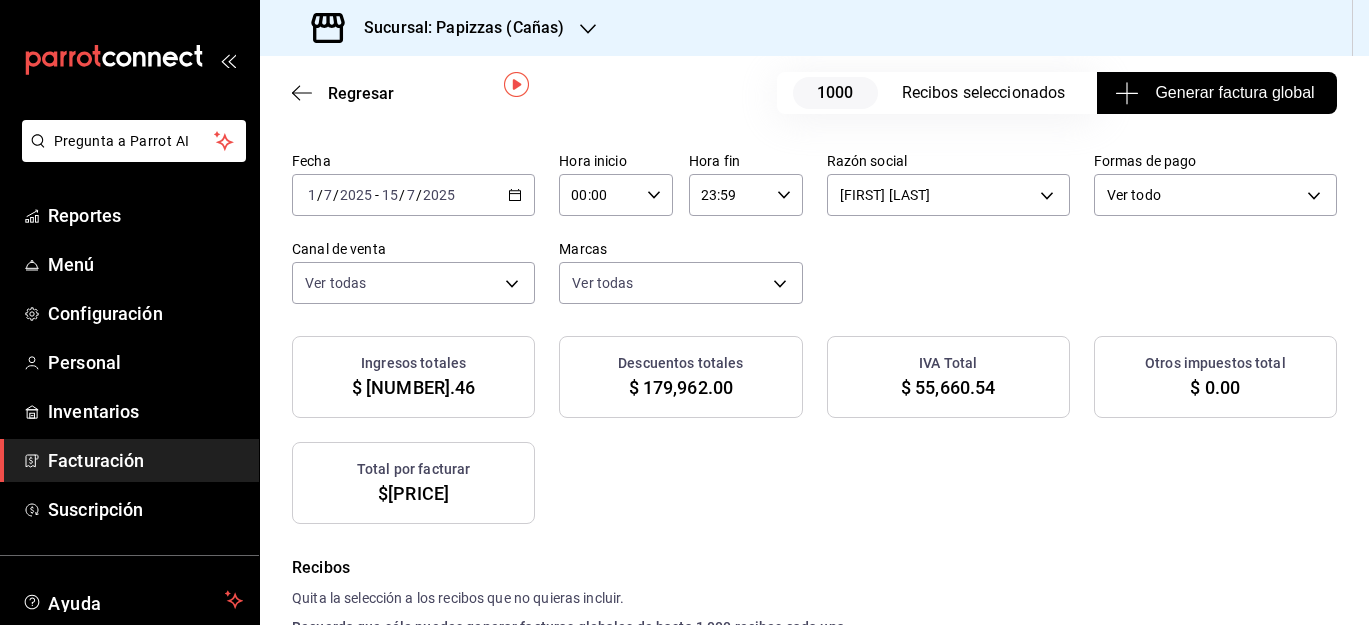 click on "Generar factura global" at bounding box center [1216, 93] 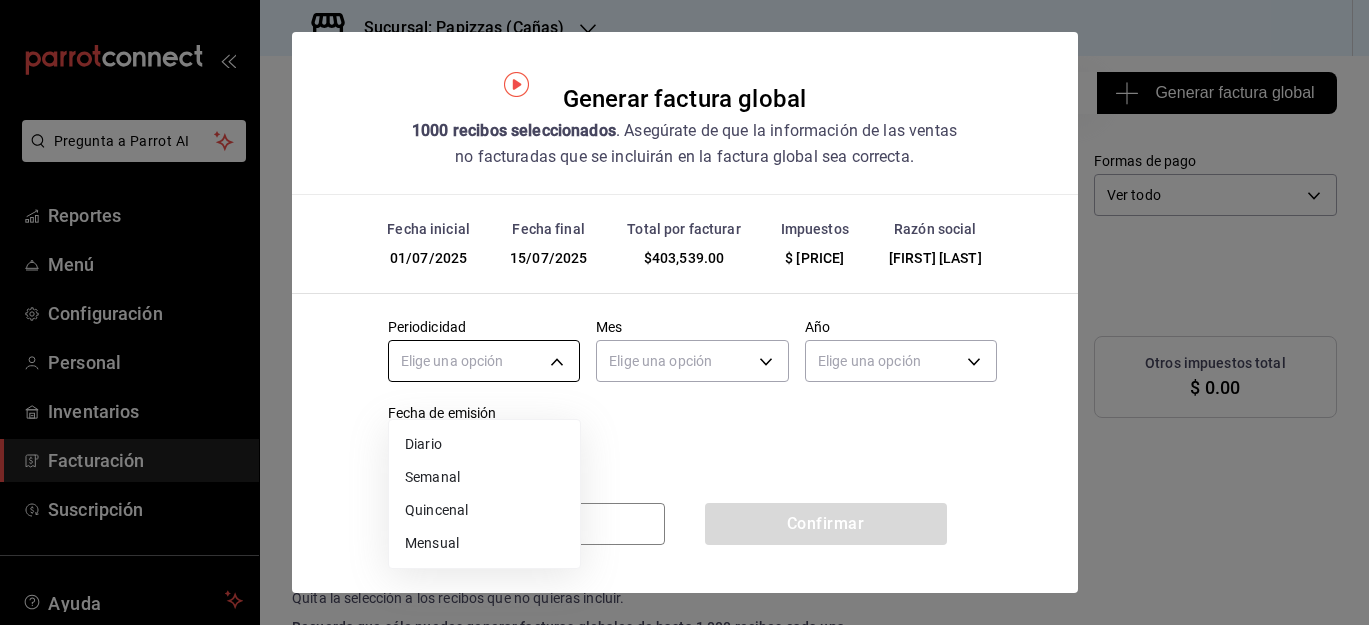 click on "Pregunta a Parrot AI Reportes   Menú   Configuración   Personal   Inventarios   Facturación   Suscripción   Ayuda Recomienda Parrot   [FIRST] [LAST]   Sugerir nueva función   Sucursal: Papizzas (Cañas) Regresar 1000 Recibos seleccionados Generar factura global Generar factura global Selecciona las ordenes que tus clientes no facturaron para emitir tu factural global. Fecha 2025-07-01 1 / 7 / 2025 - 2025-07-15 15 / 7 / 2025 Hora inicio 00:00 Hora inicio Hora fin 23:59 Hora fin Razón social [FIRST] [LAST] [LAST] Formas de pago Ver todo ALL Canal de venta Ver todas PARROT,UBER_EATS,RAPPI,DIDI_FOOD,ONLINE Marcas Ver todas Ingresos totales $ 347,878.46 Descuentos totales $ 179,962.00 IVA Total $ 55,660.54 Otros impuestos total $ 0.00 Total por facturar $ 403,539.00 Recibos Quita la selección a los recibos que no quieras incluir. Recuerda que sólo puedes generar facturas globales de hasta 1,000 recibos cada una. Fecha" at bounding box center [684, 312] 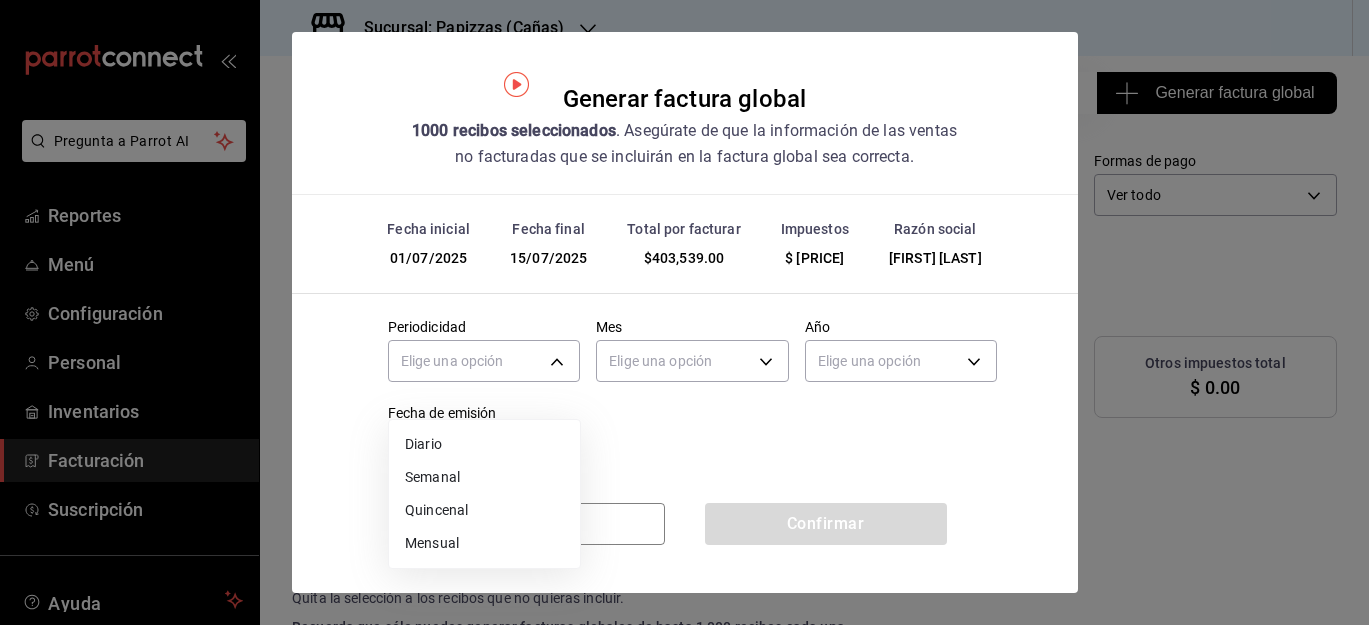 click on "Quincenal" at bounding box center (484, 510) 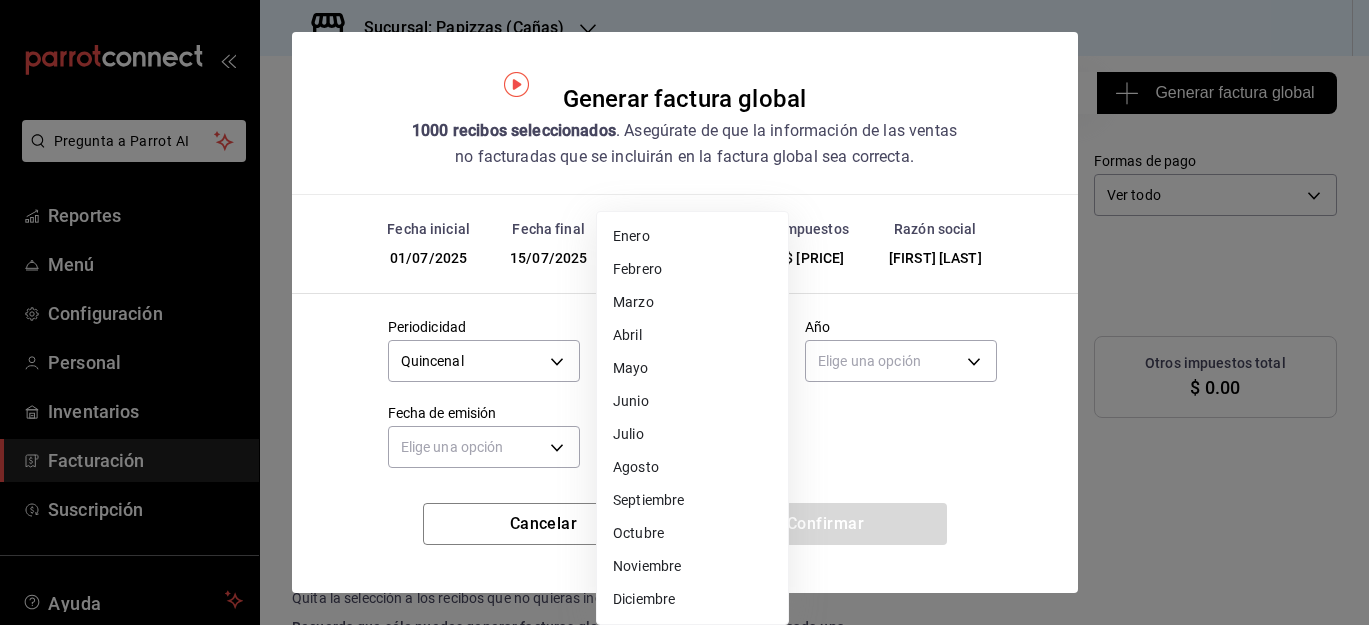 click on "Pregunta a Parrot AI Reportes   Menú   Configuración   Personal   Inventarios   Facturación   Suscripción   Ayuda Recomienda Parrot   [FIRST] [LAST]   Sugerir nueva función   Sucursal: Papizzas (Cañas) Regresar 1000 Recibos seleccionados Generar factura global Generar factura global Selecciona las ordenes que tus clientes no facturaron para emitir tu factural global. Fecha 2025-07-01 1 / 7 / 2025 - 2025-07-15 15 / 7 / 2025 Hora inicio 00:00 Hora inicio Hora fin 23:59 Hora fin Razón social [FIRST] [LAST] [LAST] Formas de pago Ver todo ALL Canal de venta Ver todas PARROT,UBER_EATS,RAPPI,DIDI_FOOD,ONLINE Marcas Ver todas Ingresos totales $ 347,878.46 Descuentos totales $ 179,962.00 IVA Total $ 55,660.54 Otros impuestos total $ 0.00 Total por facturar $ 403,539.00 Recibos Quita la selección a los recibos que no quieras incluir. Recuerda que sólo puedes generar facturas globales de hasta 1,000 recibos cada una. Fecha" at bounding box center (684, 312) 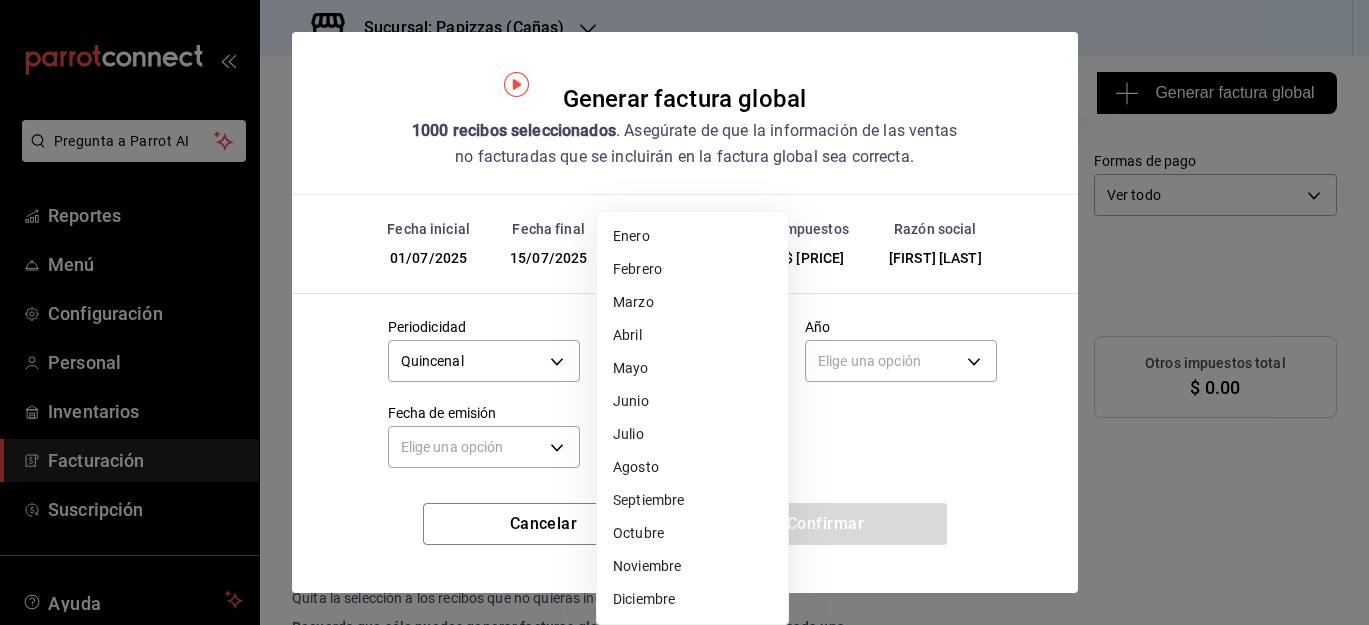 click on "Julio" at bounding box center (692, 434) 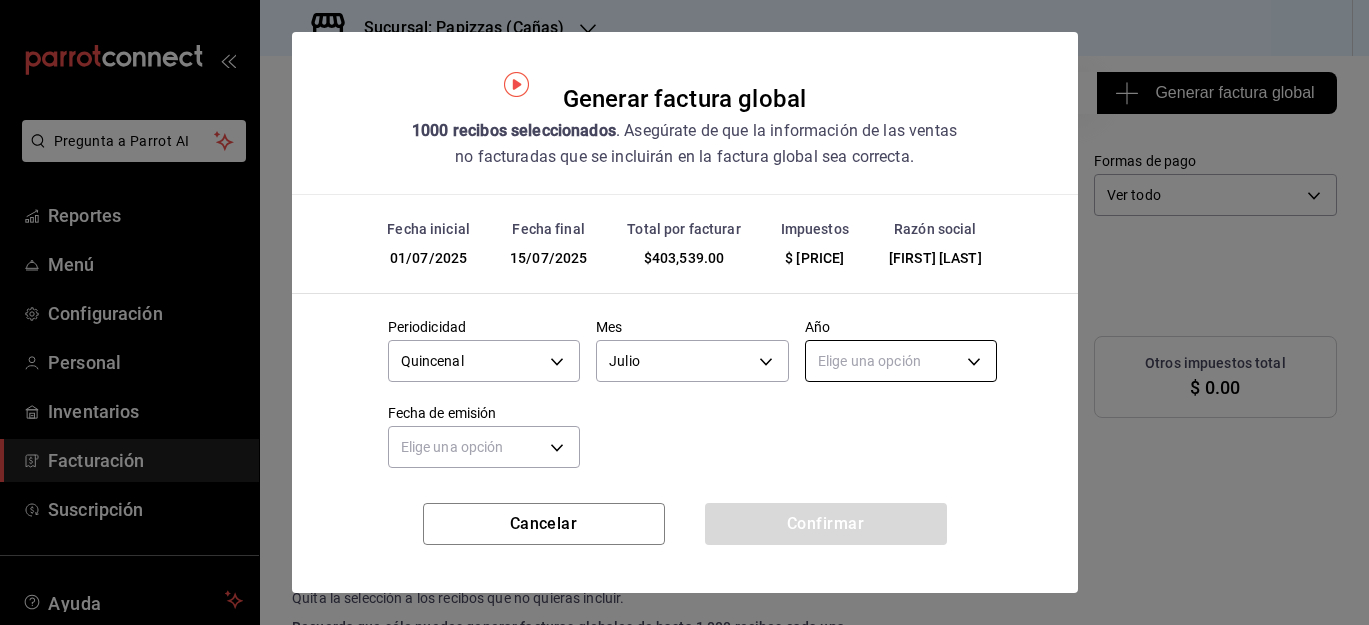 click on "Pregunta a Parrot AI Reportes   Menú   Configuración   Personal   Inventarios   Facturación   Suscripción   Ayuda Recomienda Parrot   [FIRST] [LAST]   Sugerir nueva función   Sucursal: Papizzas (Cañas) Regresar 1000 Recibos seleccionados Generar factura global Generar factura global Selecciona las ordenes que tus clientes no facturaron para emitir tu factural global. Fecha 2025-07-01 1 / 7 / 2025 - 2025-07-15 15 / 7 / 2025 Hora inicio 00:00 Hora inicio Hora fin 23:59 Hora fin Razón social [FIRST] [LAST] [LAST] Formas de pago Ver todo ALL Canal de venta Ver todas PARROT,UBER_EATS,RAPPI,DIDI_FOOD,ONLINE Marcas Ver todas Ingresos totales $ 347,878.46 Descuentos totales $ 179,962.00 IVA Total $ 55,660.54 Otros impuestos total $ 0.00 Total por facturar $ 403,539.00 Recibos Quita la selección a los recibos que no quieras incluir. Recuerda que sólo puedes generar facturas globales de hasta 1,000 recibos cada una. Fecha" at bounding box center [684, 312] 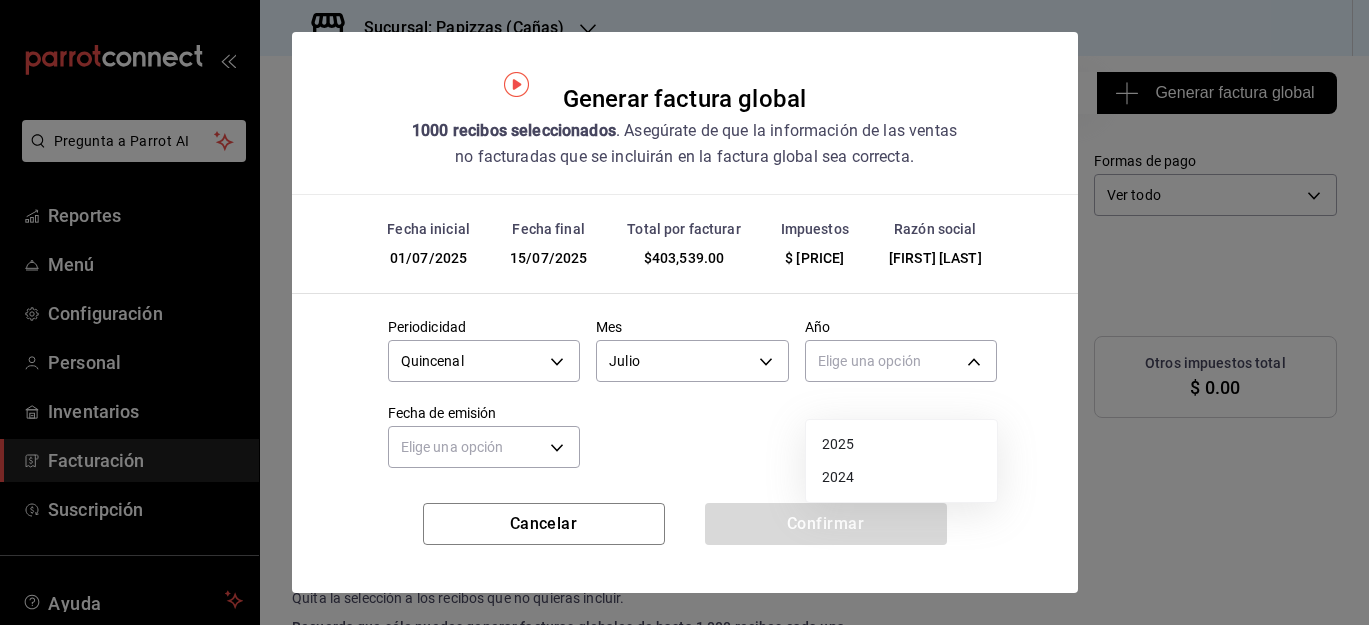 click on "2025" at bounding box center [901, 444] 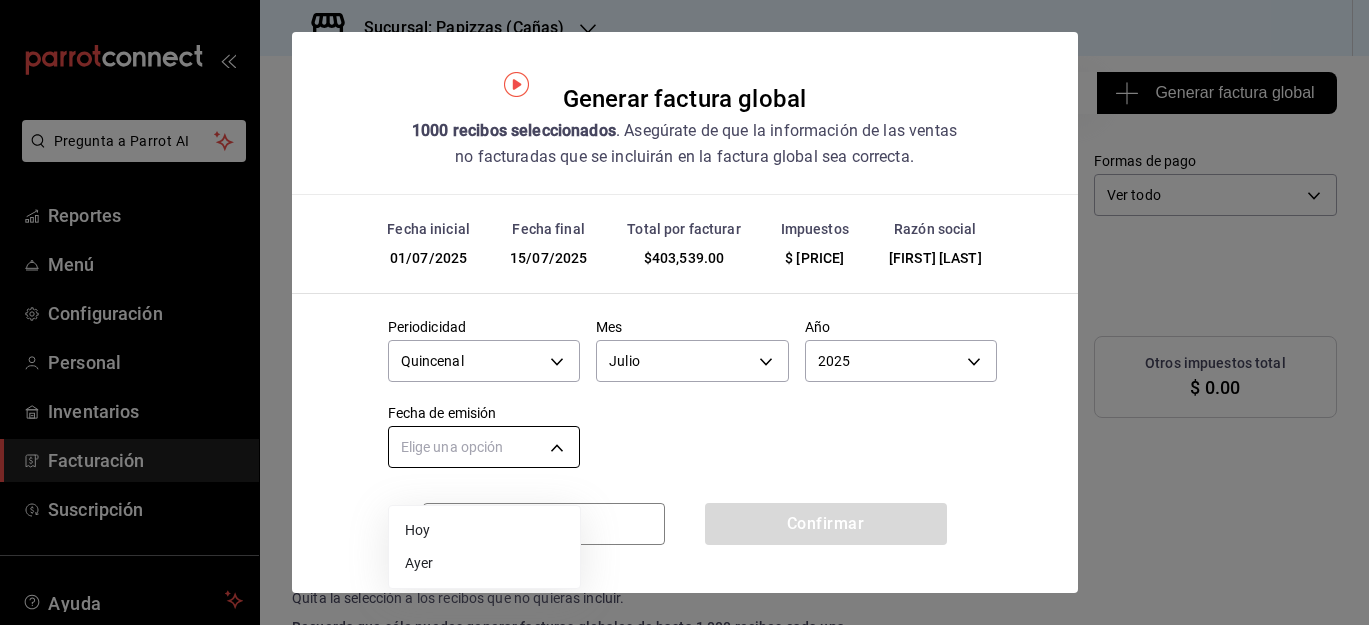 click on "Pregunta a Parrot AI Reportes   Menú   Configuración   Personal   Inventarios   Facturación   Suscripción   Ayuda Recomienda Parrot   [FIRST] [LAST]   Sugerir nueva función   Sucursal: Papizzas (Cañas) Regresar 1000 Recibos seleccionados Generar factura global Generar factura global Selecciona las ordenes que tus clientes no facturaron para emitir tu factural global. Fecha 2025-07-01 1 / 7 / 2025 - 2025-07-15 15 / 7 / 2025 Hora inicio 00:00 Hora inicio Hora fin 23:59 Hora fin Razón social [FIRST] [LAST] [LAST] Formas de pago Ver todo ALL Canal de venta Ver todas PARROT,UBER_EATS,RAPPI,DIDI_FOOD,ONLINE Marcas Ver todas Ingresos totales $ 347,878.46 Descuentos totales $ 179,962.00 IVA Total $ 55,660.54 Otros impuestos total $ 0.00 Total por facturar $ 403,539.00 Recibos Quita la selección a los recibos que no quieras incluir. Recuerda que sólo puedes generar facturas globales de hasta 1,000 recibos cada una. Fecha" at bounding box center (684, 312) 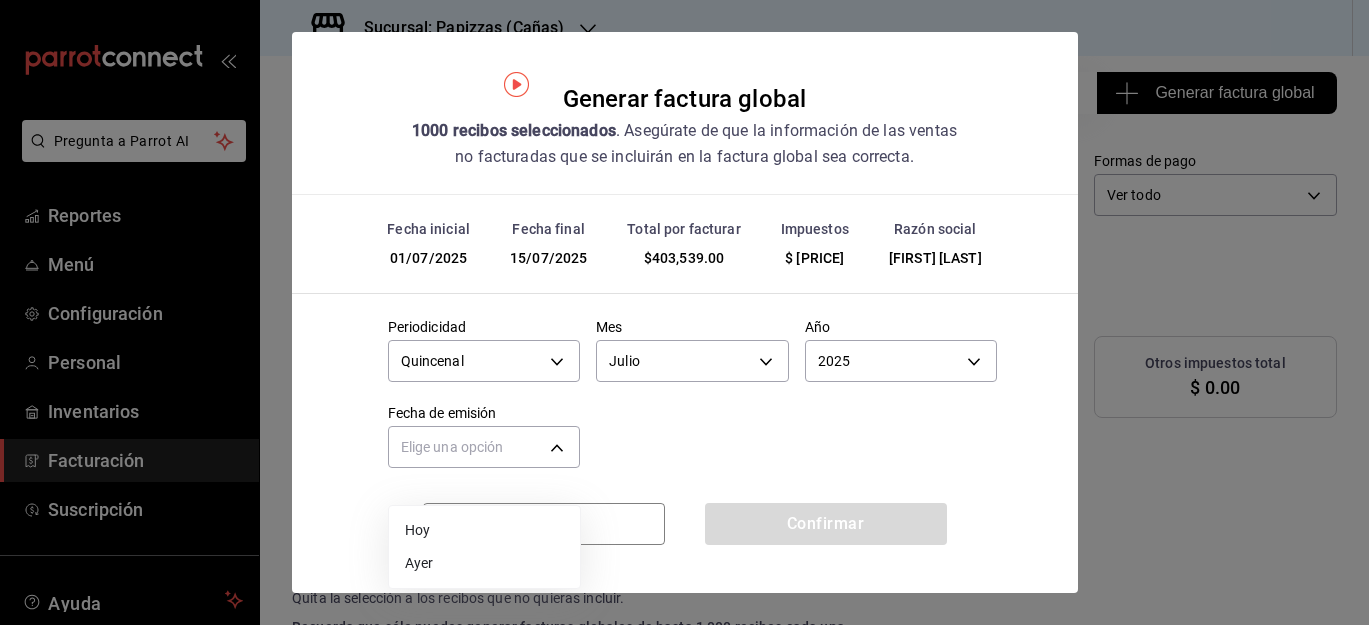 click on "Ayer" at bounding box center [484, 563] 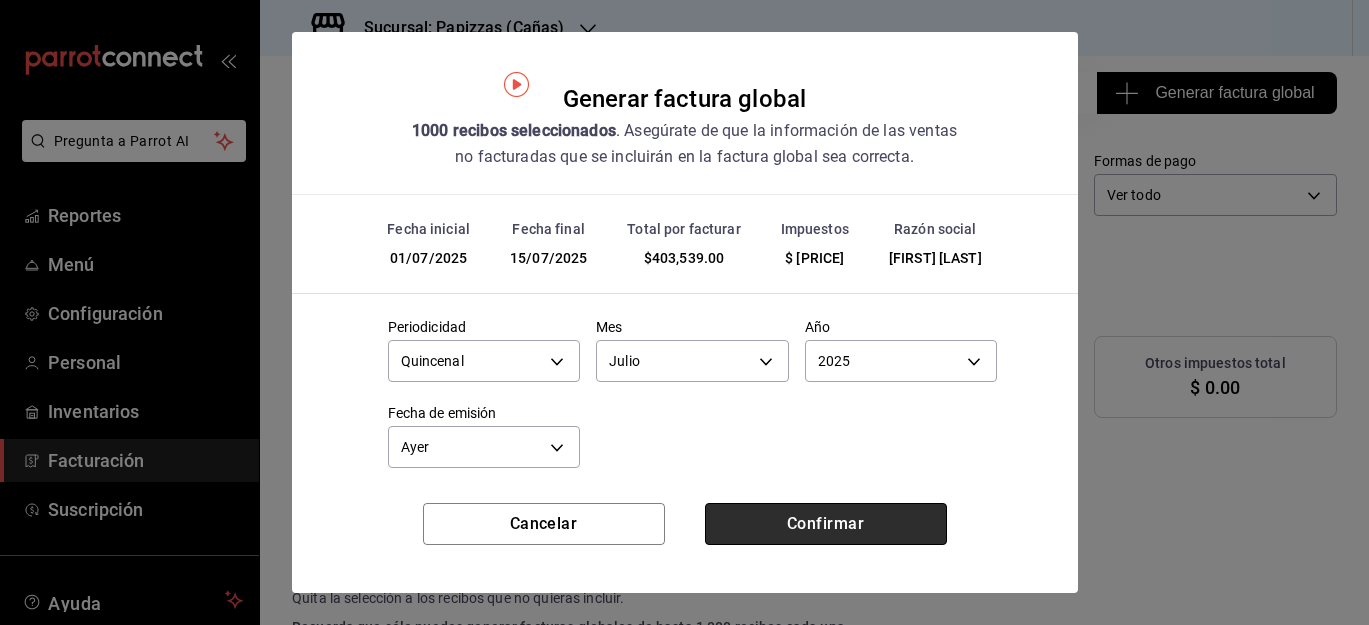 click on "Confirmar" at bounding box center (826, 524) 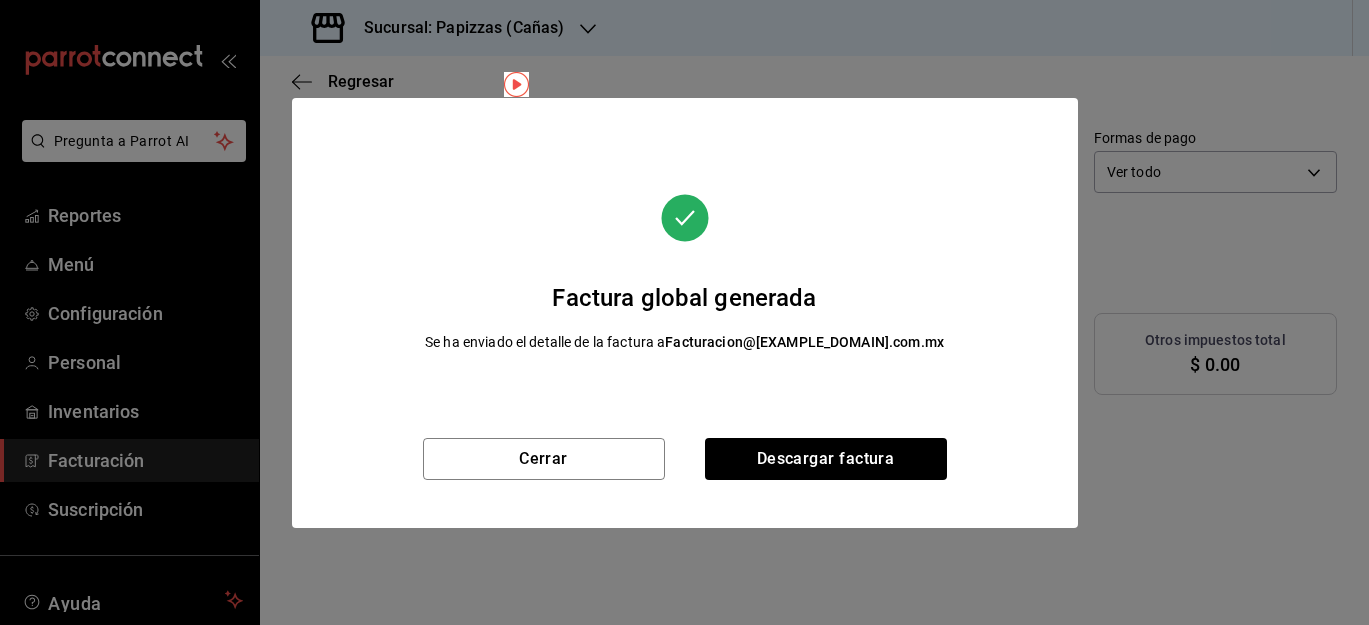 scroll, scrollTop: 54, scrollLeft: 0, axis: vertical 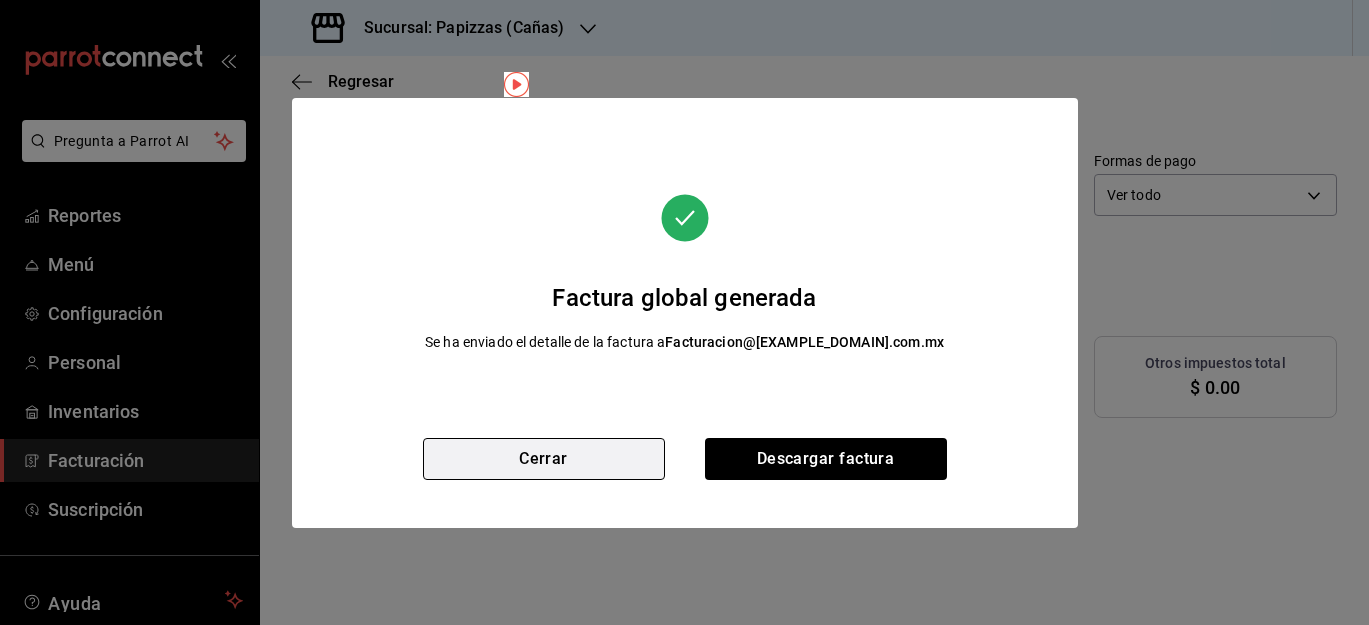 click on "Cerrar" at bounding box center [544, 459] 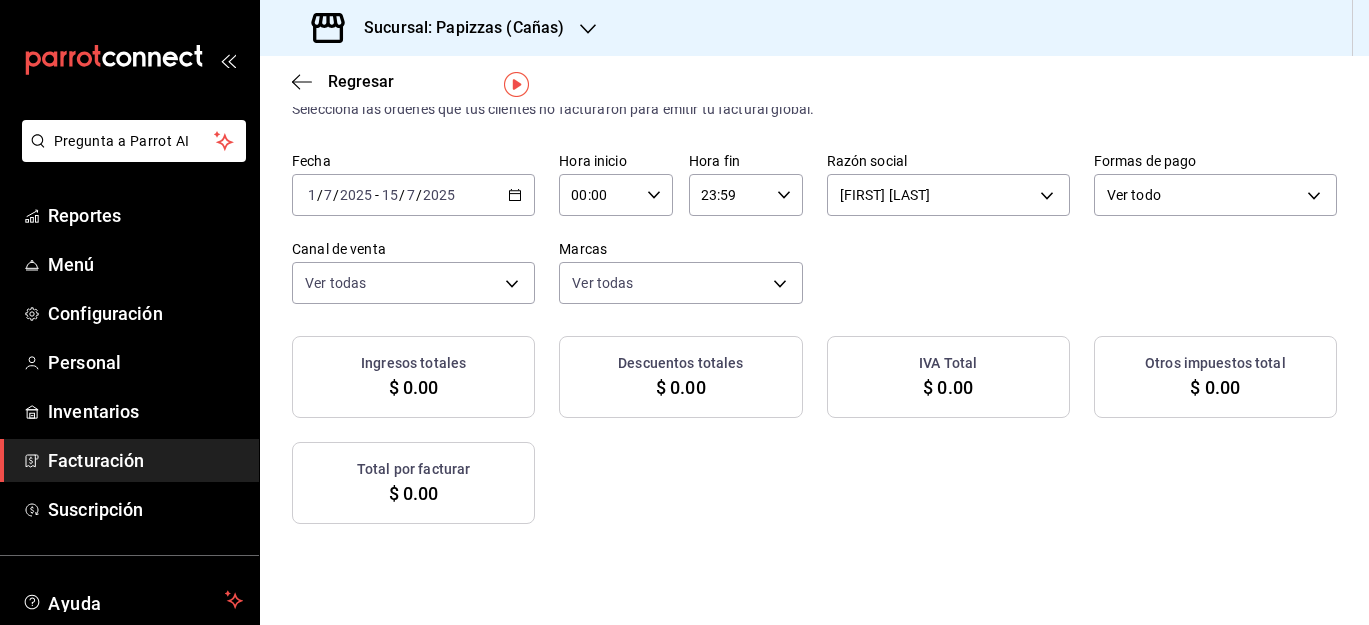 click on "2025-07-01 1 / 7 / 2025 - 2025-07-15 15 / 7 / 2025" at bounding box center [413, 195] 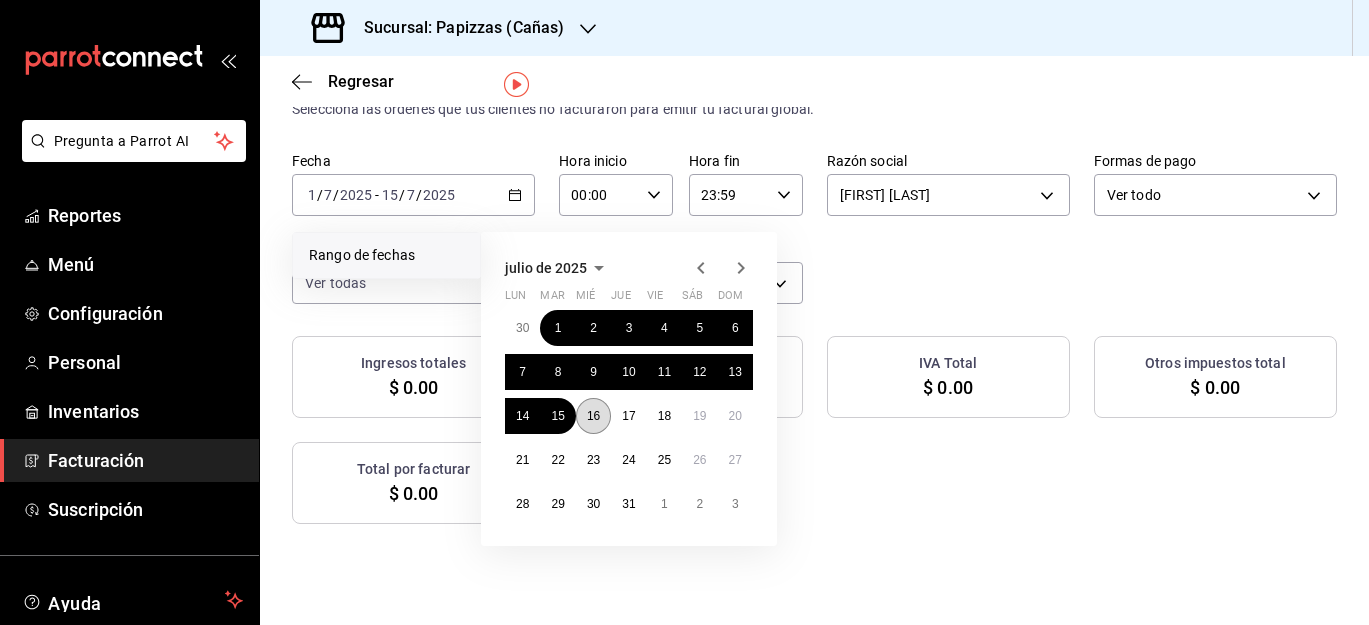 click on "16" at bounding box center (593, 416) 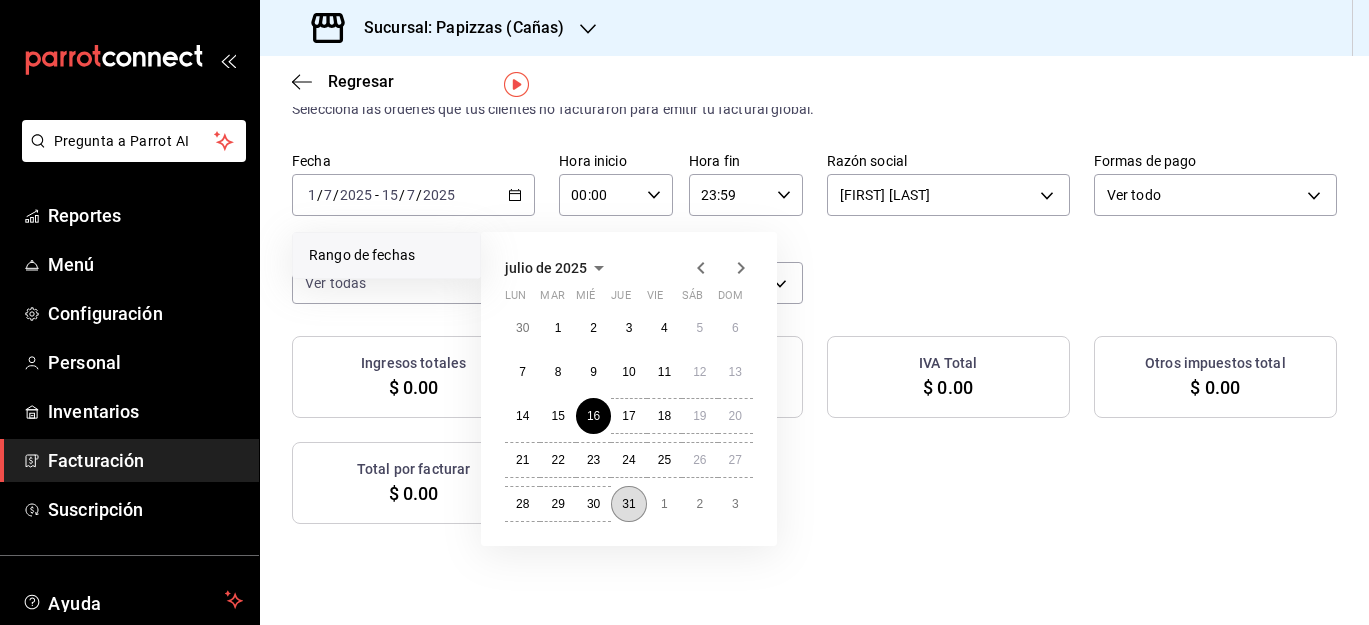 click on "31" at bounding box center (628, 504) 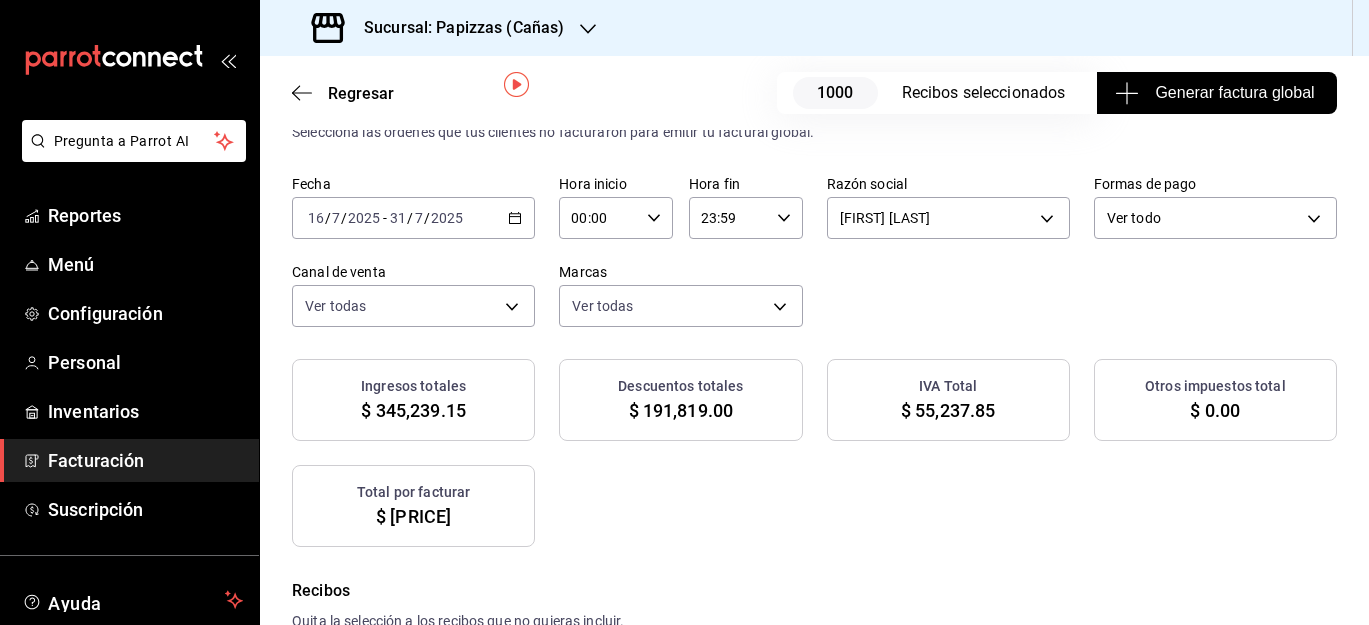 scroll, scrollTop: 77, scrollLeft: 0, axis: vertical 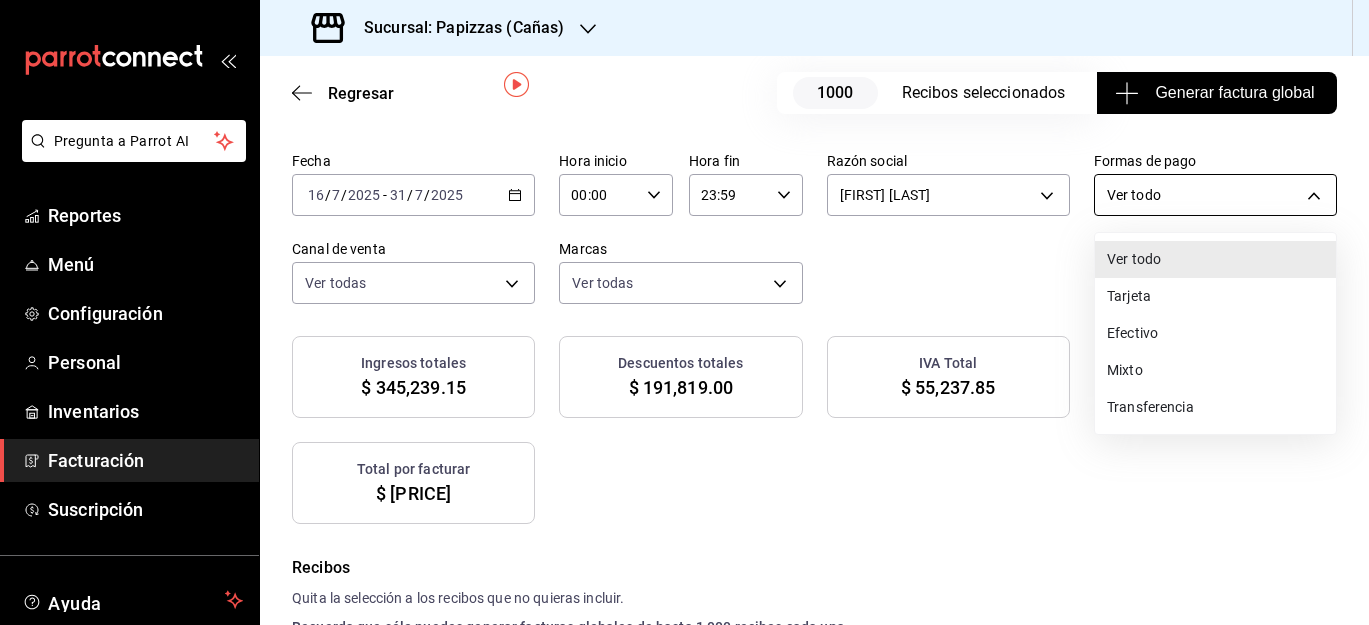 click on "Pregunta a Parrot AI Reportes   Menú   Configuración   Personal   Inventarios   Facturación   Suscripción   Ayuda Recomienda Parrot   [FIRST] [LAST]   Sugerir nueva función   Sucursal: Papizzas (Cañas) Regresar 1000 Recibos seleccionados Generar factura global Generar factura global Selecciona las ordenes que tus clientes no facturaron para emitir tu factural global. Fecha 2025-07-16 16 / 7 / 2025 - 2025-07-31 31 / 7 / 2025 Hora inicio 00:00 Hora inicio Hora fin 23:59 Hora fin Razón social [FULL_NAME] [ID] Formas de pago Ver todo ALL Canal de venta Ver todas PARROT,UBER_EATS,RAPPI,DIDI_FOOD,ONLINE Marcas Ver todas [ID] Ingresos totales $ [AMOUNT] Descuentos totales $ [AMOUNT] IVA Total $ [AMOUNT] Otros impuestos total $ [AMOUNT] Total por facturar $ [AMOUNT] Recibos Quita la selección a los recibos que no quieras incluir. Recuerda que sólo puedes generar facturas globales de hasta 1,000 recibos cada una. Fecha" at bounding box center [684, 312] 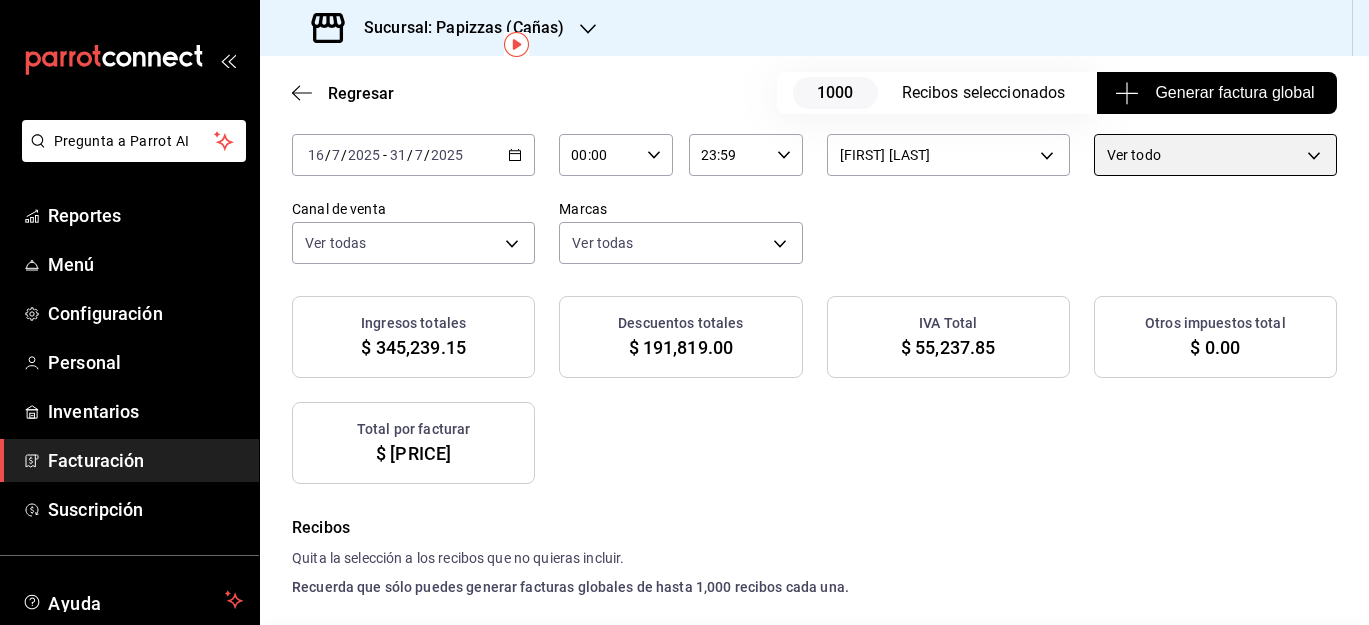 scroll, scrollTop: 0, scrollLeft: 0, axis: both 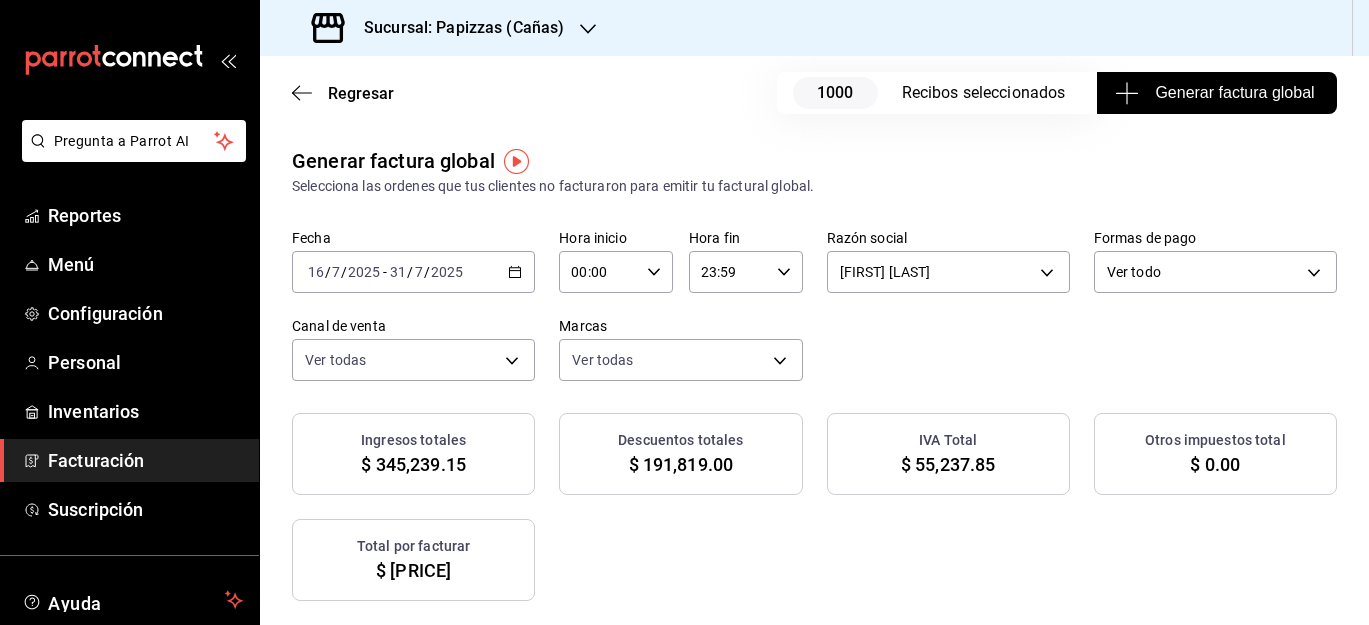 click on "Generar factura global" at bounding box center [1216, 93] 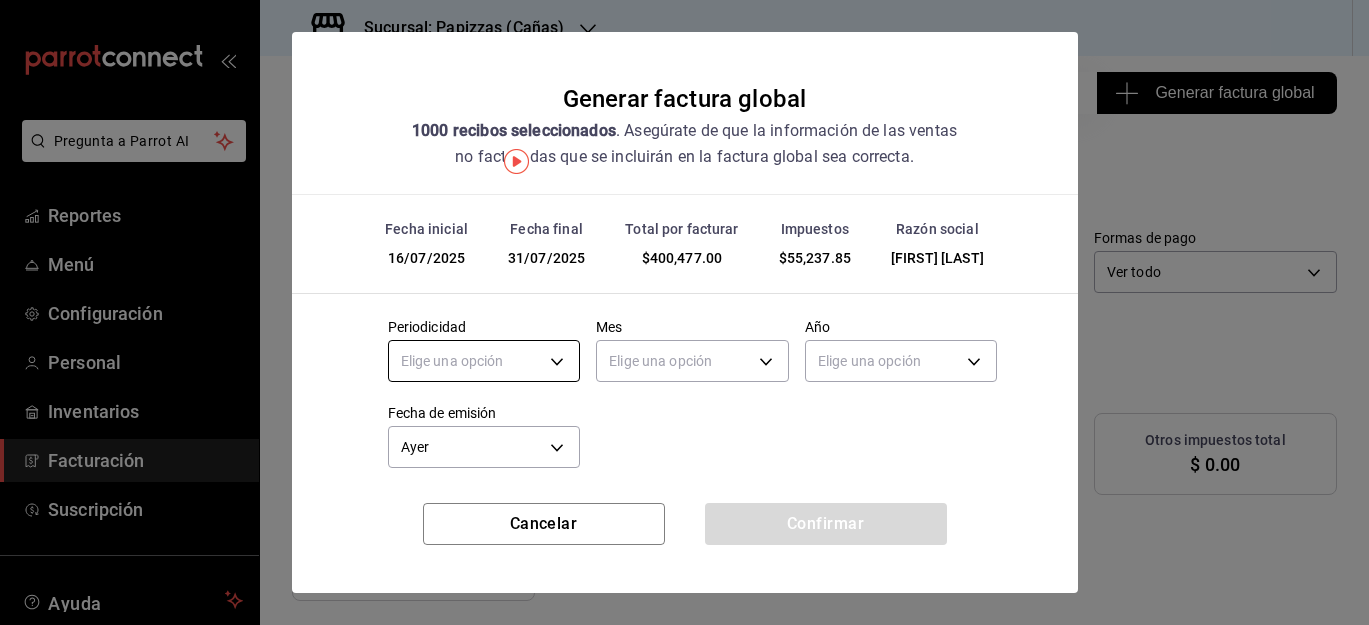 click on "Pregunta a Parrot AI Reportes   Menú   Configuración   Personal   Inventarios   Facturación   Suscripción   Ayuda Recomienda Parrot   [FIRST] [LAST]   Sugerir nueva función   Sucursal: Papizzas (Cañas) Regresar 1000 Recibos seleccionados Generar factura global Generar factura global Selecciona las ordenes que tus clientes no facturaron para emitir tu factural global. Fecha 2025-07-16 16 / 7 / 2025 - 2025-07-31 31 / 7 / 2025 Hora inicio 00:00 Hora inicio Hora fin 23:59 Hora fin Razón social [FULL_NAME] [ID] Formas de pago Ver todo ALL Canal de venta Ver todas PARROT,UBER_EATS,RAPPI,DIDI_FOOD,ONLINE Marcas Ver todas [ID] Ingresos totales $ [AMOUNT] Descuentos totales $ [AMOUNT] IVA Total $ [AMOUNT] Otros impuestos total $ [AMOUNT] Total por facturar $ [AMOUNT] Recibos Quita la selección a los recibos que no quieras incluir. Recuerda que sólo puedes generar facturas globales de hasta 1,000 recibos cada una. Fecha" at bounding box center [684, 312] 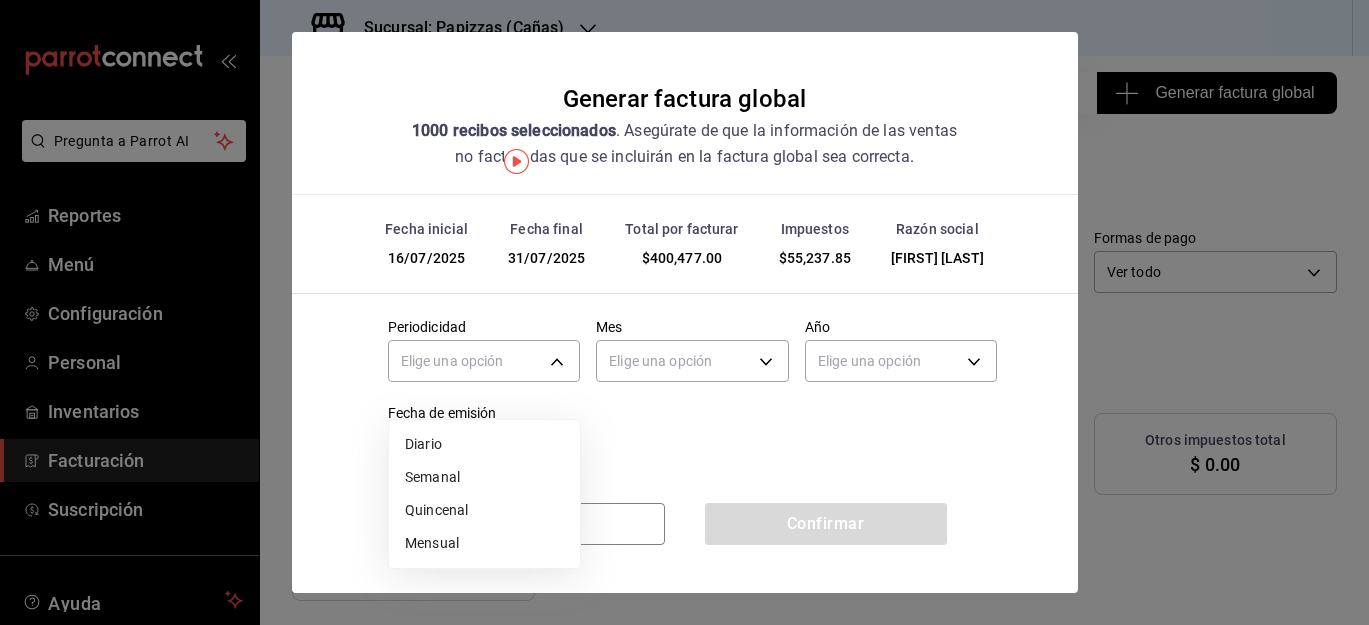 click on "Quincenal" at bounding box center (484, 510) 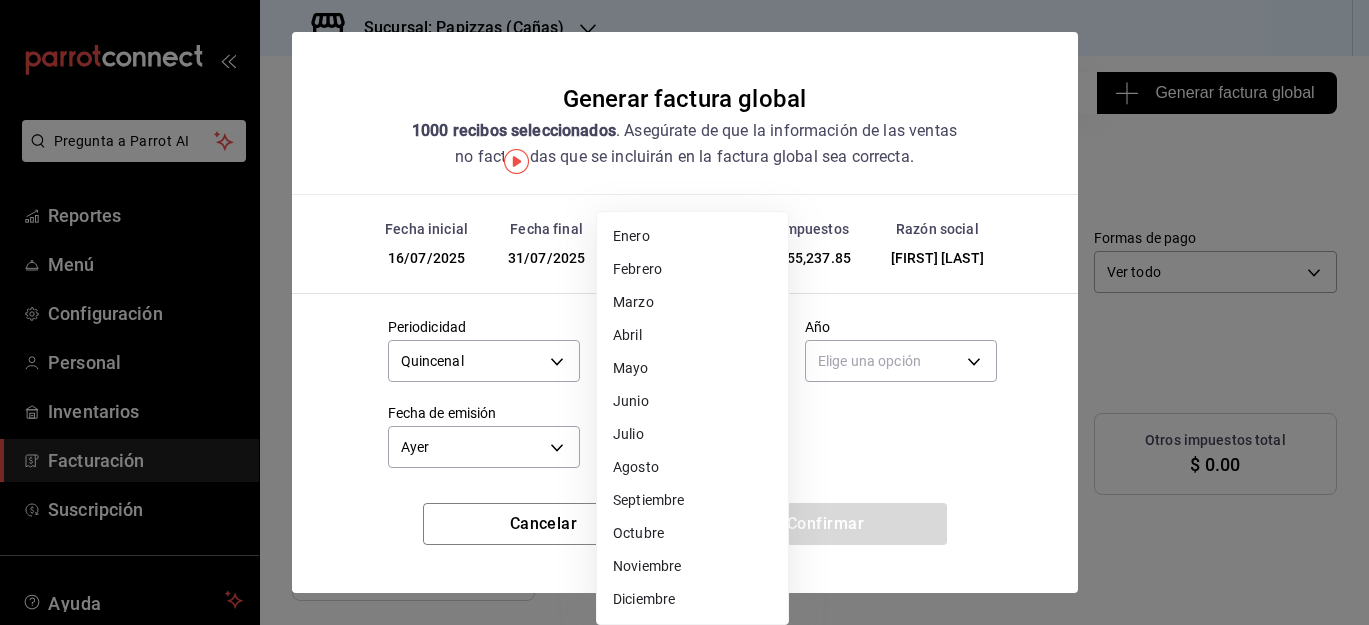 click on "Pregunta a Parrot AI Reportes   Menú   Configuración   Personal   Inventarios   Facturación   Suscripción   Ayuda Recomienda Parrot   [FIRST] [LAST]   Sugerir nueva función   Sucursal: Papizzas (Cañas) Regresar 1000 Recibos seleccionados Generar factura global Generar factura global Selecciona las ordenes que tus clientes no facturaron para emitir tu factural global. Fecha 2025-07-16 16 / 7 / 2025 - 2025-07-31 31 / 7 / 2025 Hora inicio 00:00 Hora inicio Hora fin 23:59 Hora fin Razón social [FULL_NAME] [ID] Formas de pago Ver todo ALL Canal de venta Ver todas PARROT,UBER_EATS,RAPPI,DIDI_FOOD,ONLINE Marcas Ver todas [ID] Ingresos totales $ [AMOUNT] Descuentos totales $ [AMOUNT] IVA Total $ [AMOUNT] Otros impuestos total $ [AMOUNT] Total por facturar $ [AMOUNT] Recibos Quita la selección a los recibos que no quieras incluir. Recuerda que sólo puedes generar facturas globales de hasta 1,000 recibos cada una. Fecha" at bounding box center (684, 312) 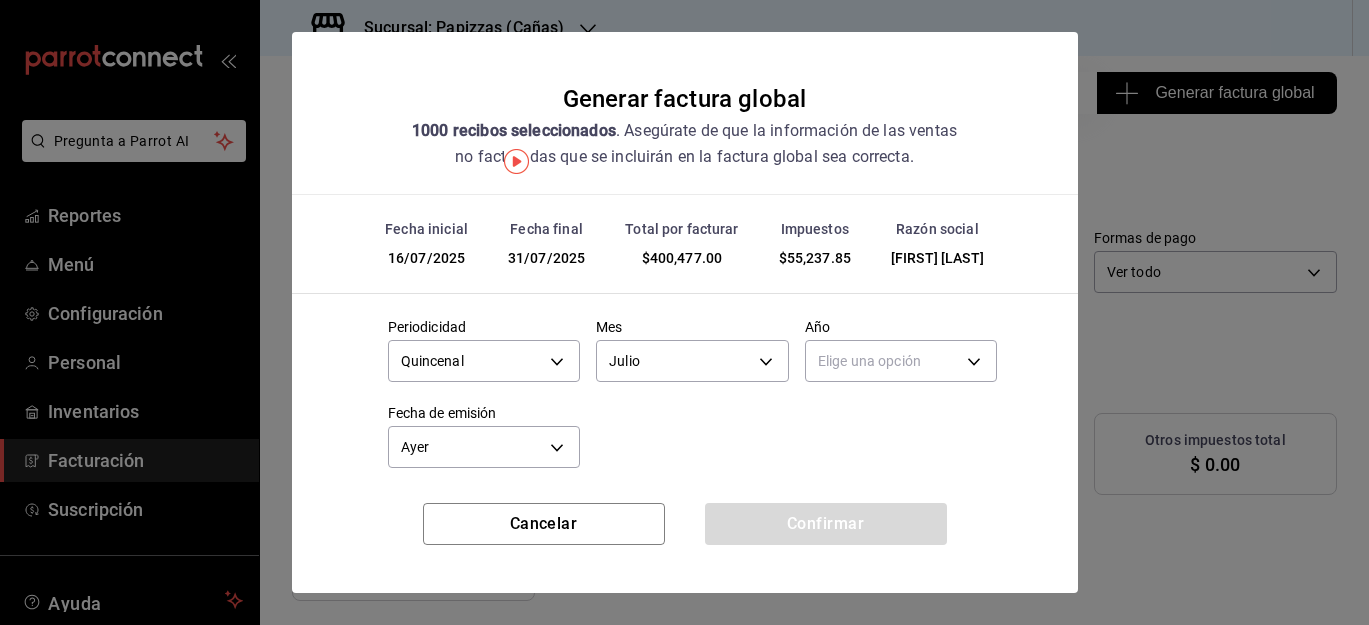 click on "Periodicidad Quincenal BIWEEKLY Mes Julio 7 Año Elige una opción Fecha de emisión Ayer YESTERDAY" at bounding box center (685, 396) 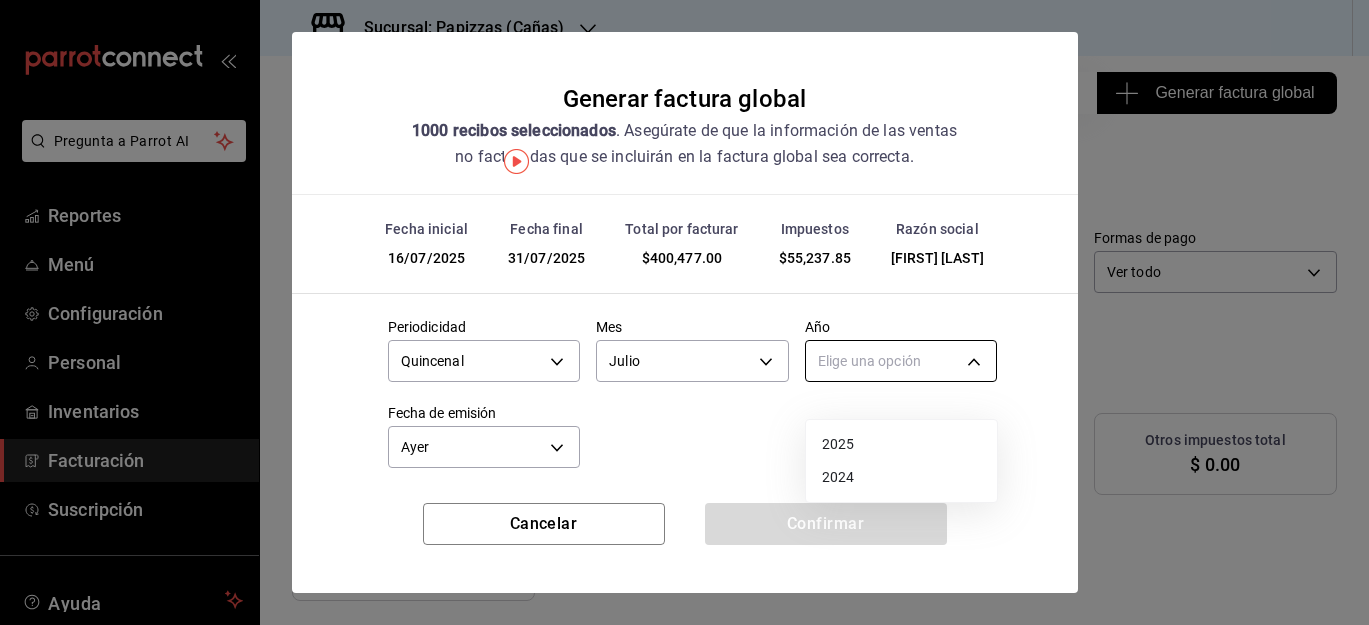 click on "Pregunta a Parrot AI Reportes   Menú   Configuración   Personal   Inventarios   Facturación   Suscripción   Ayuda Recomienda Parrot   [FIRST] [LAST]   Sugerir nueva función   Sucursal: Papizzas (Cañas) Regresar 1000 Recibos seleccionados Generar factura global Generar factura global Selecciona las ordenes que tus clientes no facturaron para emitir tu factural global. Fecha 2025-07-16 16 / 7 / 2025 - 2025-07-31 31 / 7 / 2025 Hora inicio 00:00 Hora inicio Hora fin 23:59 Hora fin Razón social [FULL_NAME] [ID] Formas de pago Ver todo ALL Canal de venta Ver todas PARROT,UBER_EATS,RAPPI,DIDI_FOOD,ONLINE Marcas Ver todas [ID] Ingresos totales $ [AMOUNT] Descuentos totales $ [AMOUNT] IVA Total $ [AMOUNT] Otros impuestos total $ [AMOUNT] Total por facturar $ [AMOUNT] Recibos Quita la selección a los recibos que no quieras incluir. Recuerda que sólo puedes generar facturas globales de hasta 1,000 recibos cada una. Fecha" at bounding box center (684, 312) 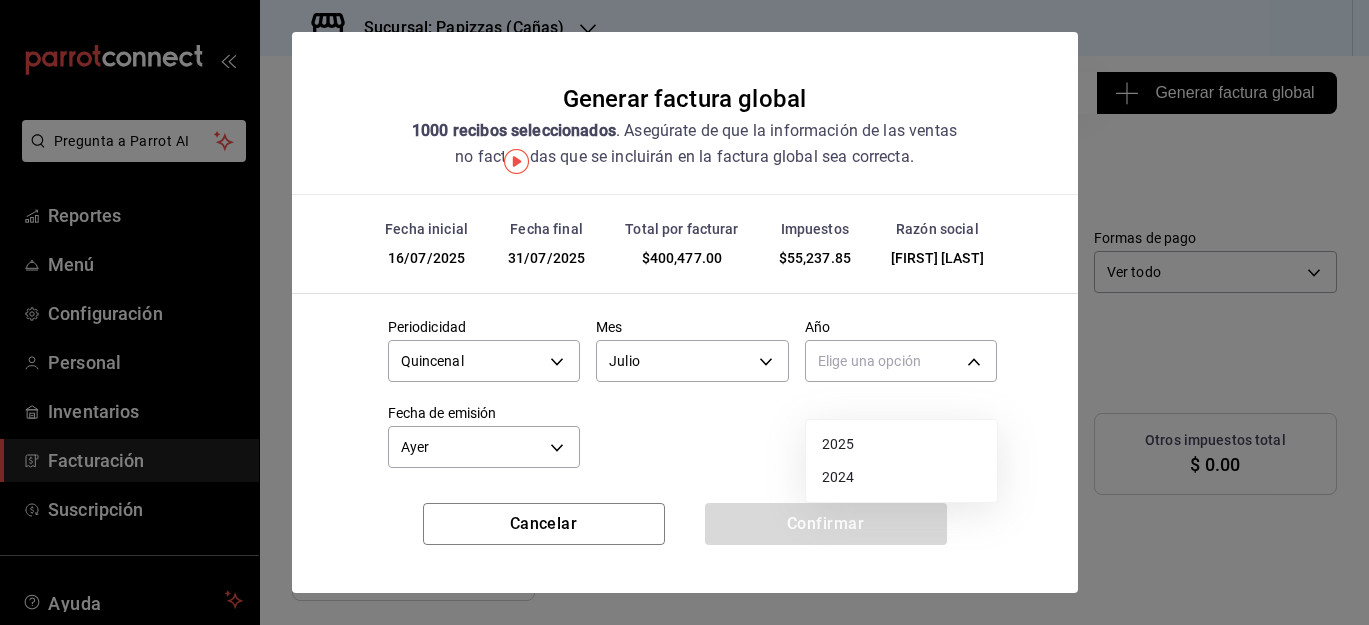 click on "2025" at bounding box center [901, 444] 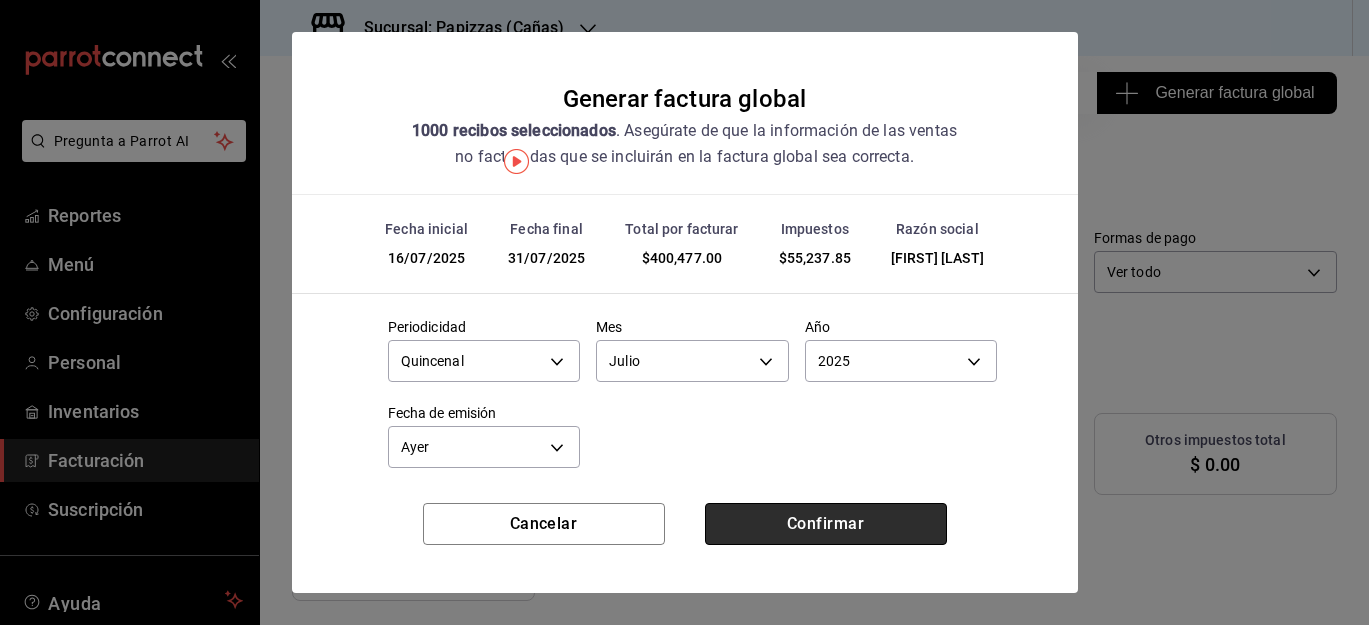 click on "Confirmar" at bounding box center (826, 524) 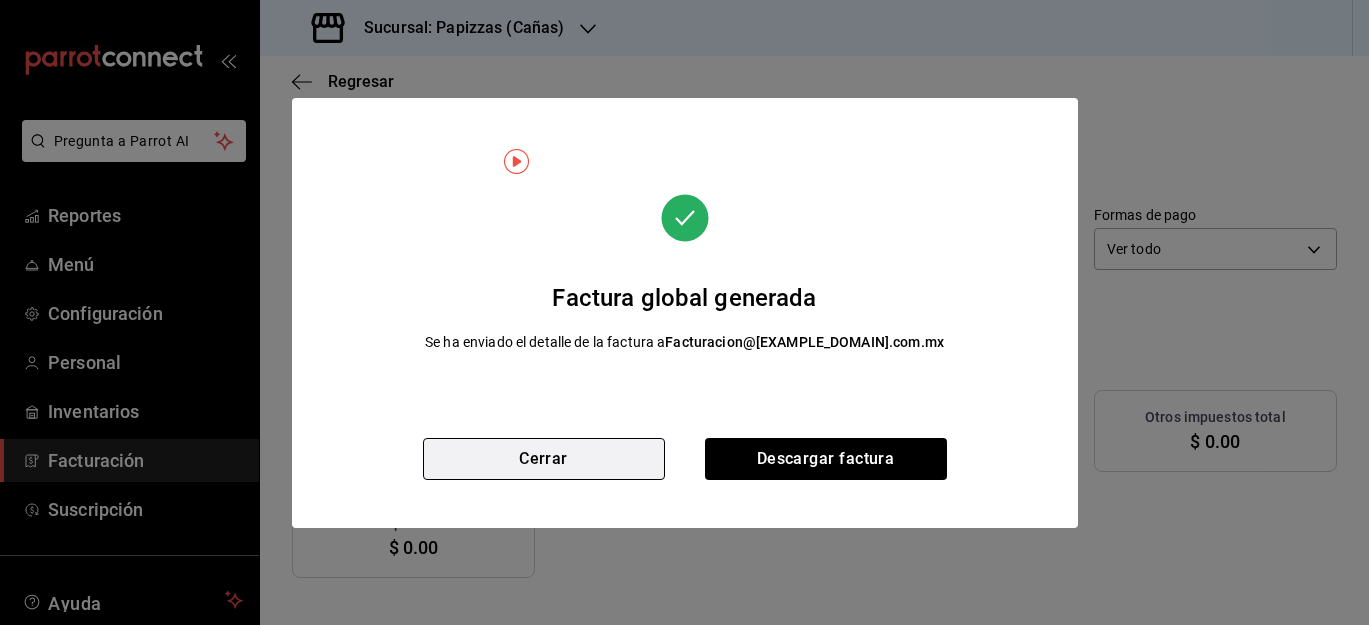 click on "Cerrar" at bounding box center [544, 459] 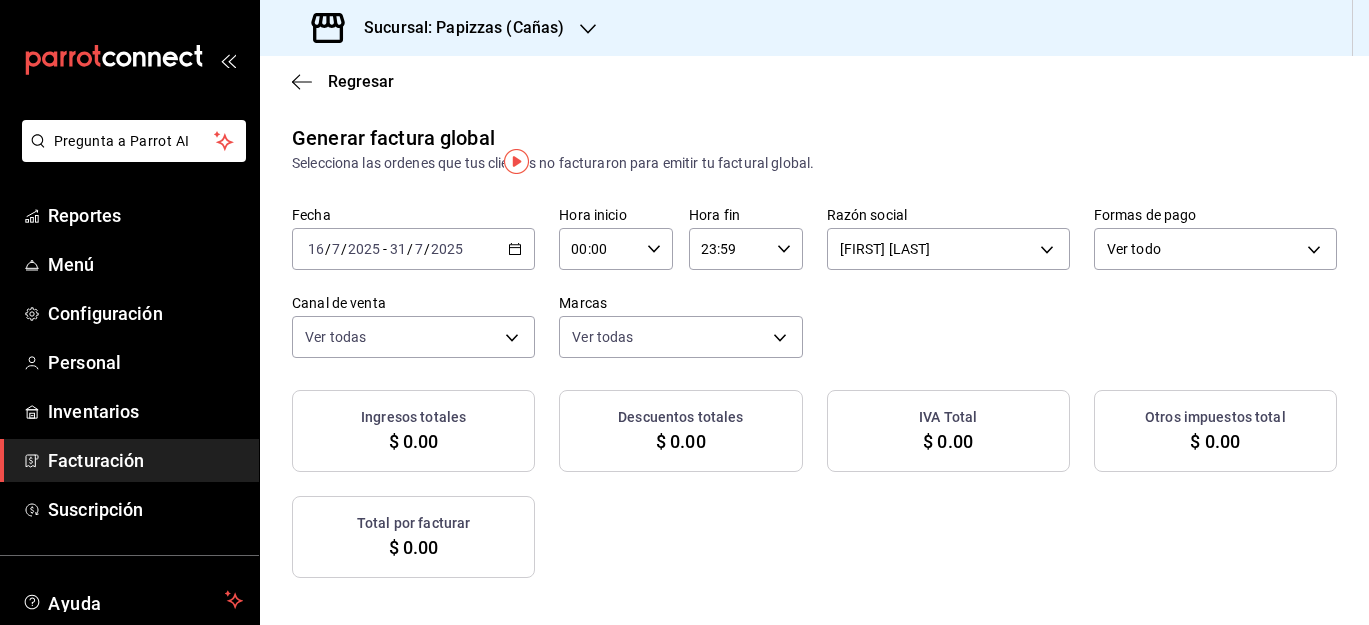 click 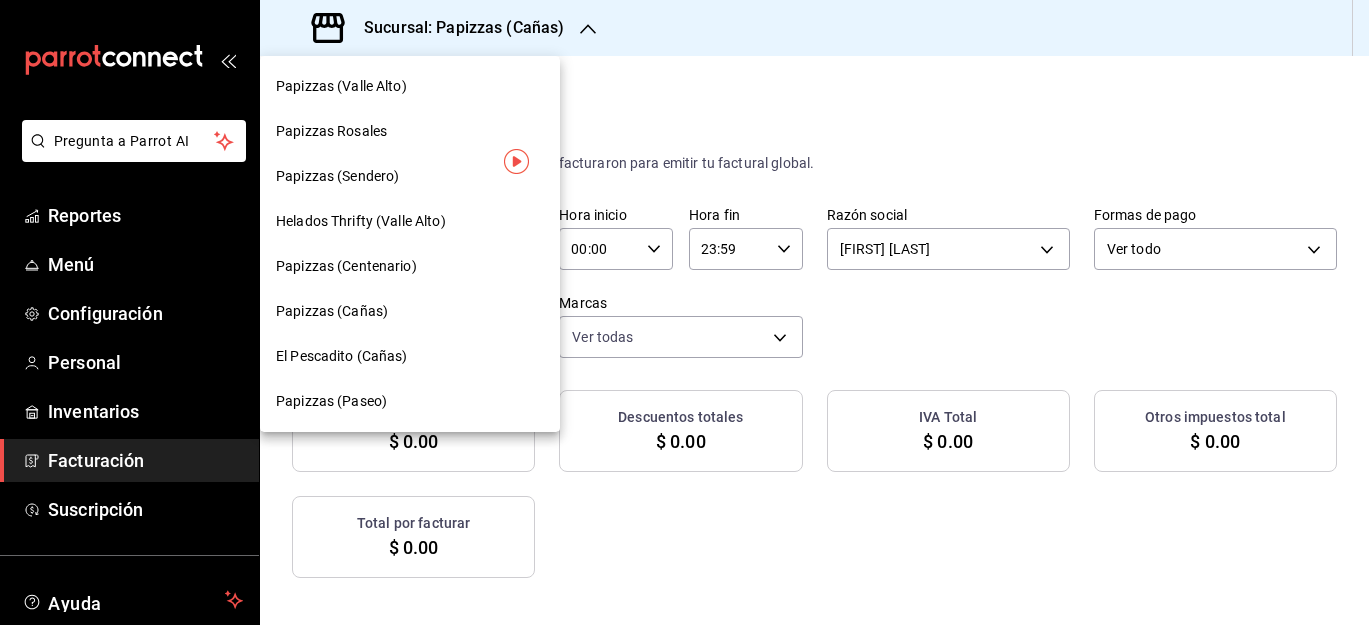 click on "Papizzas Rosales" at bounding box center [410, 131] 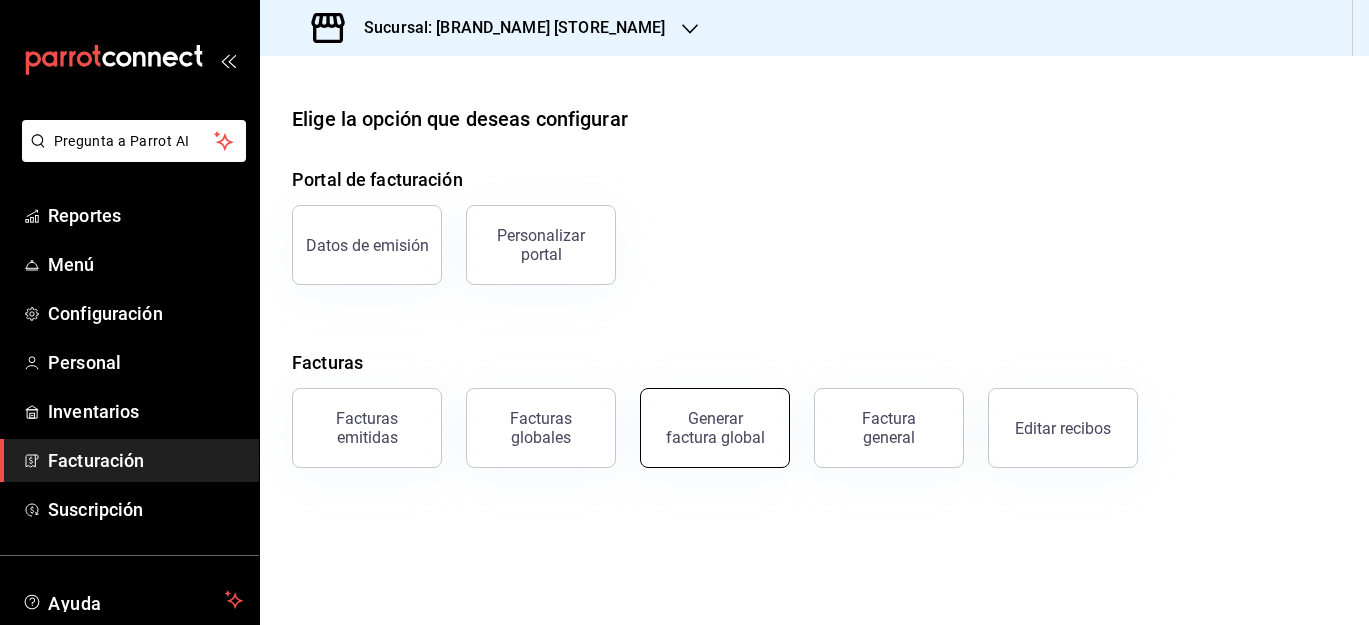 click on "Generar factura global" at bounding box center (715, 428) 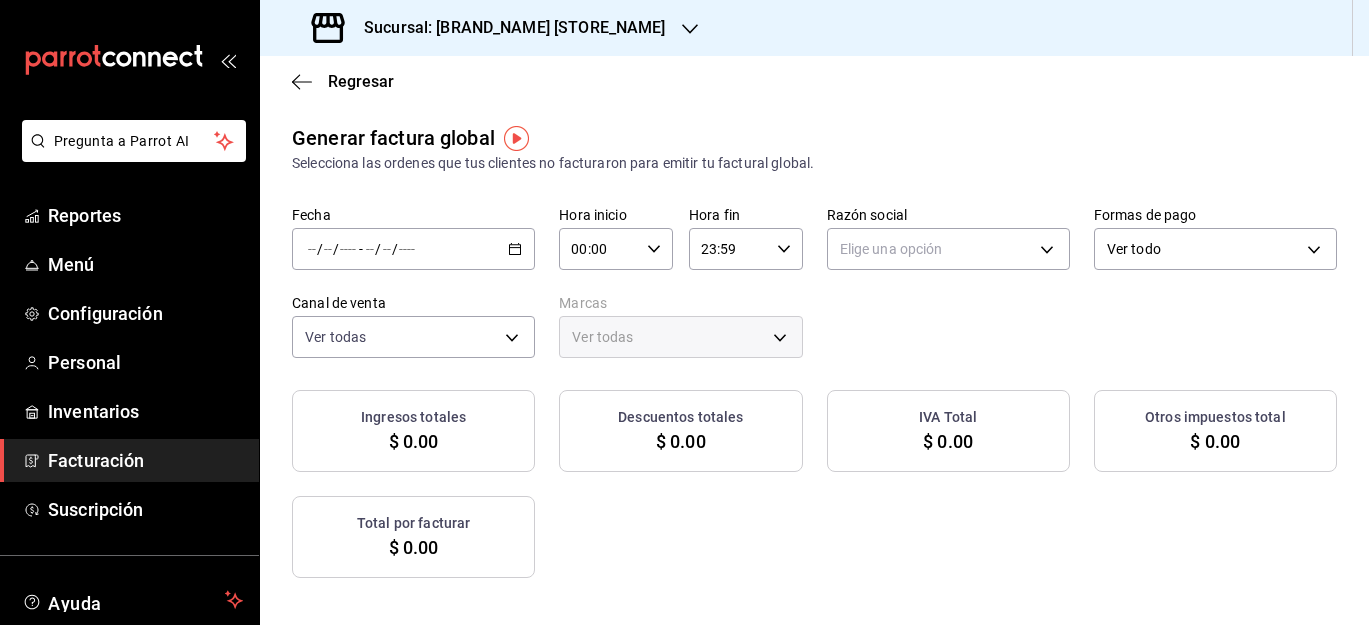 click 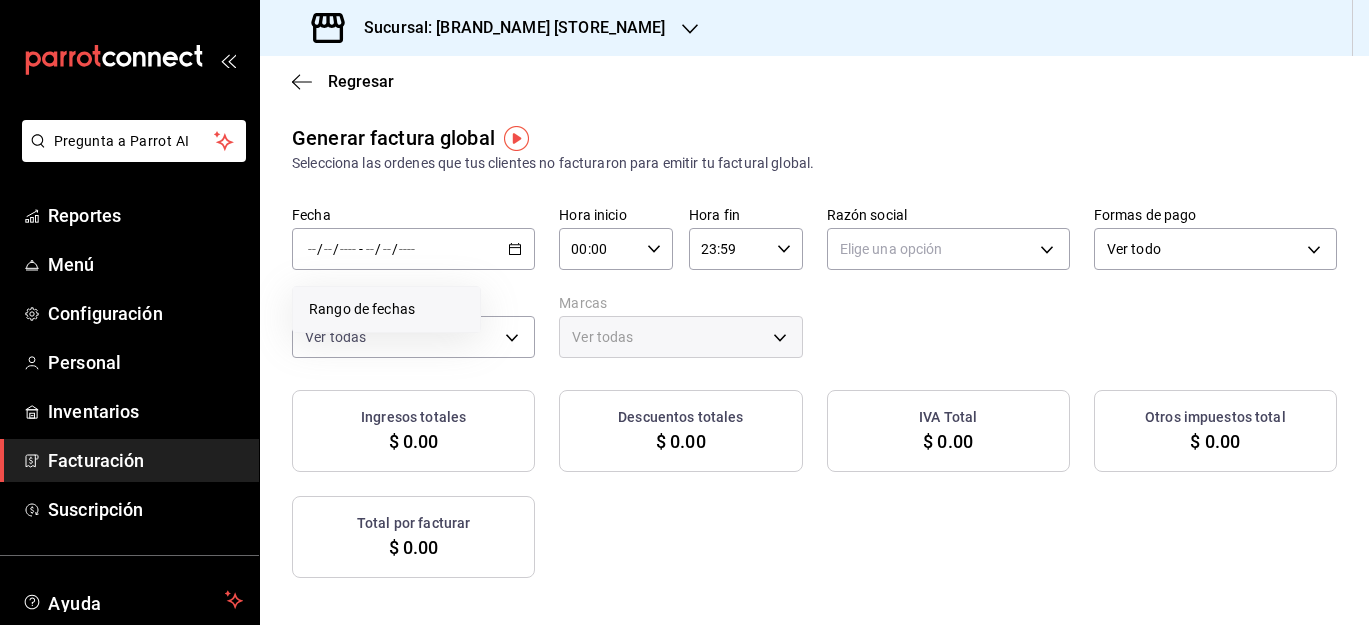 click on "Rango de fechas" at bounding box center [386, 309] 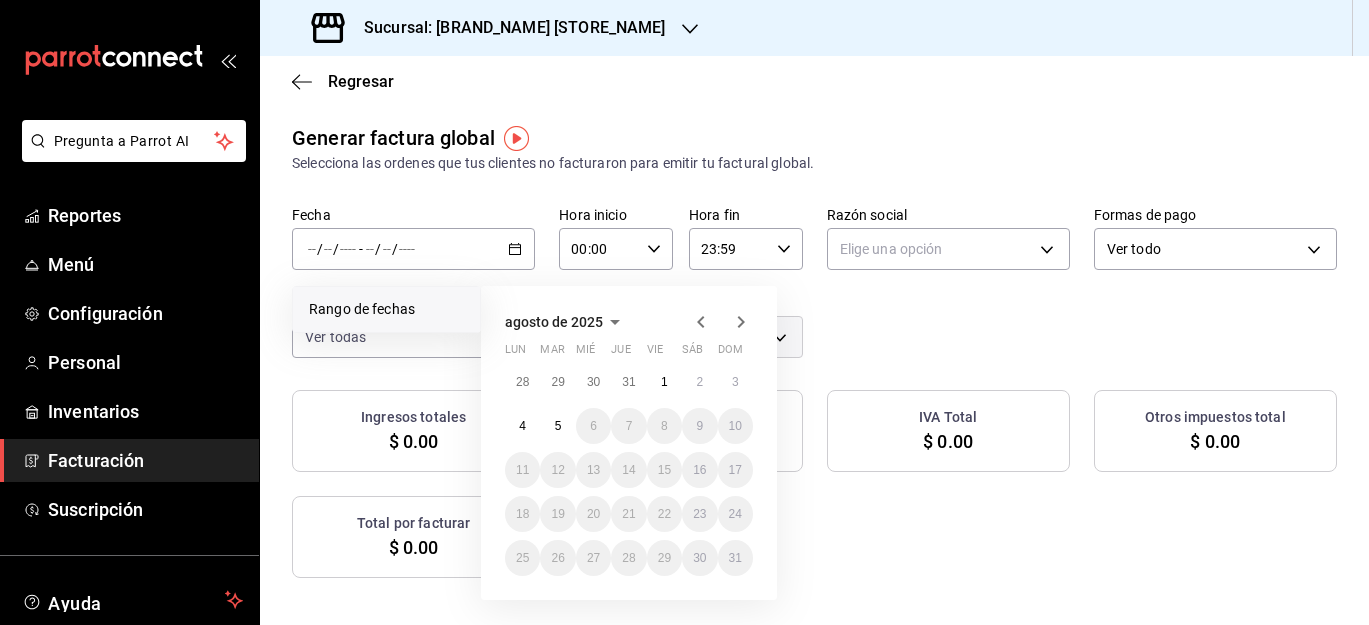click 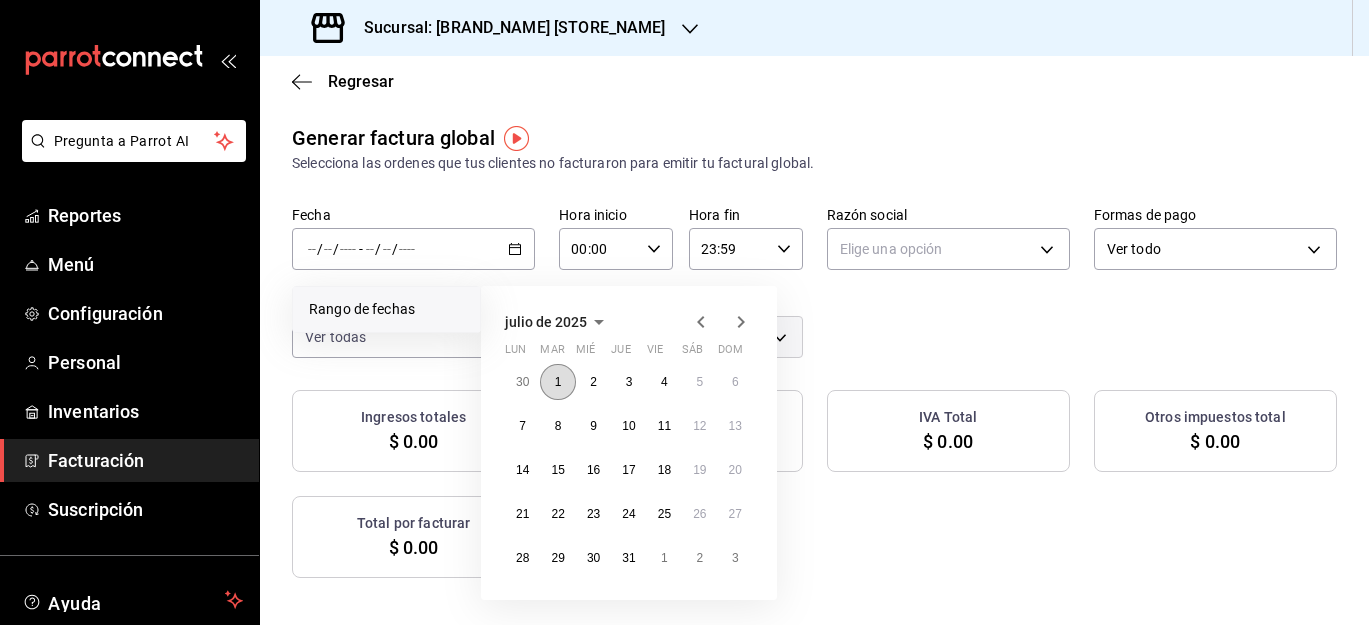 click on "1" at bounding box center (558, 382) 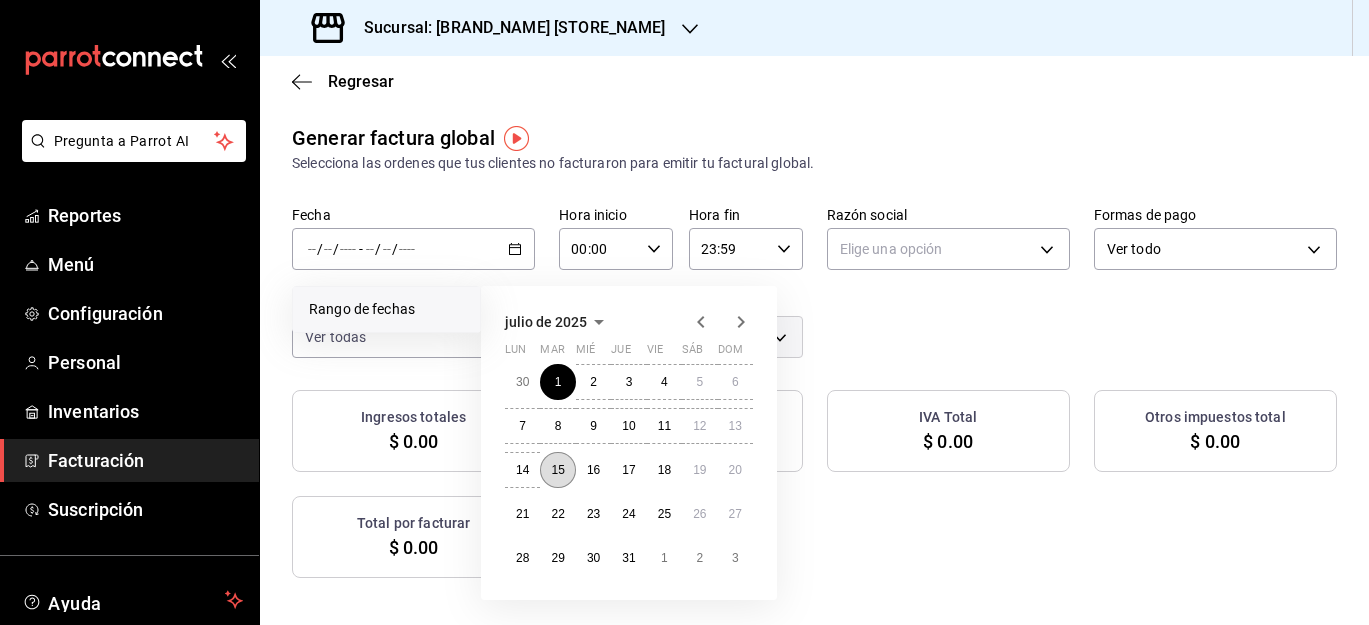 click on "15" at bounding box center (557, 470) 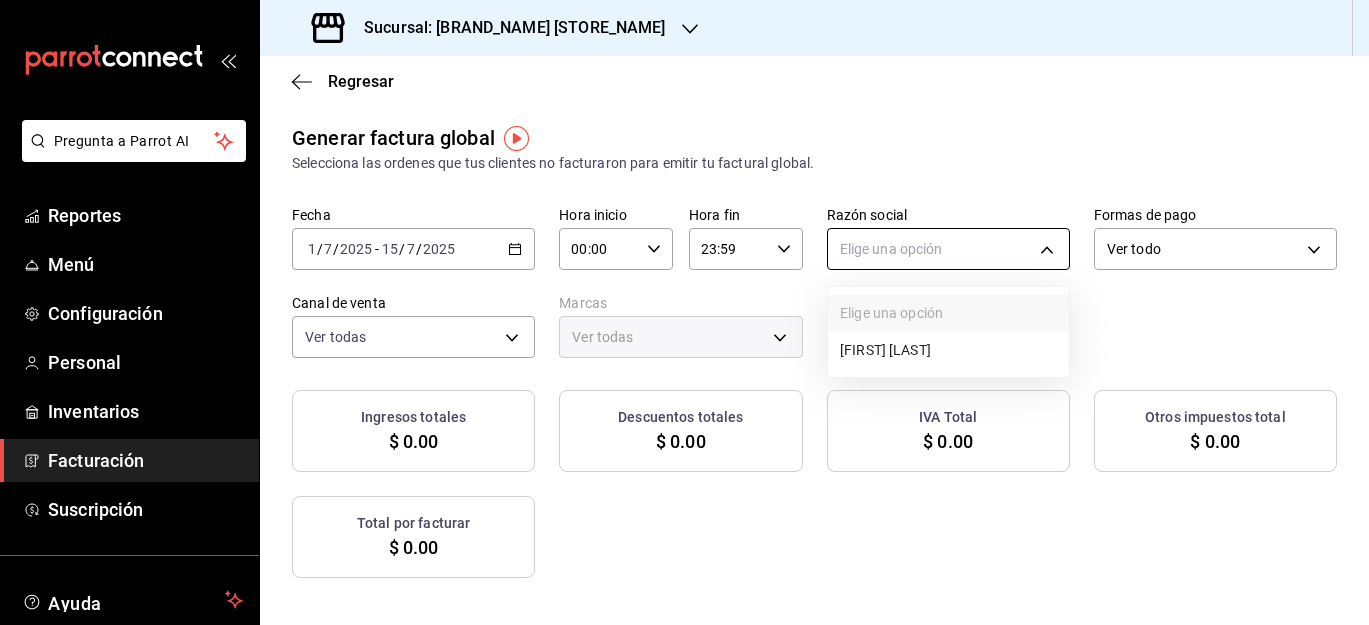 click on "Pregunta a Parrot AI Reportes   Menú   Configuración   Personal   Inventarios   Facturación   Suscripción   Ayuda Recomienda Parrot   [FIRST] [LAST]   Sugerir nueva función   Sucursal: Papizzas Rosales Regresar Generar factura global Selecciona las ordenes que tus clientes no facturaron para emitir tu factural global. Fecha 2025-07-01 1 / 7 / 2025 - 2025-07-15 15 / 7 / 2025 Hora inicio 00:00 Hora inicio Hora fin 23:59 Hora fin Razón social Elige una opción Formas de pago Ver todo ALL Canal de venta Ver todas PARROT,UBER_EATS,RAPPI,DIDI_FOOD,ONLINE Marcas Ver todas Ingresos totales $ [AMOUNT] Descuentos totales $ [AMOUNT] IVA Total $ [AMOUNT] Otros impuestos total $ [AMOUNT] Total por facturar $ [AMOUNT] No hay información que mostrar GANA 1 MES GRATIS EN TU SUSCRIPCIÓN AQUÍ Ver video tutorial Ir a video Pregunta a Parrot AI Reportes   Menú   Configuración   Personal   Inventarios   Facturación   Suscripción   Ayuda Recomienda Parrot   [FIRST] [LAST]   Sugerir nueva función   Visitar centro de ayuda" at bounding box center [684, 312] 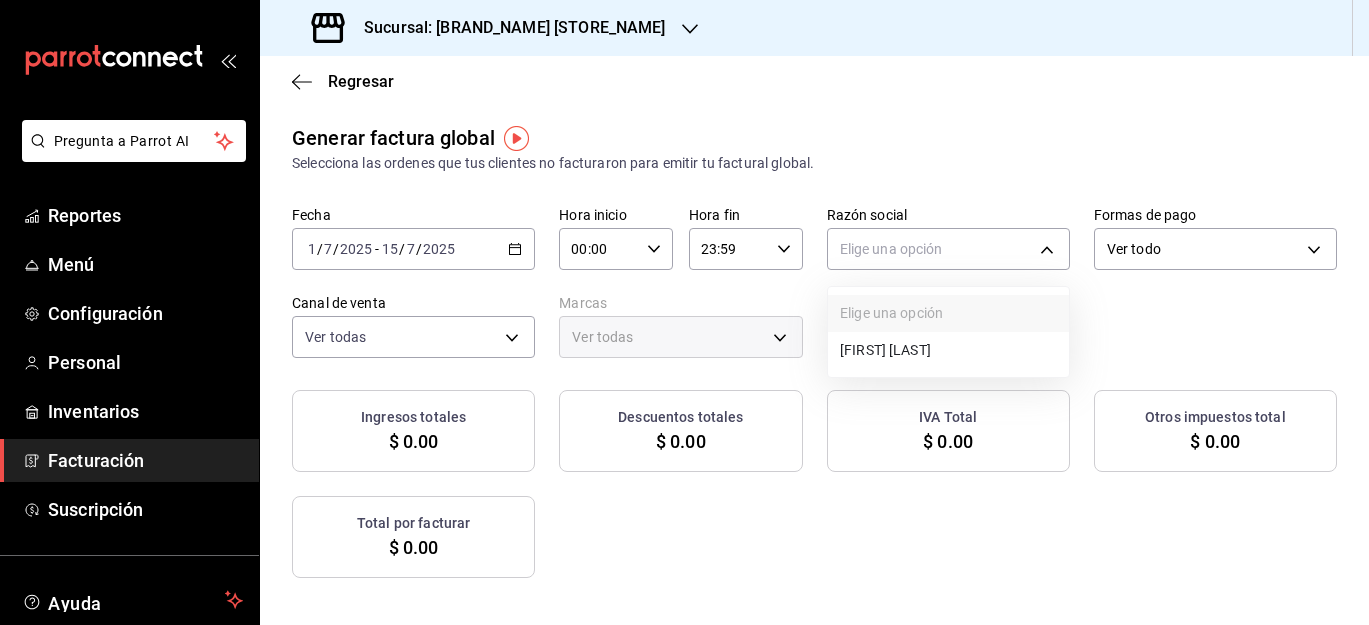 click on "[FIRST] [LAST]" at bounding box center [948, 350] 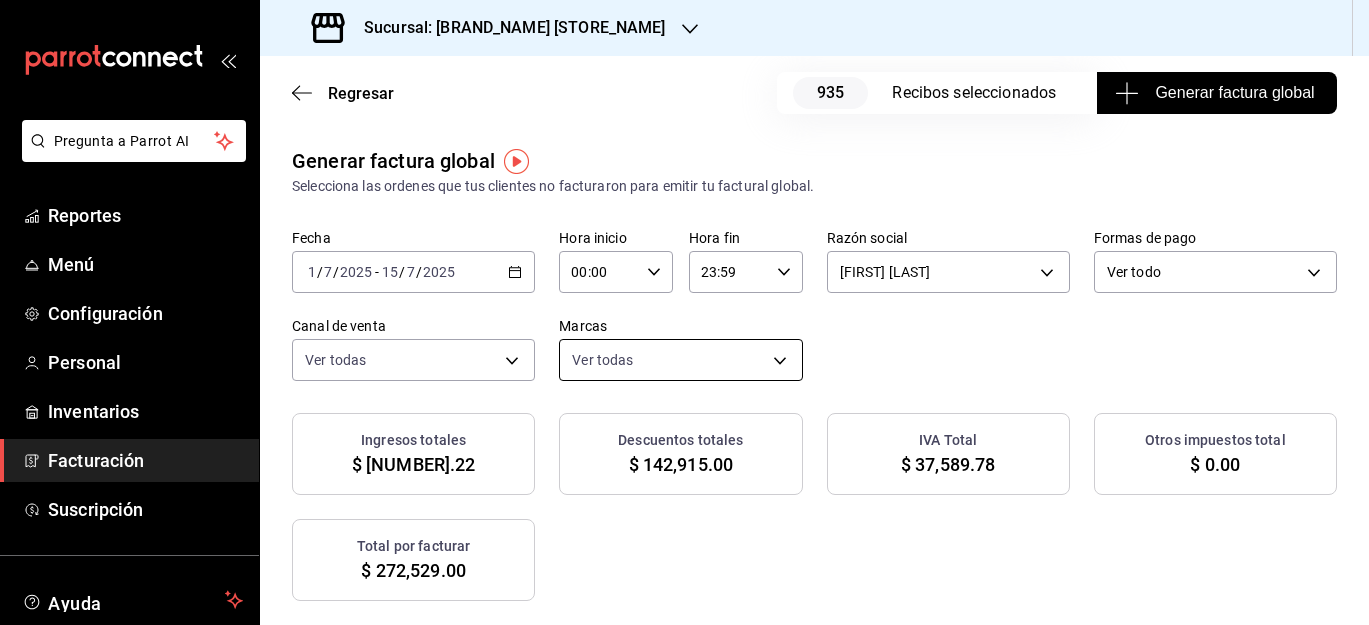 click on "Pregunta a Parrot AI Reportes   Menú   Configuración   Personal   Inventarios   Facturación   Suscripción   Ayuda Recomienda Parrot   [FIRST] [LAST]   Sugerir nueva función   Sucursal: Papizzas Rosales Regresar 935 Recibos seleccionados Generar factura global Generar factura global Selecciona las ordenes que tus clientes no facturaron para emitir tu factural global. Fecha 2025-07-01 1 / 7 / 2025 - 2025-07-15 15 / 7 / 2025 Hora inicio 00:00 Hora inicio Hora fin 23:59 Hora fin Razón social [FIRST] [LAST] [LAST] Formas de pago Ver todo ALL Canal de venta Ver todas PARROT,UBER_EATS,RAPPI,DIDI_FOOD,ONLINE Marcas Ver todas Ingresos totales $ 234,939.22 Descuentos totales $ 142,915.00 IVA Total $ 37,589.78 Otros impuestos total $ 0.00 Total por facturar $ 272,529.00 Recibos Quita la selección a los recibos que no quieras incluir. Recuerda que sólo puedes generar facturas globales de hasta 1,000 recibos cada una. Fecha IVA" at bounding box center (684, 312) 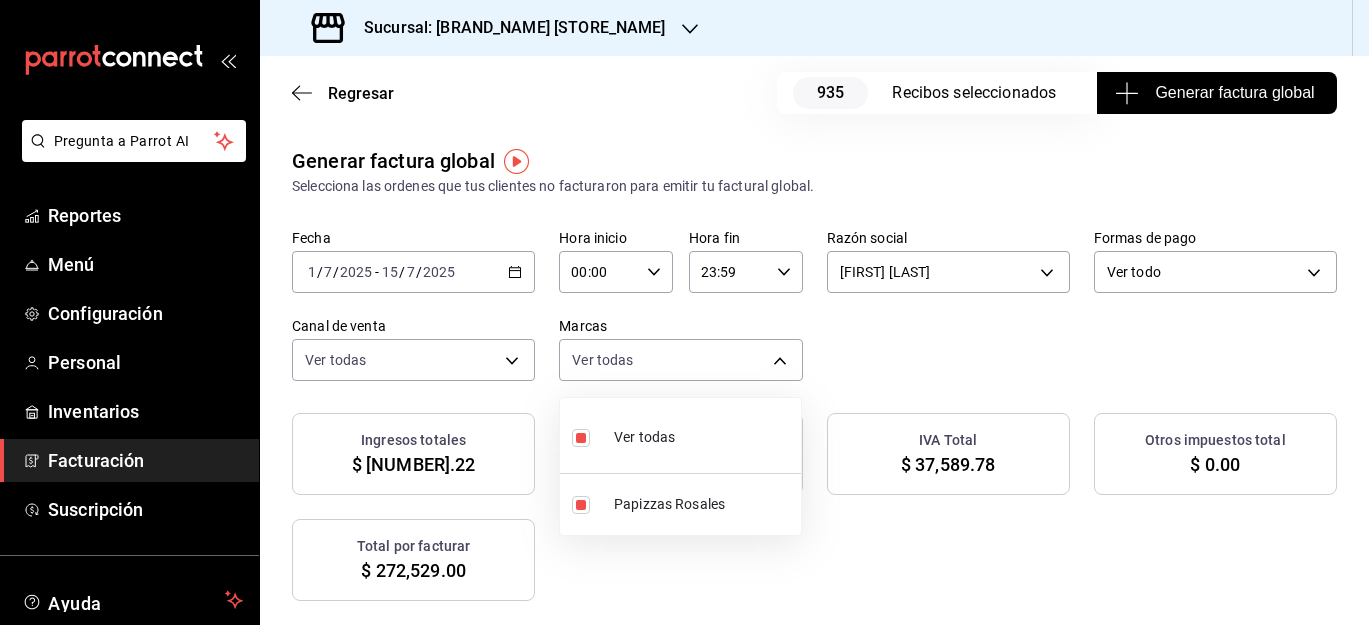 click at bounding box center [684, 312] 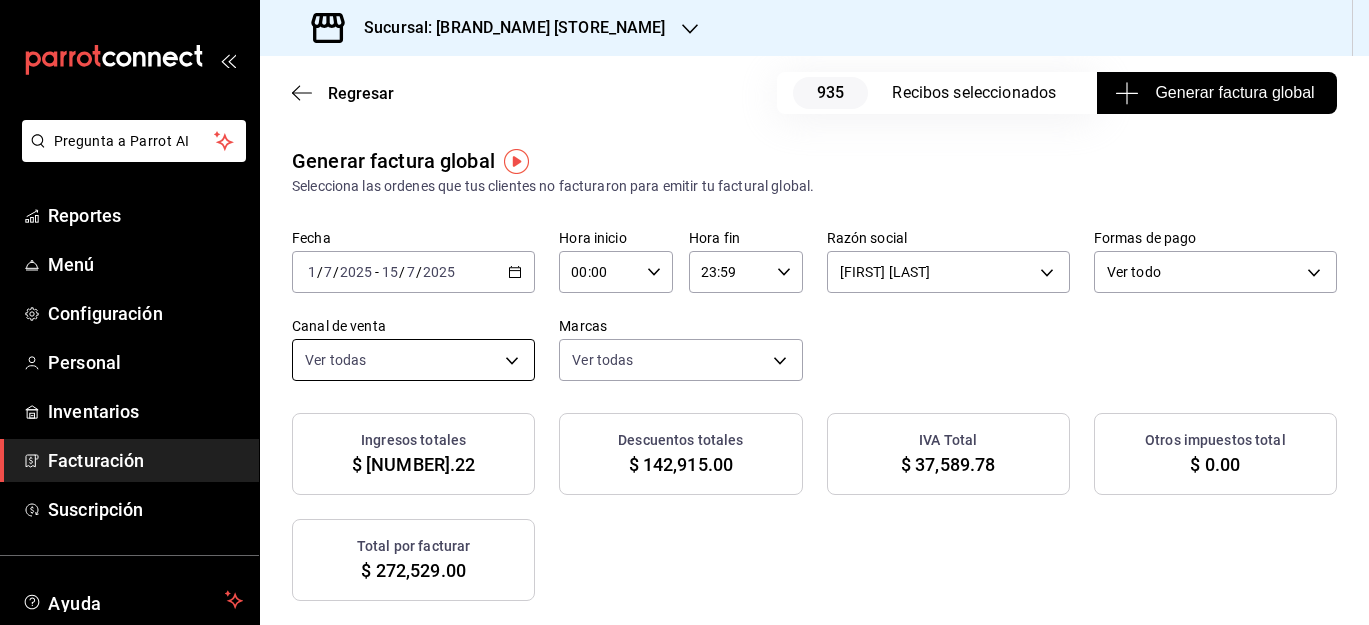 click on "Pregunta a Parrot AI Reportes   Menú   Configuración   Personal   Inventarios   Facturación   Suscripción   Ayuda Recomienda Parrot   [FIRST] [LAST]   Sugerir nueva función   Sucursal: Papizzas Rosales Regresar 935 Recibos seleccionados Generar factura global Generar factura global Selecciona las ordenes que tus clientes no facturaron para emitir tu factural global. Fecha 2025-07-01 1 / 7 / 2025 - 2025-07-15 15 / 7 / 2025 Hora inicio 00:00 Hora inicio Hora fin 23:59 Hora fin Razón social [FIRST] [LAST] [LAST] Formas de pago Ver todo ALL Canal de venta Ver todas PARROT,UBER_EATS,RAPPI,DIDI_FOOD,ONLINE Marcas Ver todas Ingresos totales $ 234,939.22 Descuentos totales $ 142,915.00 IVA Total $ 37,589.78 Otros impuestos total $ 0.00 Total por facturar $ 272,529.00 Recibos Quita la selección a los recibos que no quieras incluir. Recuerda que sólo puedes generar facturas globales de hasta 1,000 recibos cada una. Fecha IVA" at bounding box center [684, 312] 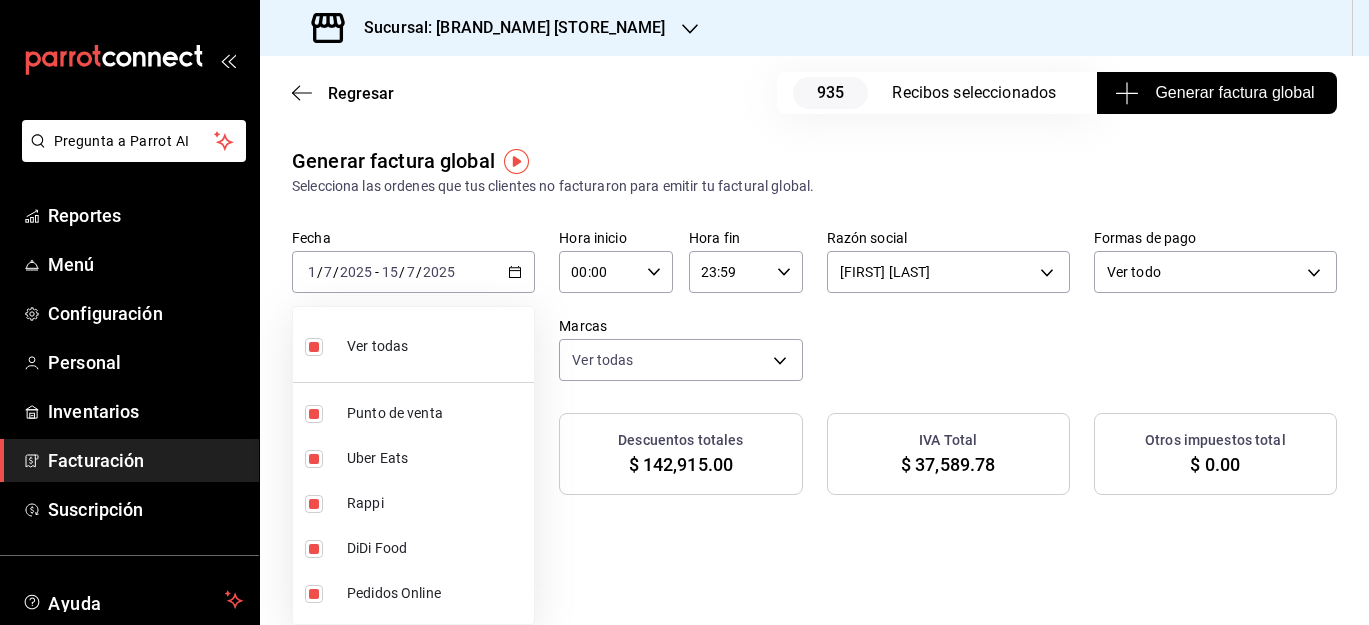click at bounding box center (684, 312) 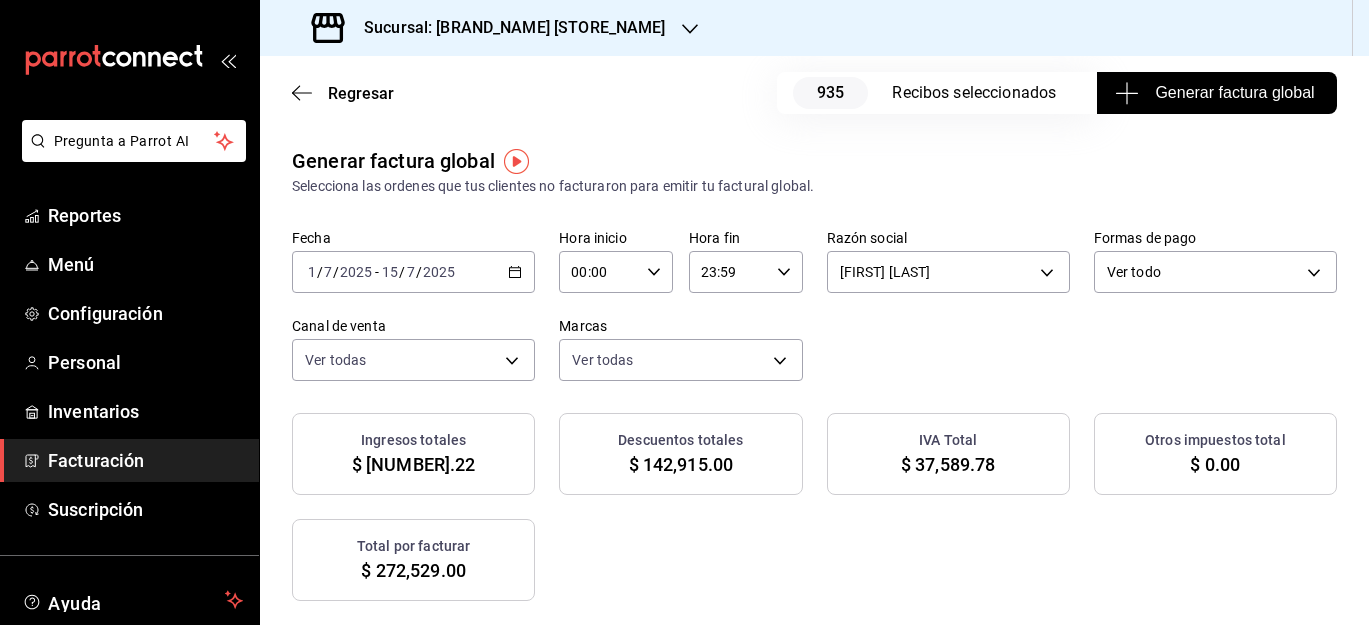 click on "Generar factura global" at bounding box center (1216, 93) 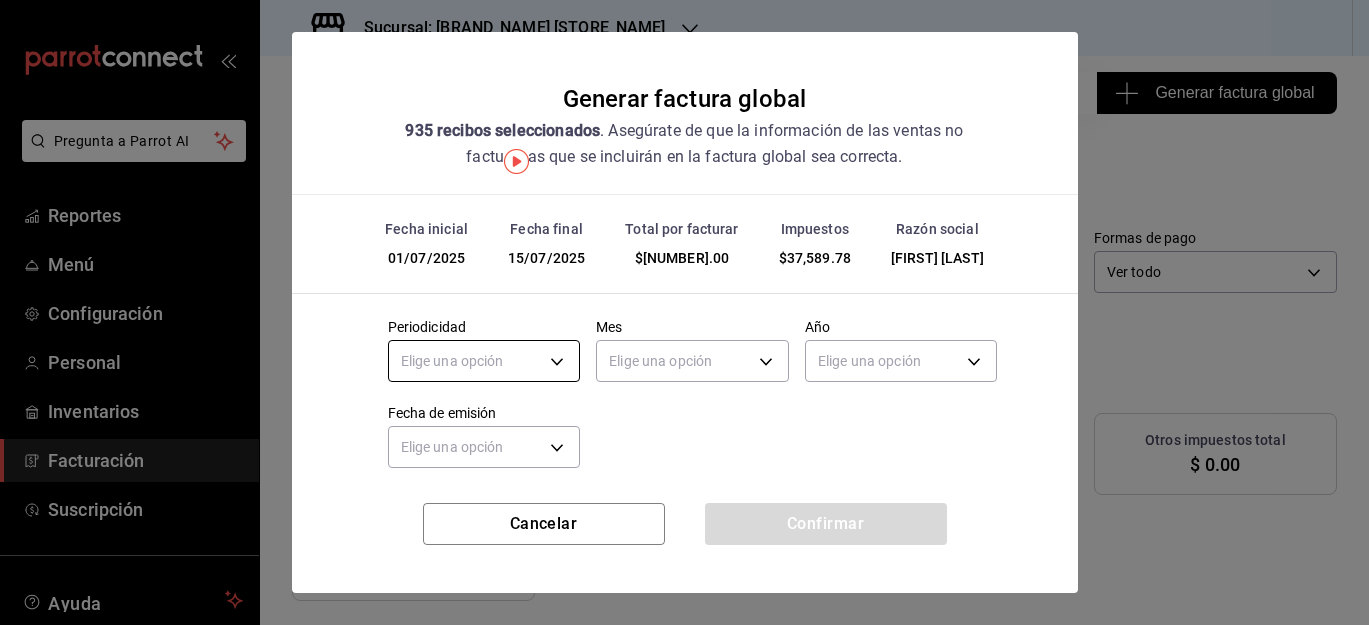 click on "Pregunta a Parrot AI Reportes   Menú   Configuración   Personal   Inventarios   Facturación   Suscripción   Ayuda Recomienda Parrot   [FIRST] [LAST]   Sugerir nueva función   Sucursal: Papizzas Rosales Regresar 935 Recibos seleccionados Generar factura global Generar factura global Selecciona las ordenes que tus clientes no facturaron para emitir tu factural global. Fecha 2025-07-01 1 / 7 / 2025 - 2025-07-15 15 / 7 / 2025 Hora inicio 00:00 Hora inicio Hora fin 23:59 Hora fin Razón social [FIRST] [LAST] [LAST] Formas de pago Ver todo ALL Canal de venta Ver todas PARROT,UBER_EATS,RAPPI,DIDI_FOOD,ONLINE Marcas Ver todas Ingresos totales $ 234,939.22 Descuentos totales $ 142,915.00 IVA Total $ 37,589.78 Otros impuestos total $ 0.00 Total por facturar $ 272,529.00 Recibos Quita la selección a los recibos que no quieras incluir. Recuerda que sólo puedes generar facturas globales de hasta 1,000 recibos cada una. Fecha IVA" at bounding box center (684, 312) 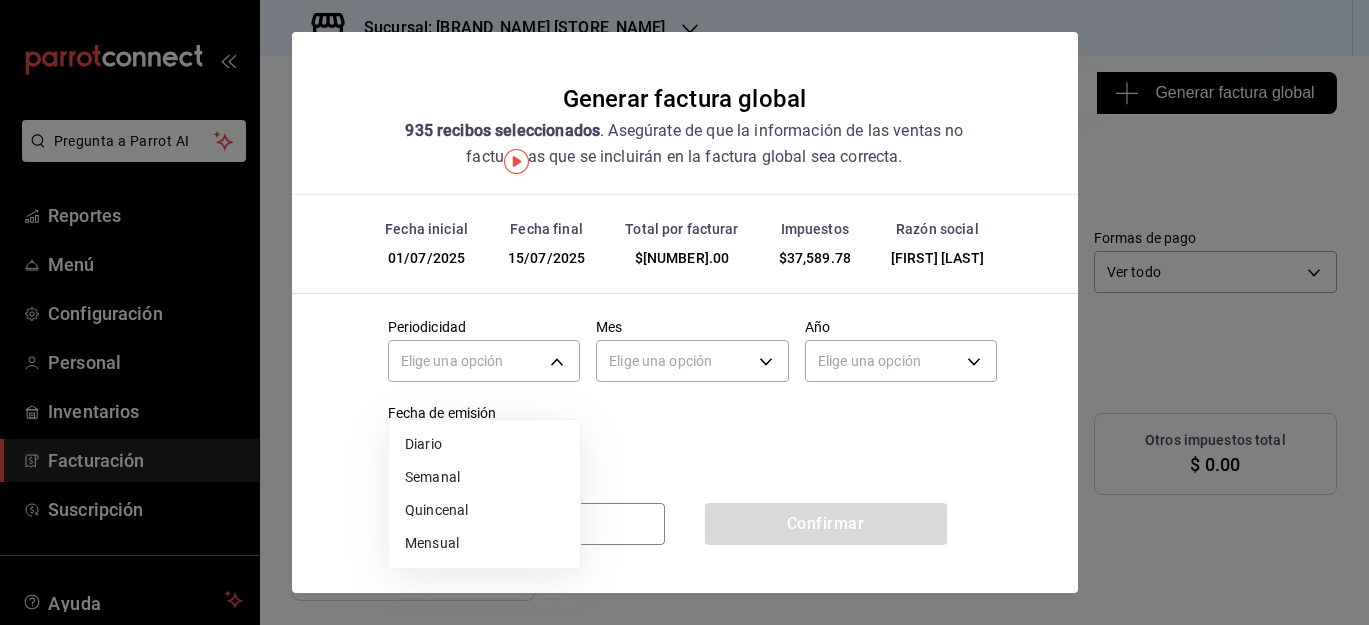 click on "Quincenal" at bounding box center [484, 510] 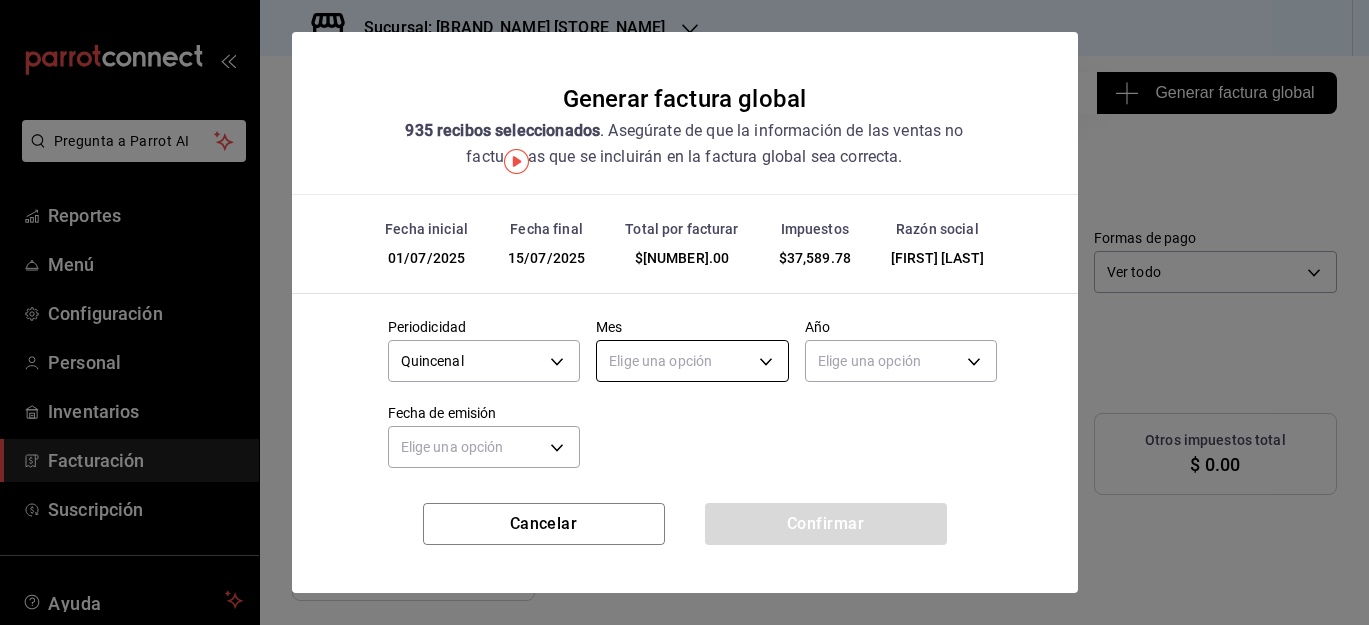 click on "Pregunta a Parrot AI Reportes   Menú   Configuración   Personal   Inventarios   Facturación   Suscripción   Ayuda Recomienda Parrot   [FIRST] [LAST]   Sugerir nueva función   Sucursal: Papizzas Rosales Regresar 935 Recibos seleccionados Generar factura global Generar factura global Selecciona las ordenes que tus clientes no facturaron para emitir tu factural global. Fecha 2025-07-01 1 / 7 / 2025 - 2025-07-15 15 / 7 / 2025 Hora inicio 00:00 Hora inicio Hora fin 23:59 Hora fin Razón social [FIRST] [LAST] [LAST] Formas de pago Ver todo ALL Canal de venta Ver todas PARROT,UBER_EATS,RAPPI,DIDI_FOOD,ONLINE Marcas Ver todas Ingresos totales $ 234,939.22 Descuentos totales $ 142,915.00 IVA Total $ 37,589.78 Otros impuestos total $ 0.00 Total por facturar $ 272,529.00 Recibos Quita la selección a los recibos que no quieras incluir. Recuerda que sólo puedes generar facturas globales de hasta 1,000 recibos cada una. Fecha IVA" at bounding box center [684, 312] 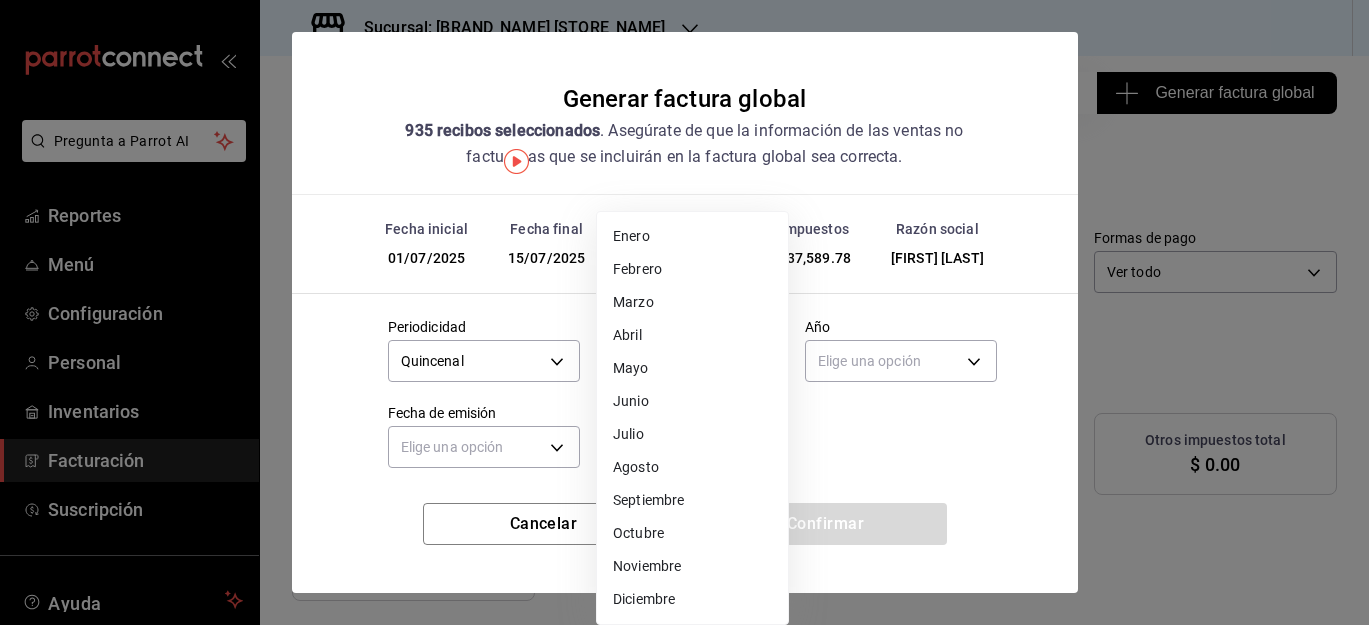click on "Julio" at bounding box center [692, 434] 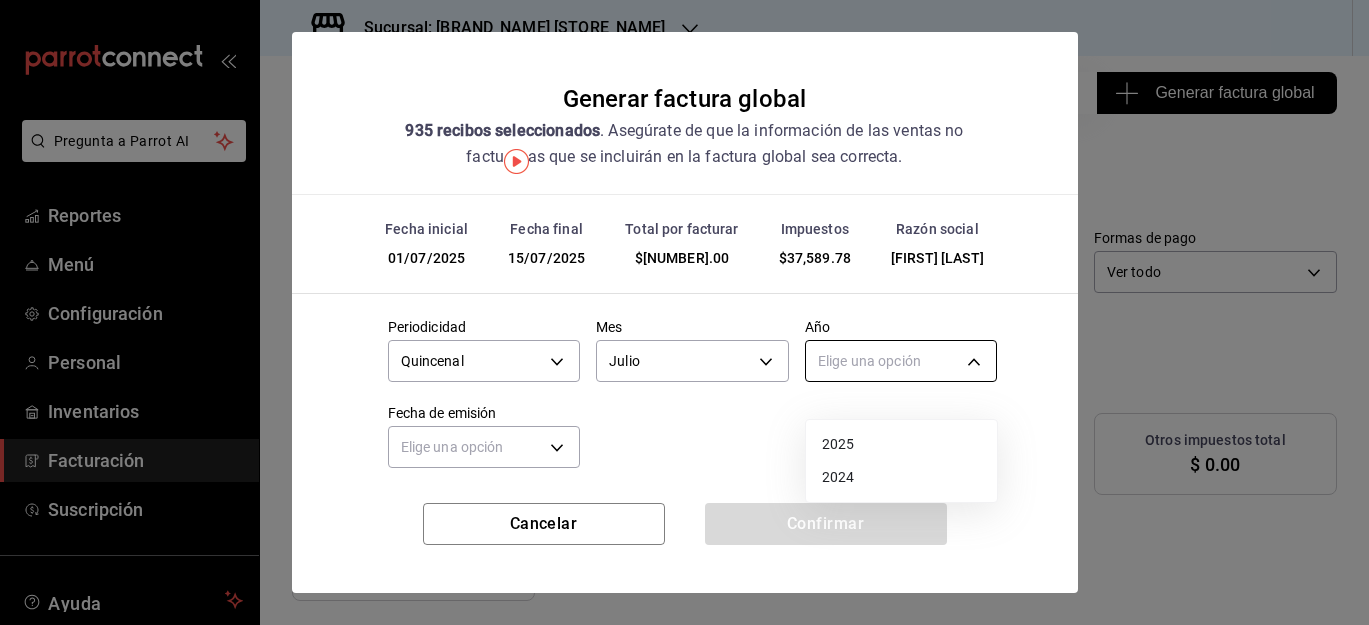 click on "Pregunta a Parrot AI Reportes   Menú   Configuración   Personal   Inventarios   Facturación   Suscripción   Ayuda Recomienda Parrot   [FIRST] [LAST]   Sugerir nueva función   Sucursal: Papizzas Rosales Regresar 935 Recibos seleccionados Generar factura global Generar factura global Selecciona las ordenes que tus clientes no facturaron para emitir tu factural global. Fecha 2025-07-01 1 / 7 / 2025 - 2025-07-15 15 / 7 / 2025 Hora inicio 00:00 Hora inicio Hora fin 23:59 Hora fin Razón social [FIRST] [LAST] [LAST] Formas de pago Ver todo ALL Canal de venta Ver todas PARROT,UBER_EATS,RAPPI,DIDI_FOOD,ONLINE Marcas Ver todas Ingresos totales $ 234,939.22 Descuentos totales $ 142,915.00 IVA Total $ 37,589.78 Otros impuestos total $ 0.00 Total por facturar $ 272,529.00 Recibos Quita la selección a los recibos que no quieras incluir. Recuerda que sólo puedes generar facturas globales de hasta 1,000 recibos cada una. Fecha IVA" at bounding box center (684, 312) 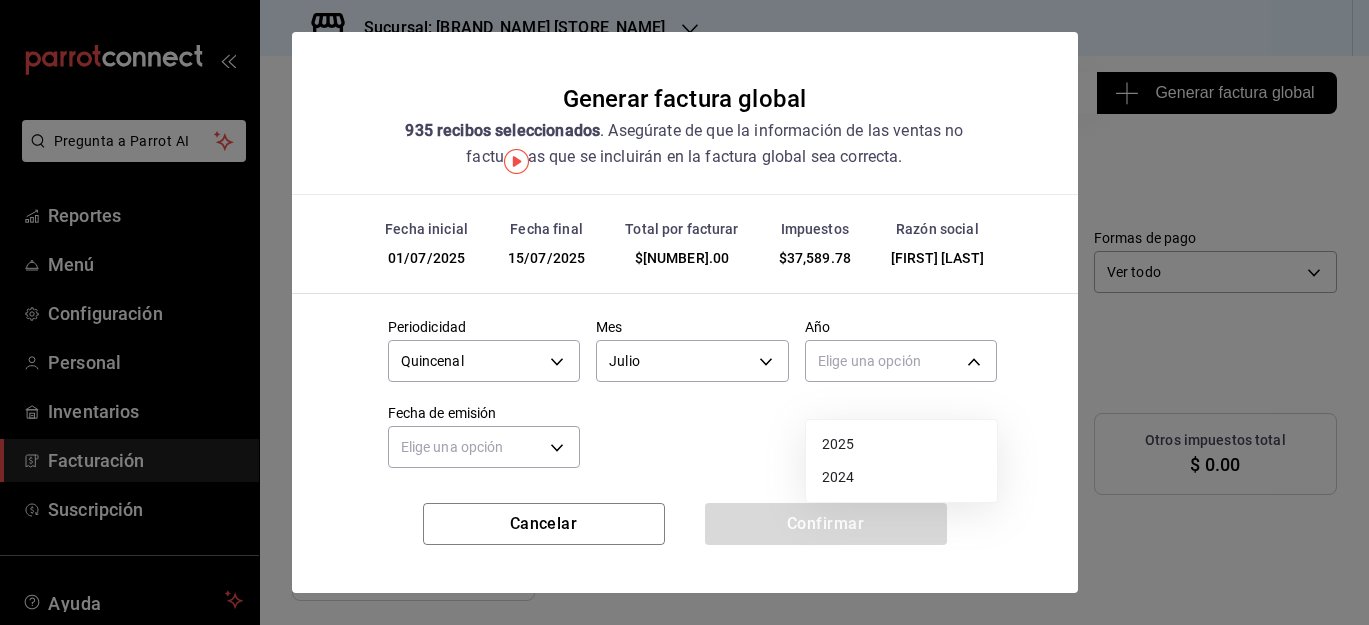 click on "2025" at bounding box center [901, 444] 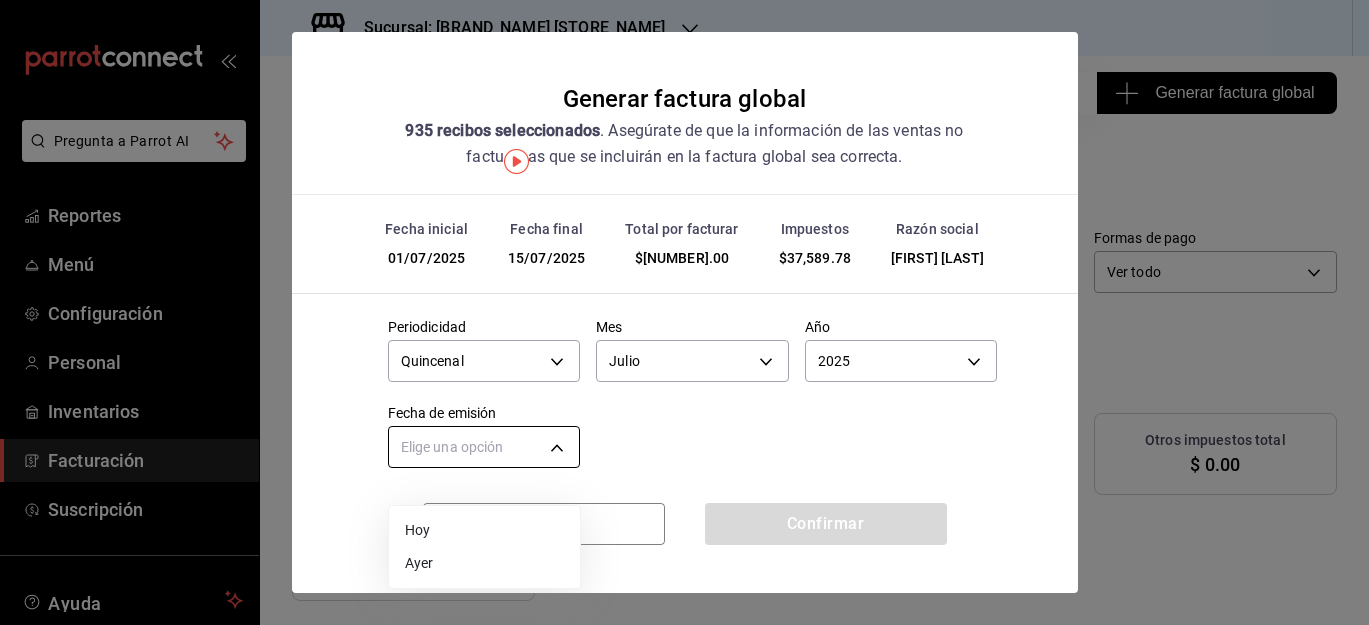 click on "Pregunta a Parrot AI Reportes   Menú   Configuración   Personal   Inventarios   Facturación   Suscripción   Ayuda Recomienda Parrot   [FIRST] [LAST]   Sugerir nueva función   Sucursal: Papizzas Rosales Regresar 935 Recibos seleccionados Generar factura global Generar factura global Selecciona las ordenes que tus clientes no facturaron para emitir tu factural global. Fecha 2025-07-01 1 / 7 / 2025 - 2025-07-15 15 / 7 / 2025 Hora inicio 00:00 Hora inicio Hora fin 23:59 Hora fin Razón social [FIRST] [LAST] [LAST] Formas de pago Ver todo ALL Canal de venta Ver todas PARROT,UBER_EATS,RAPPI,DIDI_FOOD,ONLINE Marcas Ver todas Ingresos totales $ 234,939.22 Descuentos totales $ 142,915.00 IVA Total $ 37,589.78 Otros impuestos total $ 0.00 Total por facturar $ 272,529.00 Recibos Quita la selección a los recibos que no quieras incluir. Recuerda que sólo puedes generar facturas globales de hasta 1,000 recibos cada una. Fecha IVA" at bounding box center (684, 312) 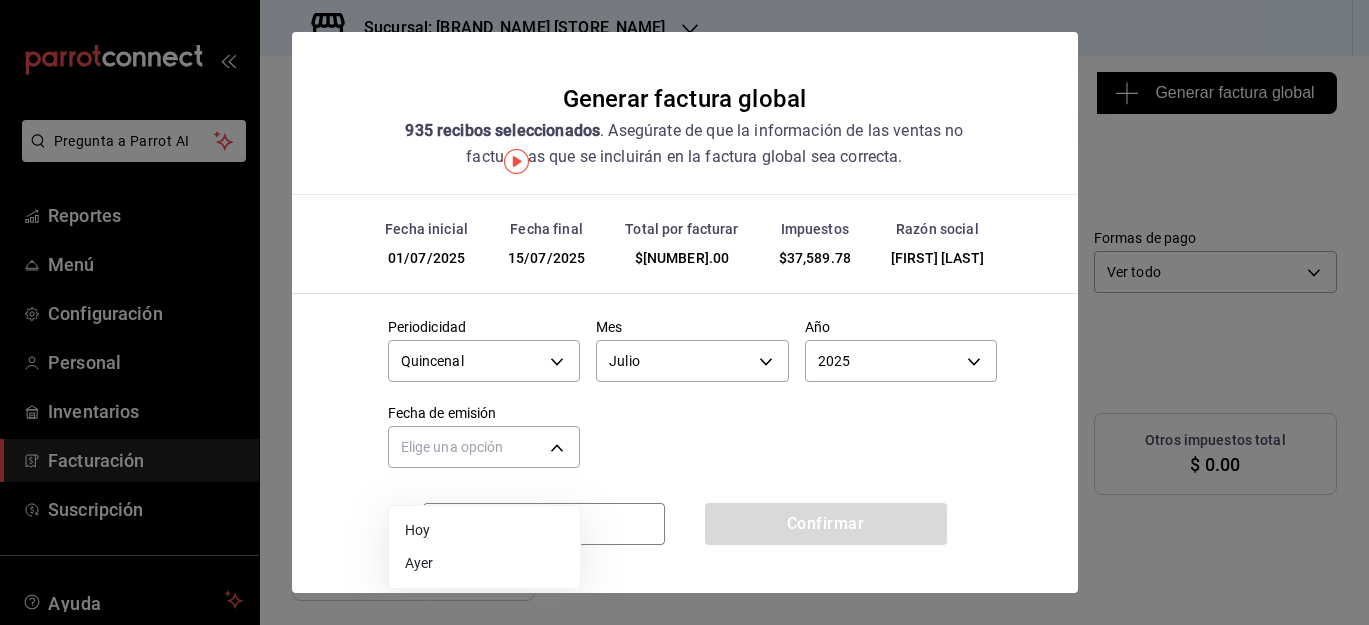 click on "Ayer" at bounding box center (484, 563) 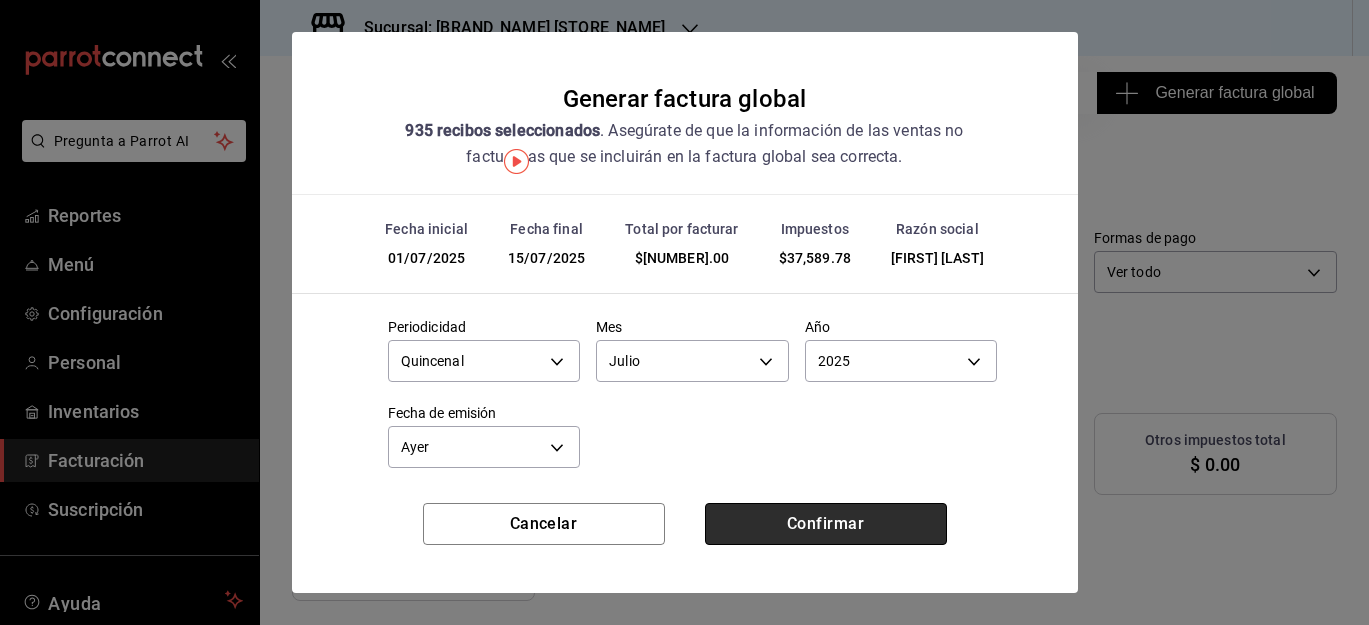 click on "Confirmar" at bounding box center (826, 524) 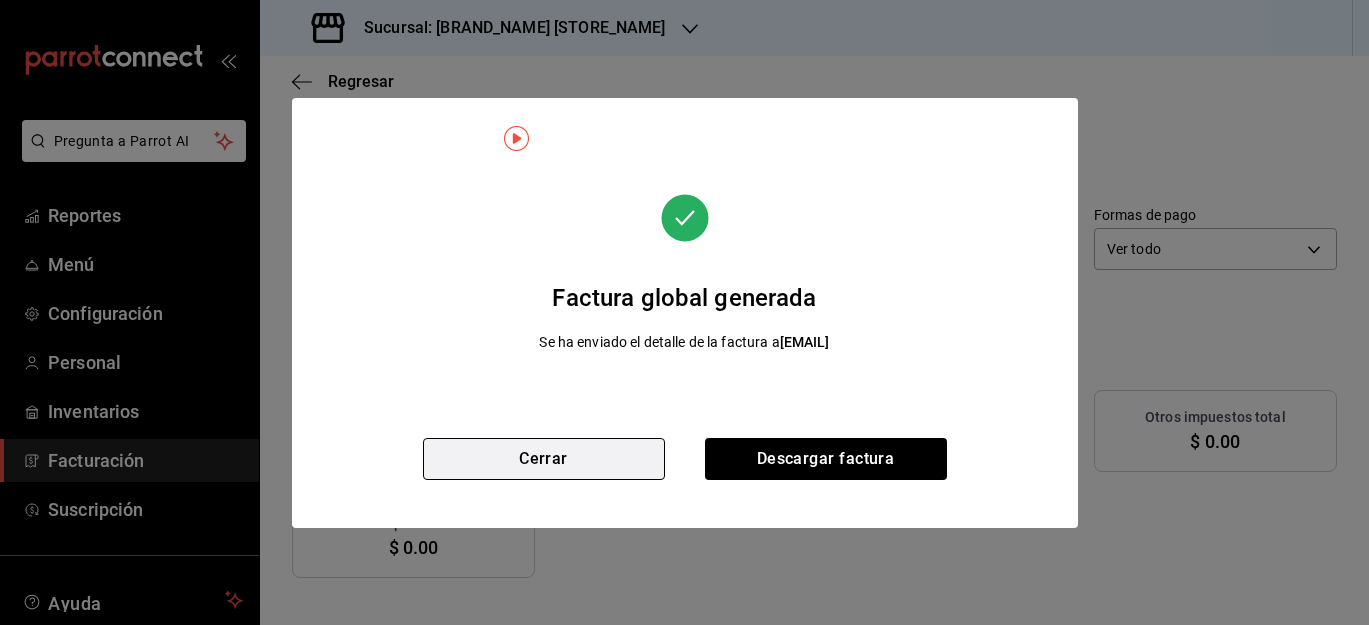 click on "Cerrar" at bounding box center (544, 459) 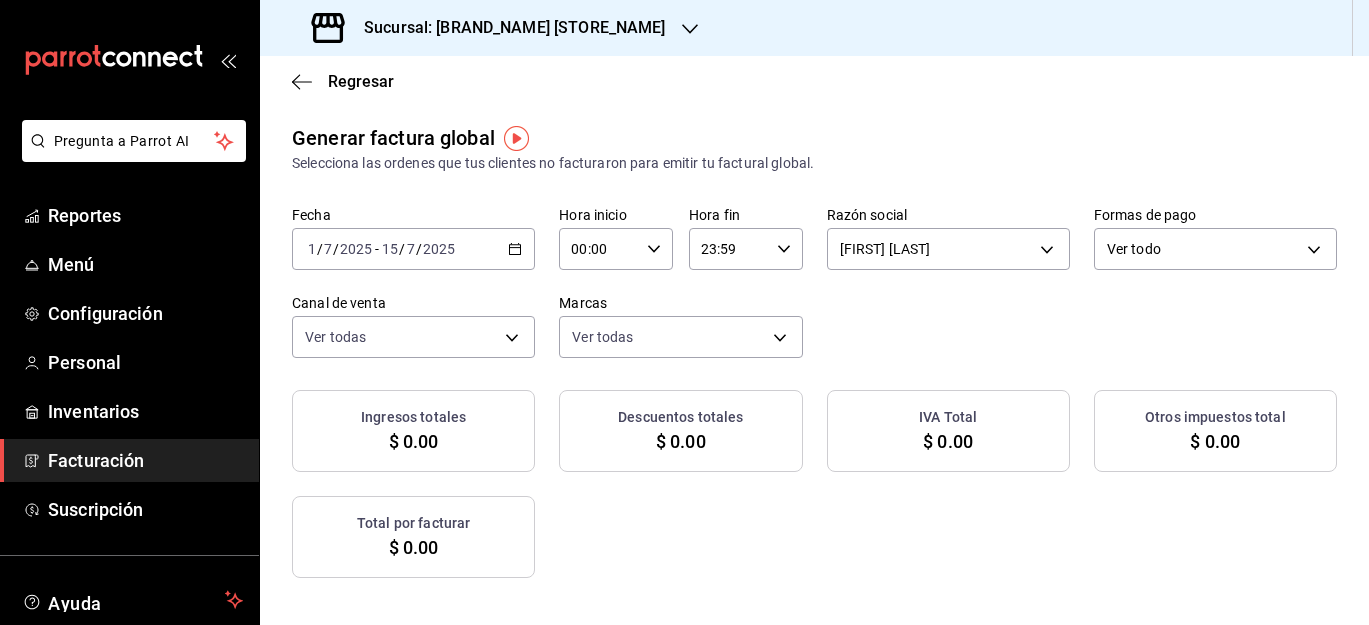 click on "2025-07-01 1 / 7 / 2025 - 2025-07-15 15 / 7 / 2025" at bounding box center (413, 249) 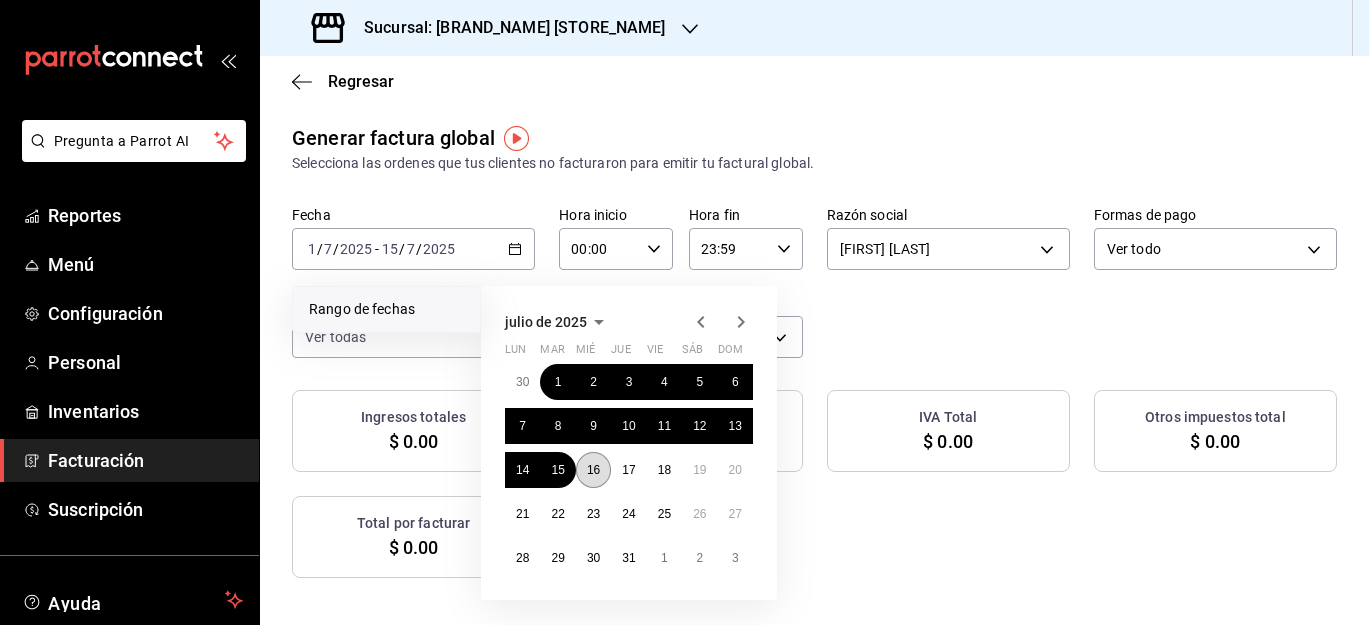 click on "16" at bounding box center [593, 470] 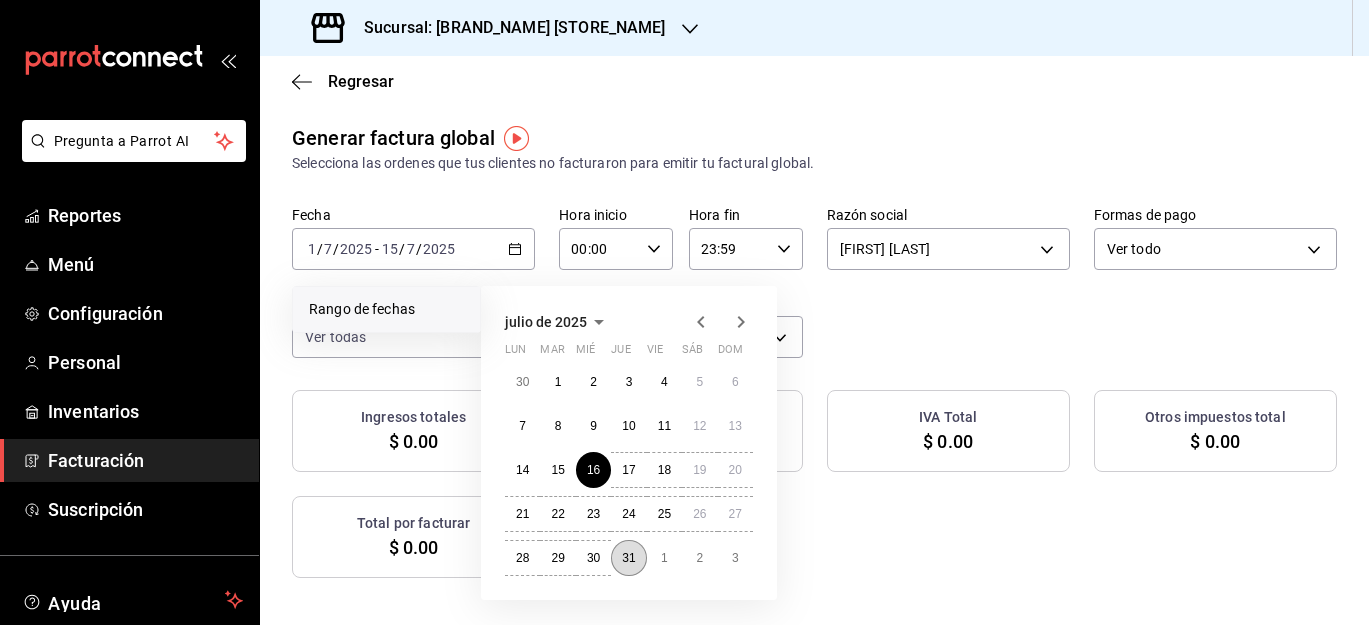 click on "31" at bounding box center [628, 558] 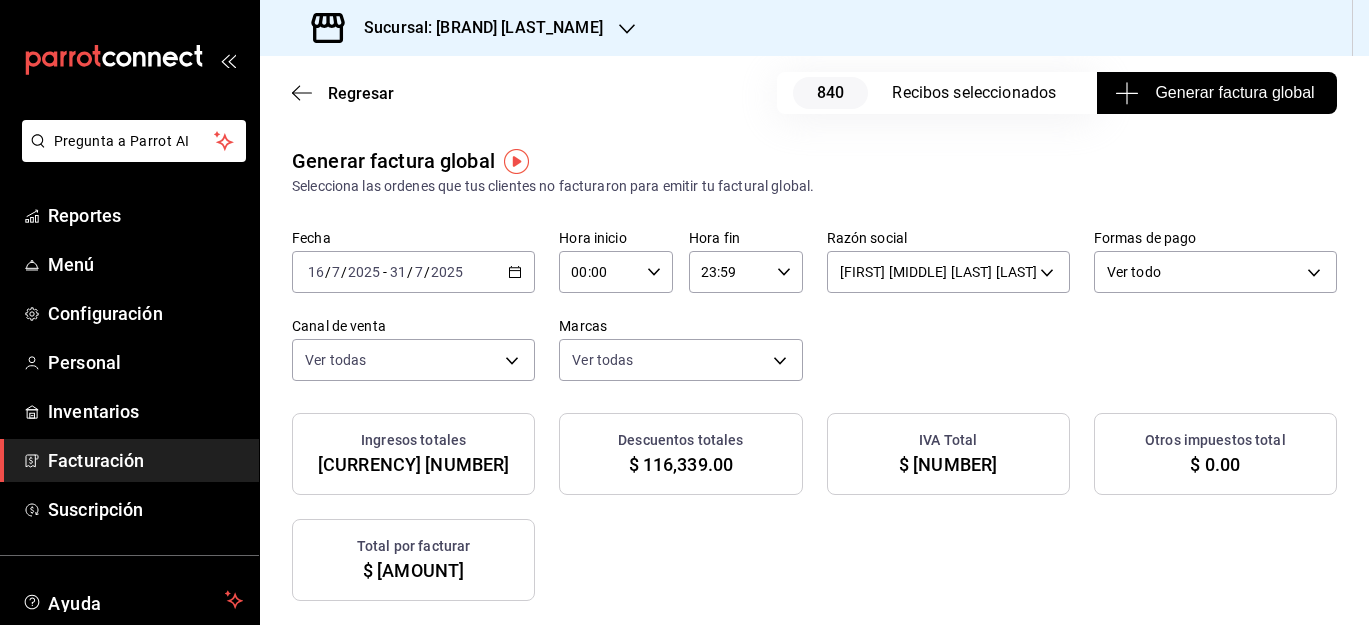 scroll, scrollTop: 0, scrollLeft: 0, axis: both 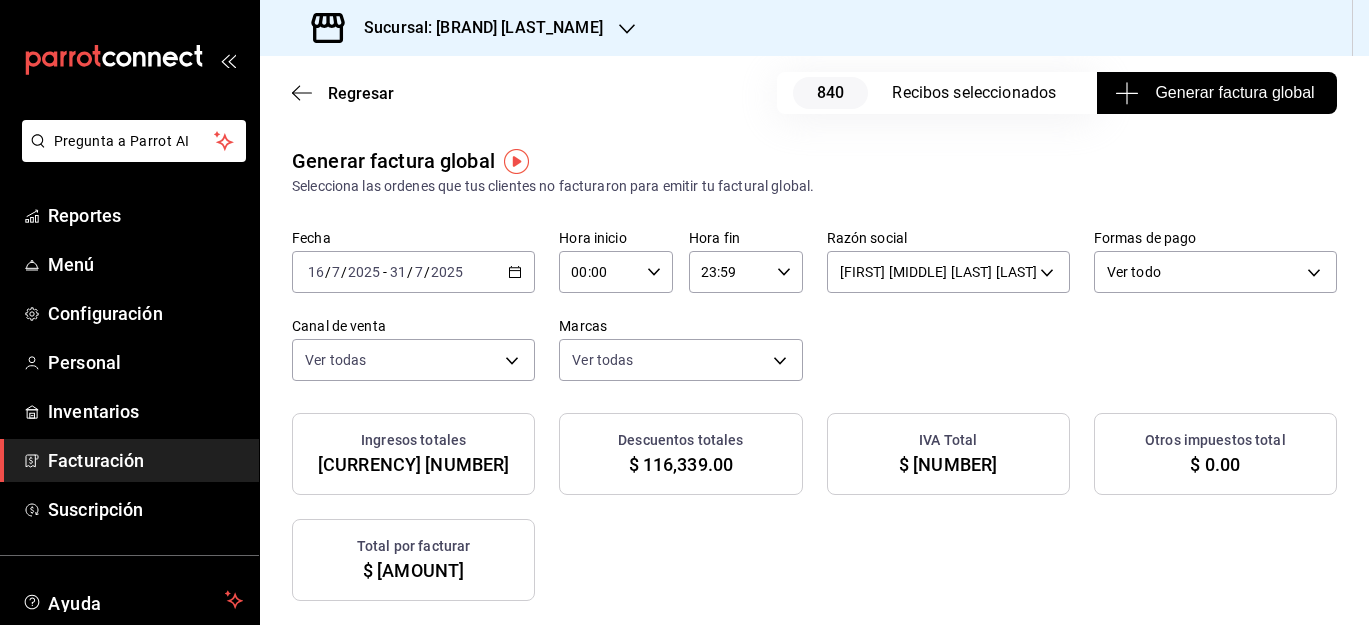 click on "Generar factura global" at bounding box center [1216, 93] 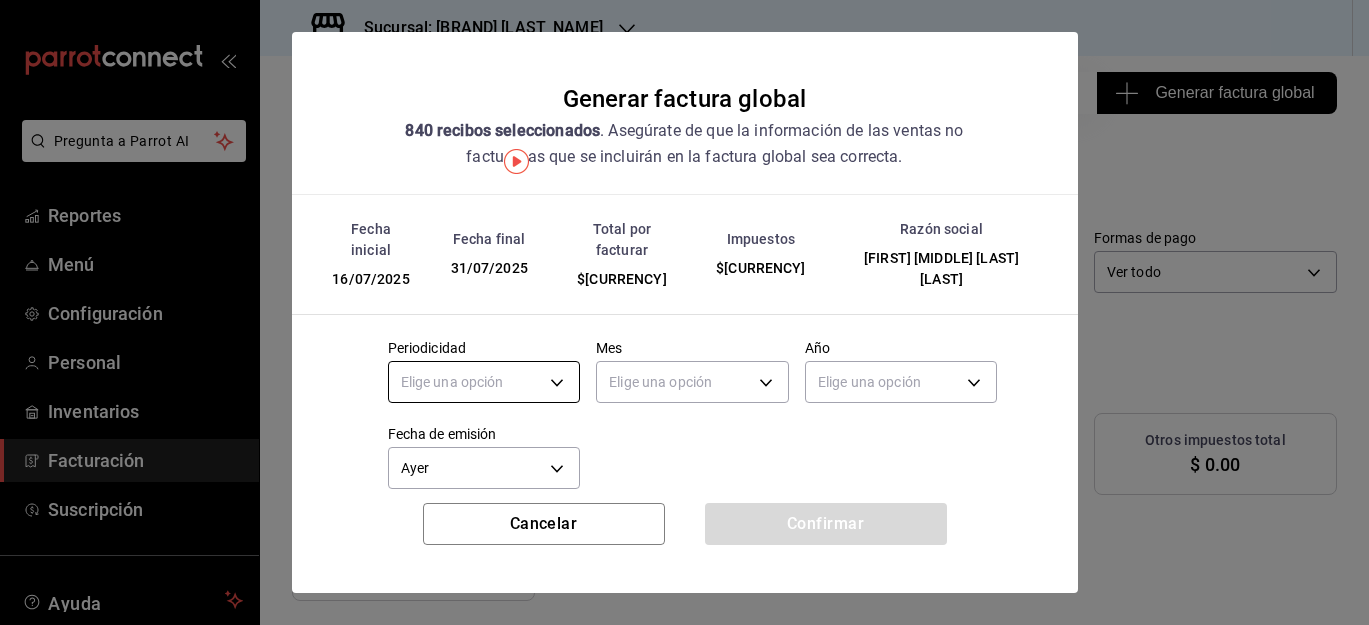 click on "Pregunta a Parrot AI Reportes   Menú   Configuración   Personal   Inventarios   Facturación   Suscripción   Ayuda Recomienda Parrot   Juan Pablo Rodriguez   Sugerir nueva función   Sucursal: Papizzas Rosales Regresar 840 Recibos seleccionados Generar factura global Generar factura global Selecciona las ordenes que tus clientes no facturaron para emitir tu factural global. Fecha 2025-07-16 16 / 7 / 2025 - 2025-07-31 31 / 7 / 2025 Hora inicio 00:00 Hora inicio Hora fin 23:59 Hora fin Razón social JUAN PABLO RODRIGUEZ CUADRAS 60d0cd0e-8933-4c45-a815-a879b37687f9 Formas de pago Ver todo ALL Canal de venta Ver todas PARROT,UBER_EATS,RAPPI,DIDI_FOOD,ONLINE Marcas Ver todas 95716d80-e0d5-4762-8449-f5761bb08d9d Ingresos totales $ 218,497.89 Descuentos totales $ 116,339.00 IVA Total $ 34,959.11 Otros impuestos total $ 0.00 Total por facturar $ 253,457.00 Recibos Quita la selección a los recibos que no quieras incluir. Recuerda que sólo puedes generar facturas globales de hasta 1,000 recibos cada una. Fecha IVA" at bounding box center [684, 312] 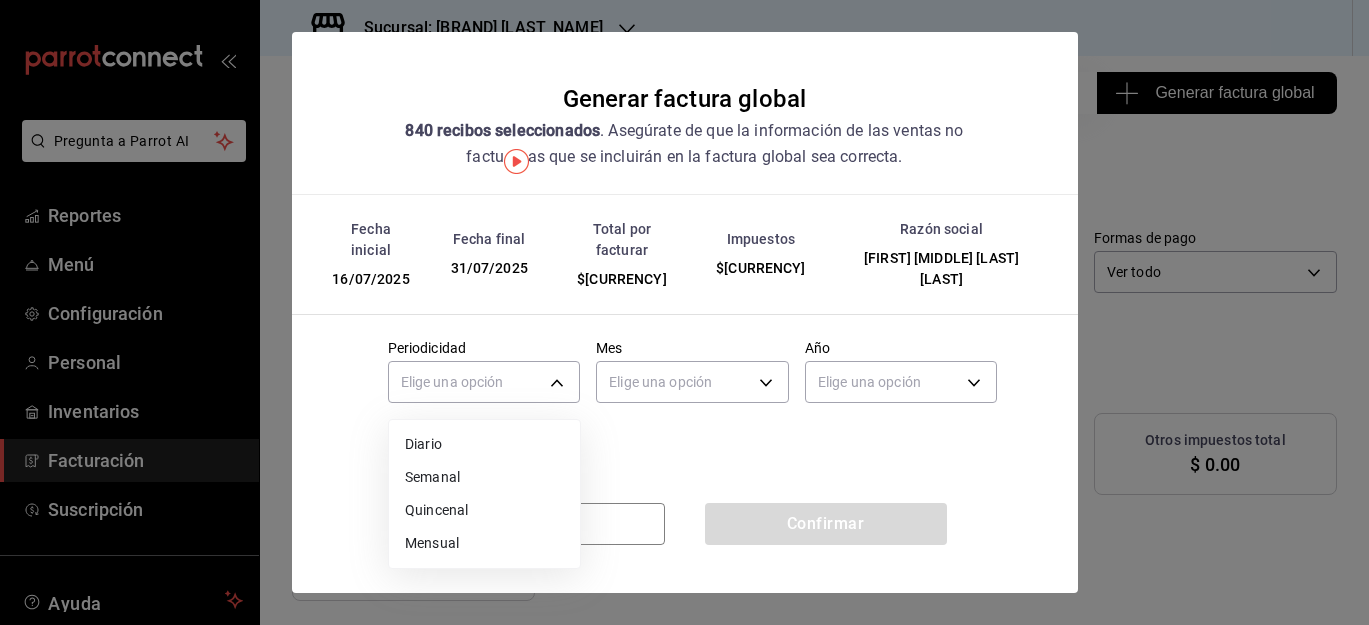 click on "Quincenal" at bounding box center (484, 510) 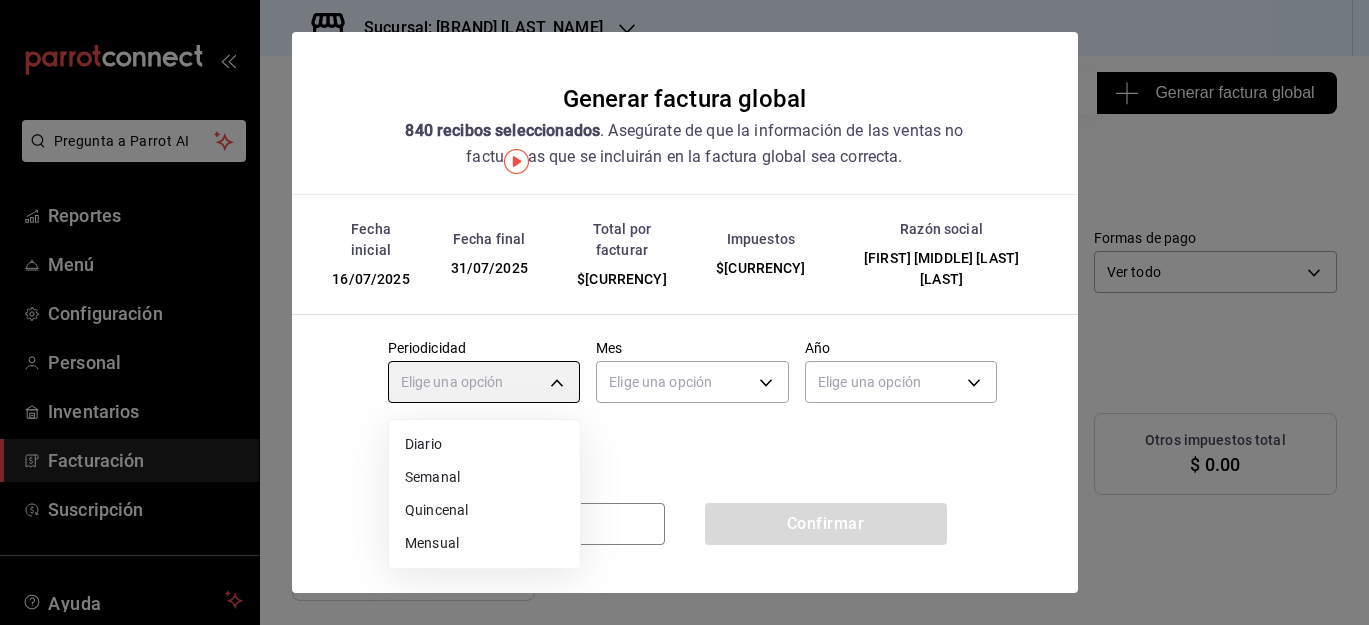 type on "BIWEEKLY" 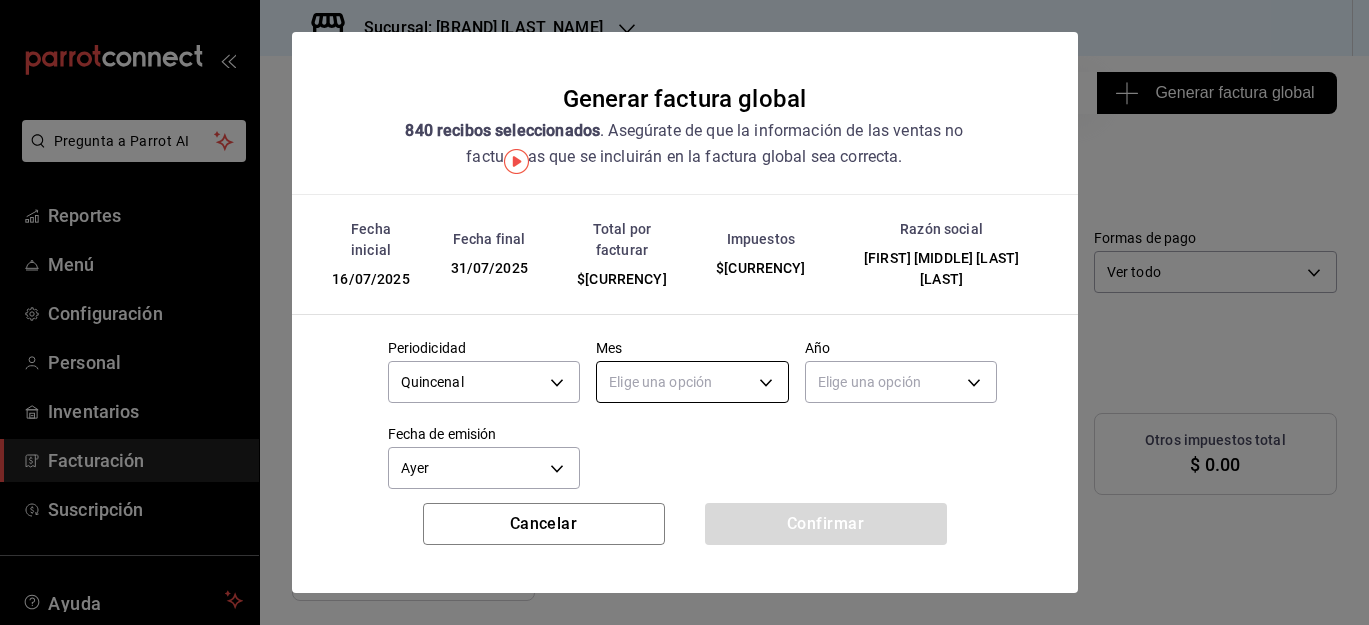 click on "Pregunta a Parrot AI Reportes   Menú   Configuración   Personal   Inventarios   Facturación   Suscripción   Ayuda Recomienda Parrot   Juan Pablo Rodriguez   Sugerir nueva función   Sucursal: Papizzas Rosales Regresar 840 Recibos seleccionados Generar factura global Generar factura global Selecciona las ordenes que tus clientes no facturaron para emitir tu factural global. Fecha 2025-07-16 16 / 7 / 2025 - 2025-07-31 31 / 7 / 2025 Hora inicio 00:00 Hora inicio Hora fin 23:59 Hora fin Razón social JUAN PABLO RODRIGUEZ CUADRAS 60d0cd0e-8933-4c45-a815-a879b37687f9 Formas de pago Ver todo ALL Canal de venta Ver todas PARROT,UBER_EATS,RAPPI,DIDI_FOOD,ONLINE Marcas Ver todas 95716d80-e0d5-4762-8449-f5761bb08d9d Ingresos totales $ 218,497.89 Descuentos totales $ 116,339.00 IVA Total $ 34,959.11 Otros impuestos total $ 0.00 Total por facturar $ 253,457.00 Recibos Quita la selección a los recibos que no quieras incluir. Recuerda que sólo puedes generar facturas globales de hasta 1,000 recibos cada una. Fecha IVA" at bounding box center (684, 312) 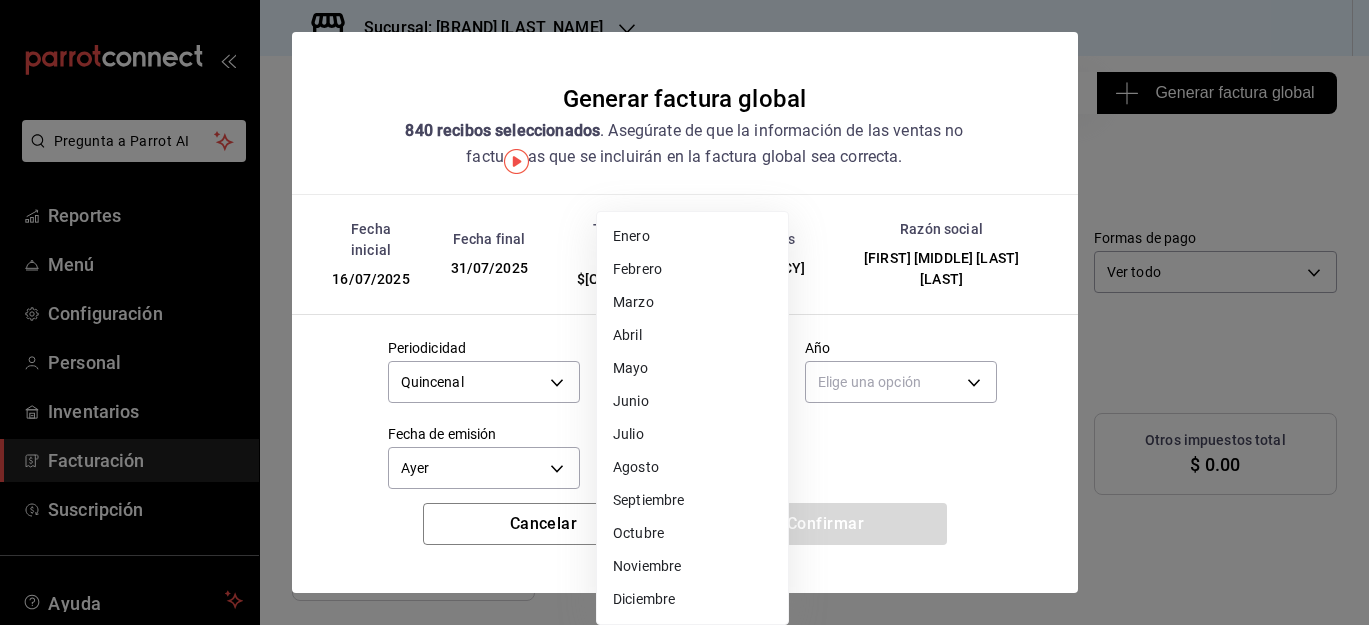 click on "Julio" at bounding box center [692, 434] 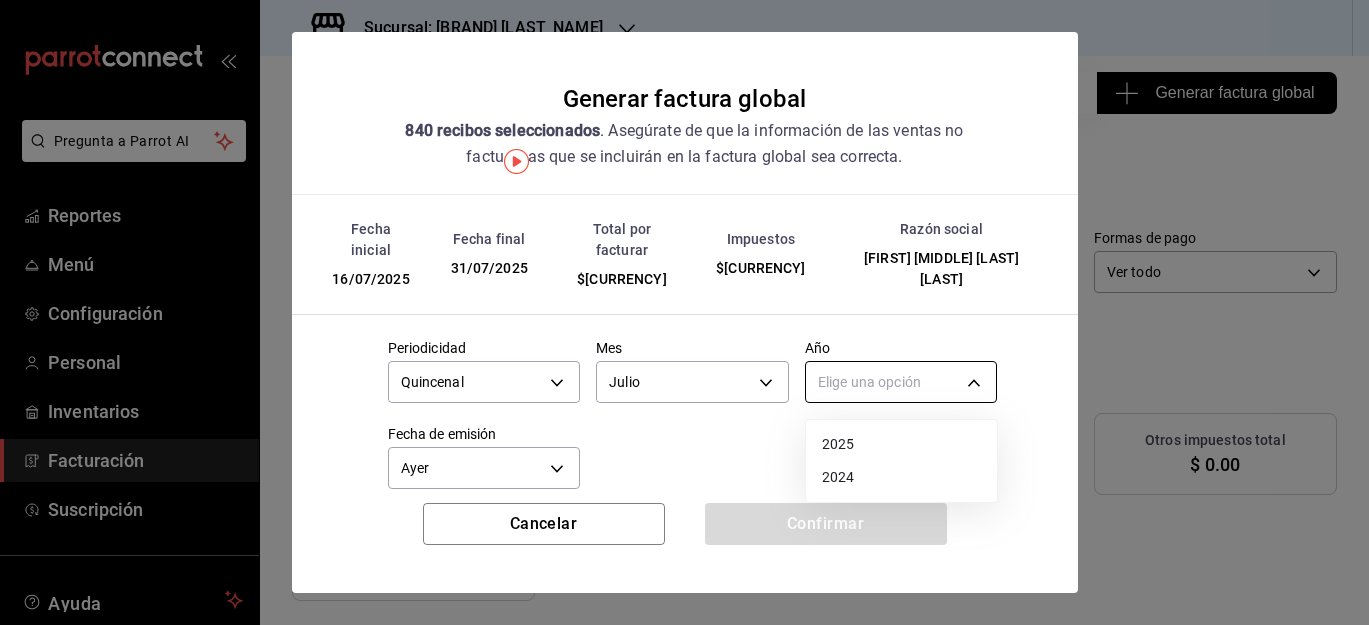 click on "Pregunta a Parrot AI Reportes   Menú   Configuración   Personal   Inventarios   Facturación   Suscripción   Ayuda Recomienda Parrot   Juan Pablo Rodriguez   Sugerir nueva función   Sucursal: Papizzas Rosales Regresar 840 Recibos seleccionados Generar factura global Generar factura global Selecciona las ordenes que tus clientes no facturaron para emitir tu factural global. Fecha 2025-07-16 16 / 7 / 2025 - 2025-07-31 31 / 7 / 2025 Hora inicio 00:00 Hora inicio Hora fin 23:59 Hora fin Razón social JUAN PABLO RODRIGUEZ CUADRAS 60d0cd0e-8933-4c45-a815-a879b37687f9 Formas de pago Ver todo ALL Canal de venta Ver todas PARROT,UBER_EATS,RAPPI,DIDI_FOOD,ONLINE Marcas Ver todas 95716d80-e0d5-4762-8449-f5761bb08d9d Ingresos totales $ 218,497.89 Descuentos totales $ 116,339.00 IVA Total $ 34,959.11 Otros impuestos total $ 0.00 Total por facturar $ 253,457.00 Recibos Quita la selección a los recibos que no quieras incluir. Recuerda que sólo puedes generar facturas globales de hasta 1,000 recibos cada una. Fecha IVA" at bounding box center (684, 312) 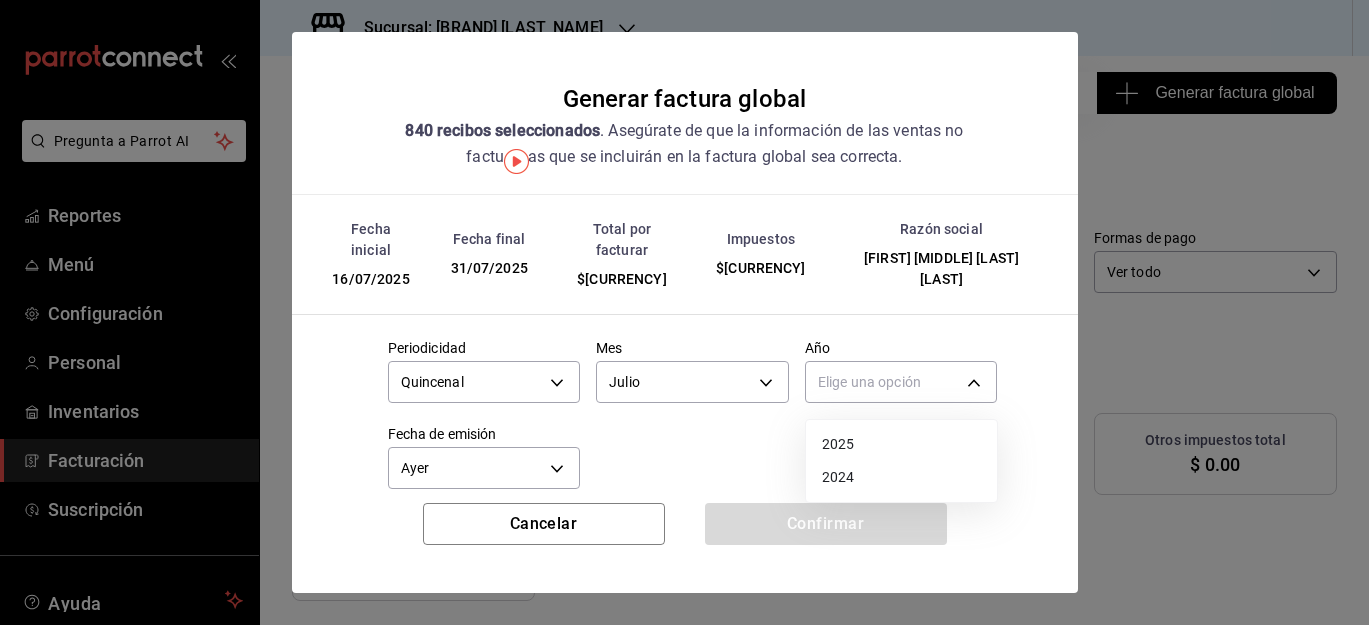 click on "2025" at bounding box center [901, 444] 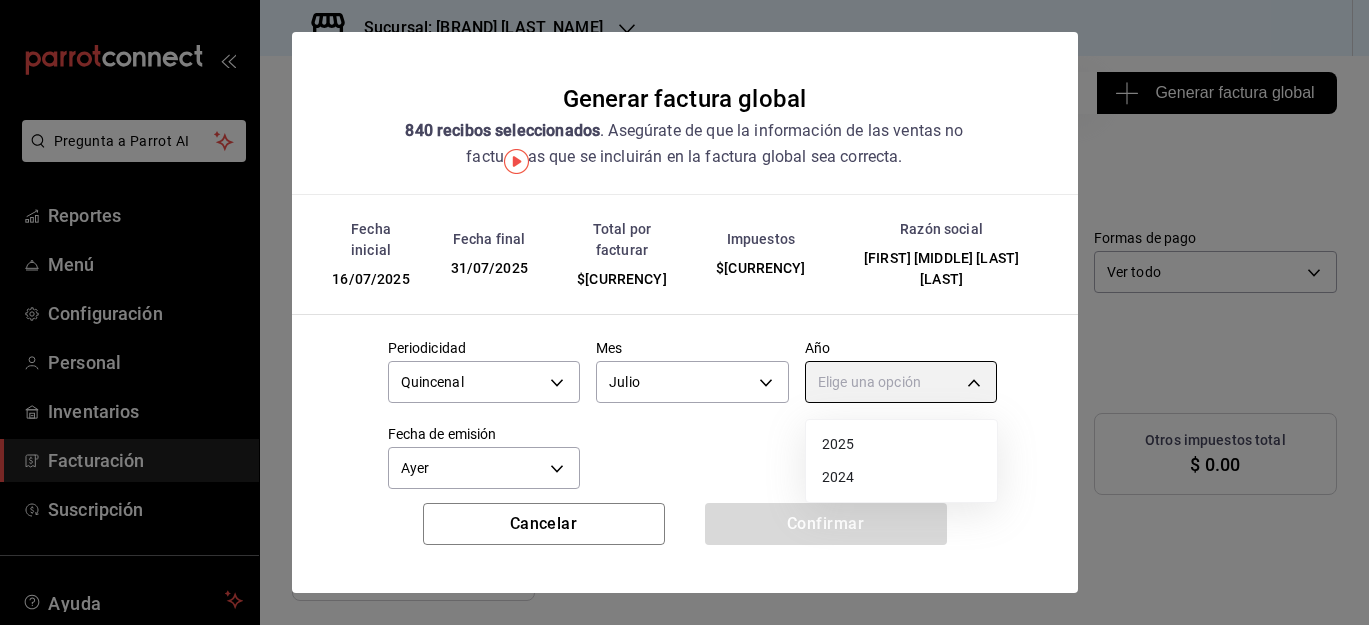 type on "2025" 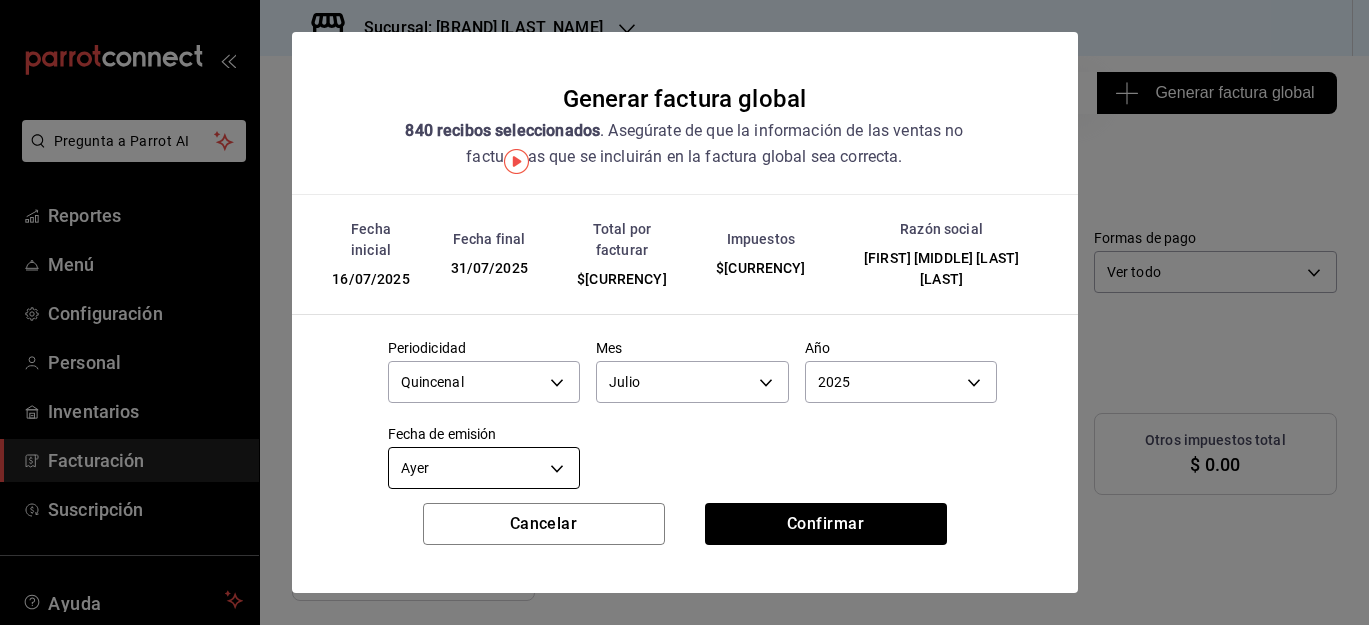 click on "Pregunta a Parrot AI Reportes   Menú   Configuración   Personal   Inventarios   Facturación   Suscripción   Ayuda Recomienda Parrot   Juan Pablo Rodriguez   Sugerir nueva función   Sucursal: Papizzas Rosales Regresar 840 Recibos seleccionados Generar factura global Generar factura global Selecciona las ordenes que tus clientes no facturaron para emitir tu factural global. Fecha 2025-07-16 16 / 7 / 2025 - 2025-07-31 31 / 7 / 2025 Hora inicio 00:00 Hora inicio Hora fin 23:59 Hora fin Razón social JUAN PABLO RODRIGUEZ CUADRAS 60d0cd0e-8933-4c45-a815-a879b37687f9 Formas de pago Ver todo ALL Canal de venta Ver todas PARROT,UBER_EATS,RAPPI,DIDI_FOOD,ONLINE Marcas Ver todas 95716d80-e0d5-4762-8449-f5761bb08d9d Ingresos totales $ 218,497.89 Descuentos totales $ 116,339.00 IVA Total $ 34,959.11 Otros impuestos total $ 0.00 Total por facturar $ 253,457.00 Recibos Quita la selección a los recibos que no quieras incluir. Recuerda que sólo puedes generar facturas globales de hasta 1,000 recibos cada una. Fecha IVA" at bounding box center (684, 312) 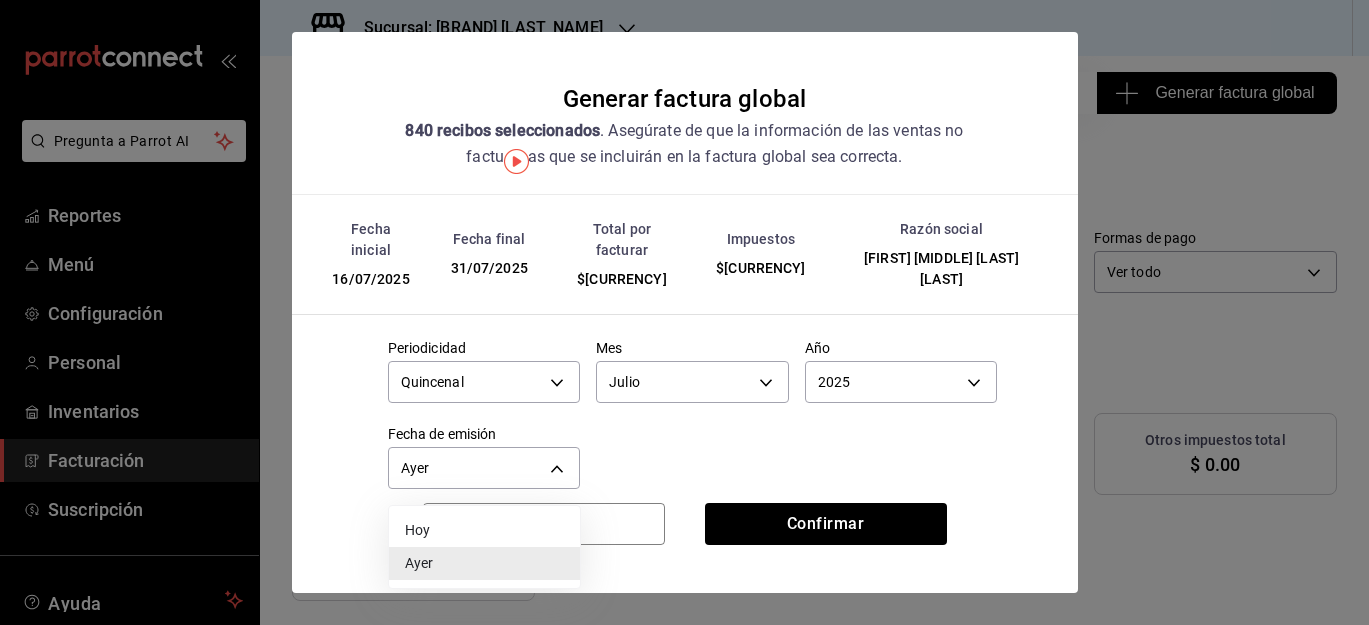 click at bounding box center [684, 312] 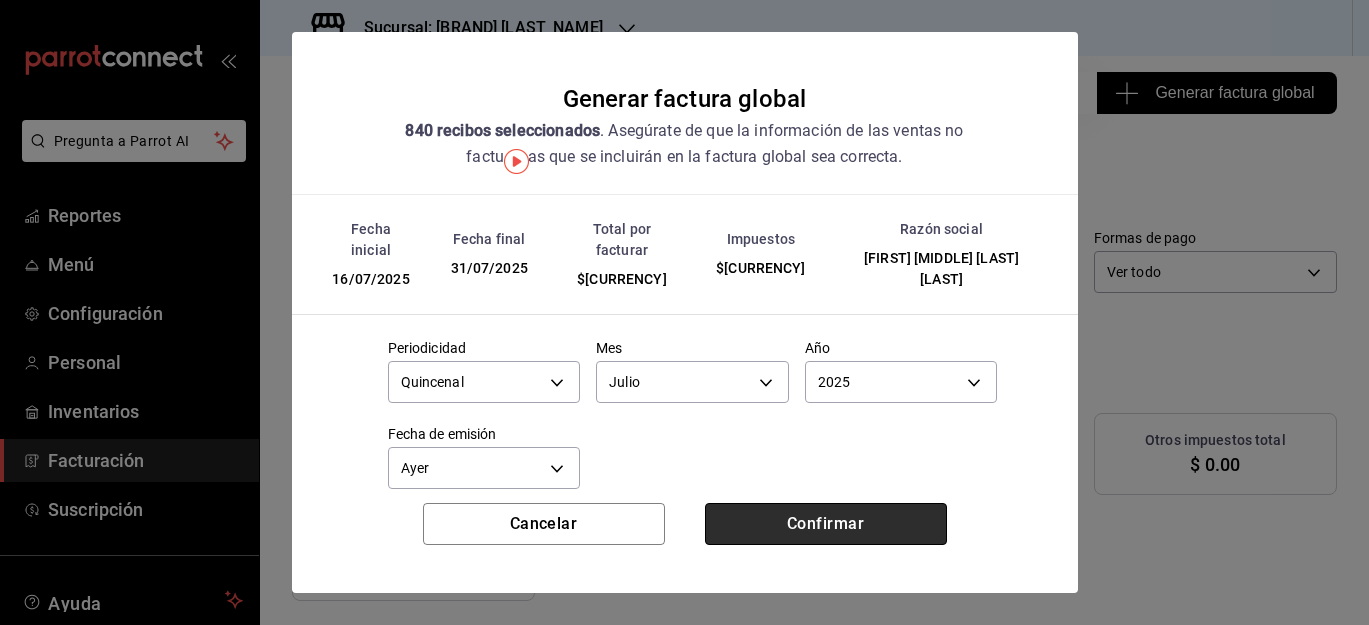 click on "Confirmar" at bounding box center [826, 524] 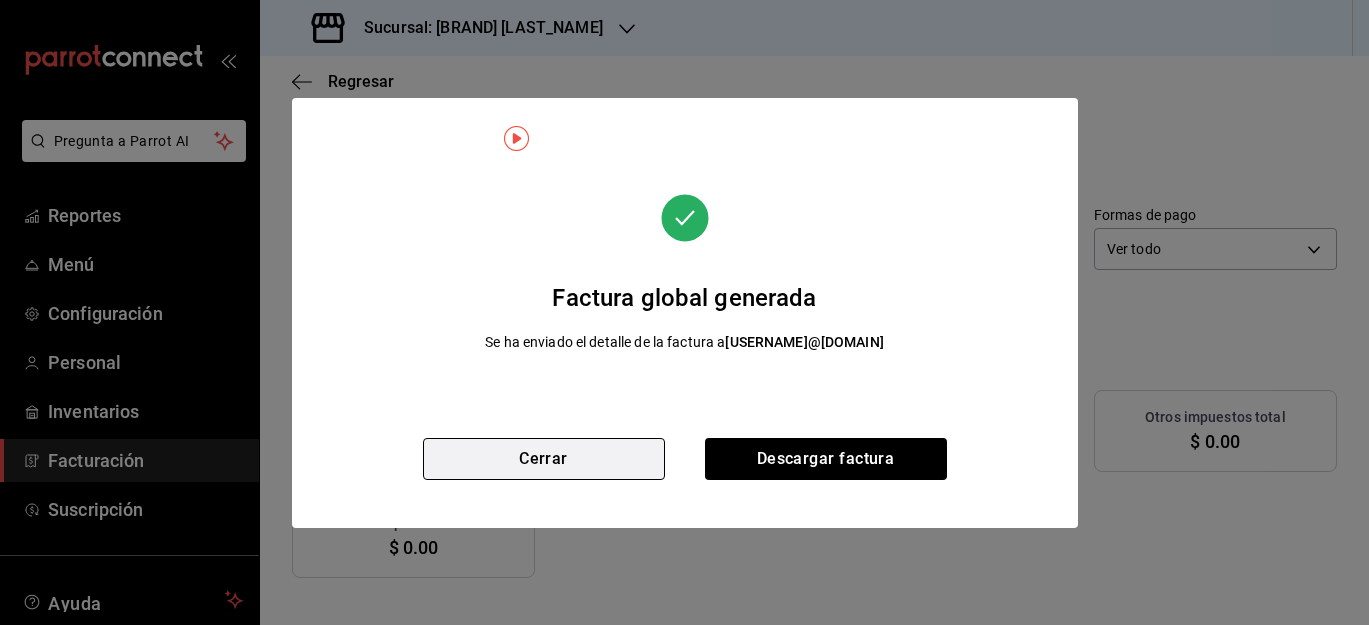 click on "Cerrar" at bounding box center [544, 459] 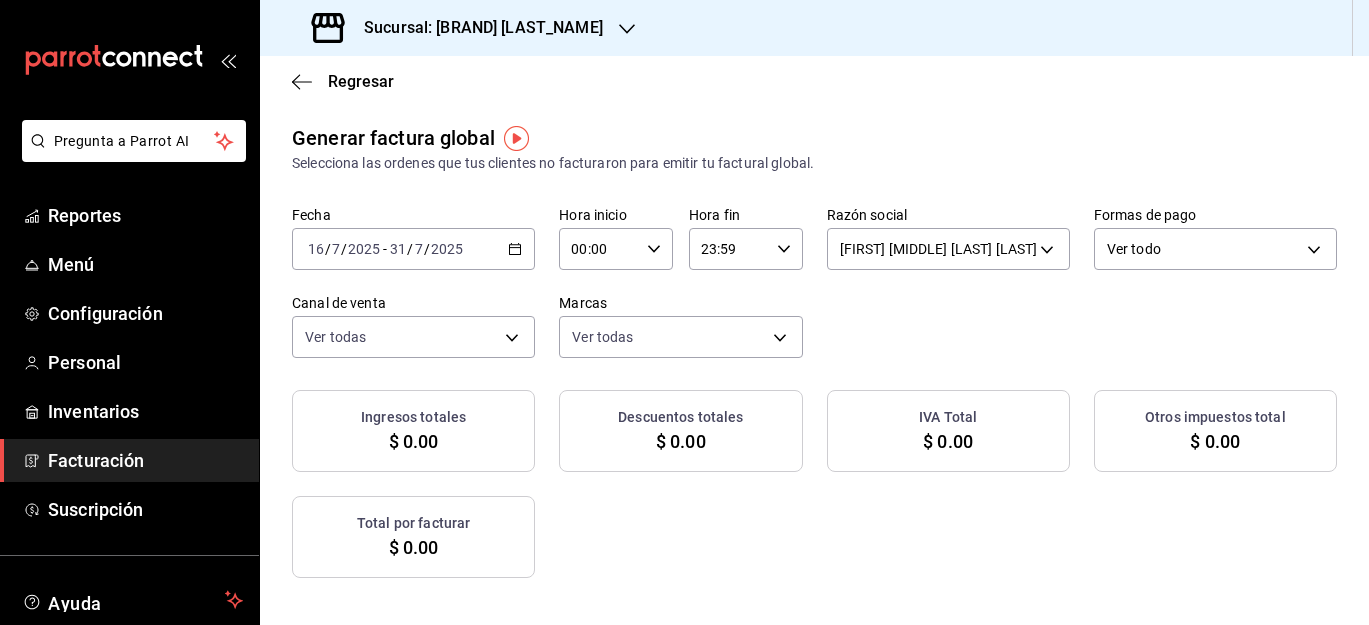 click 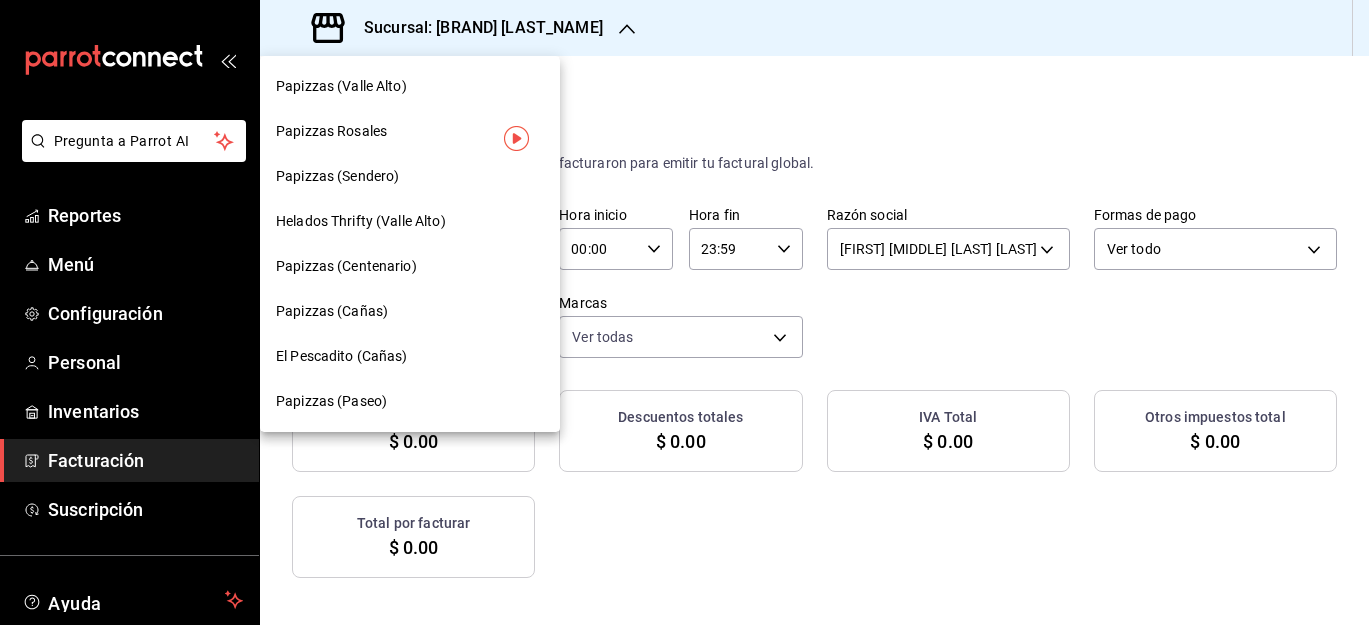 click on "Papizzas (Centenario)" at bounding box center (410, 266) 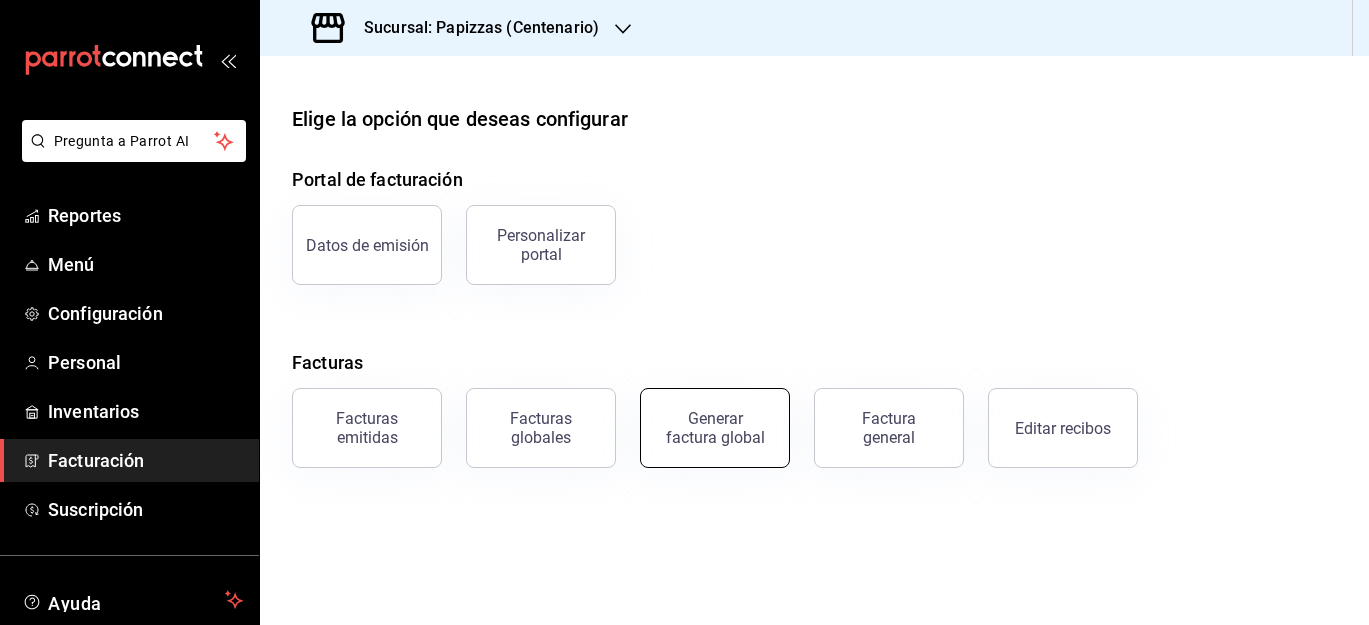 click on "Generar factura global" at bounding box center [715, 428] 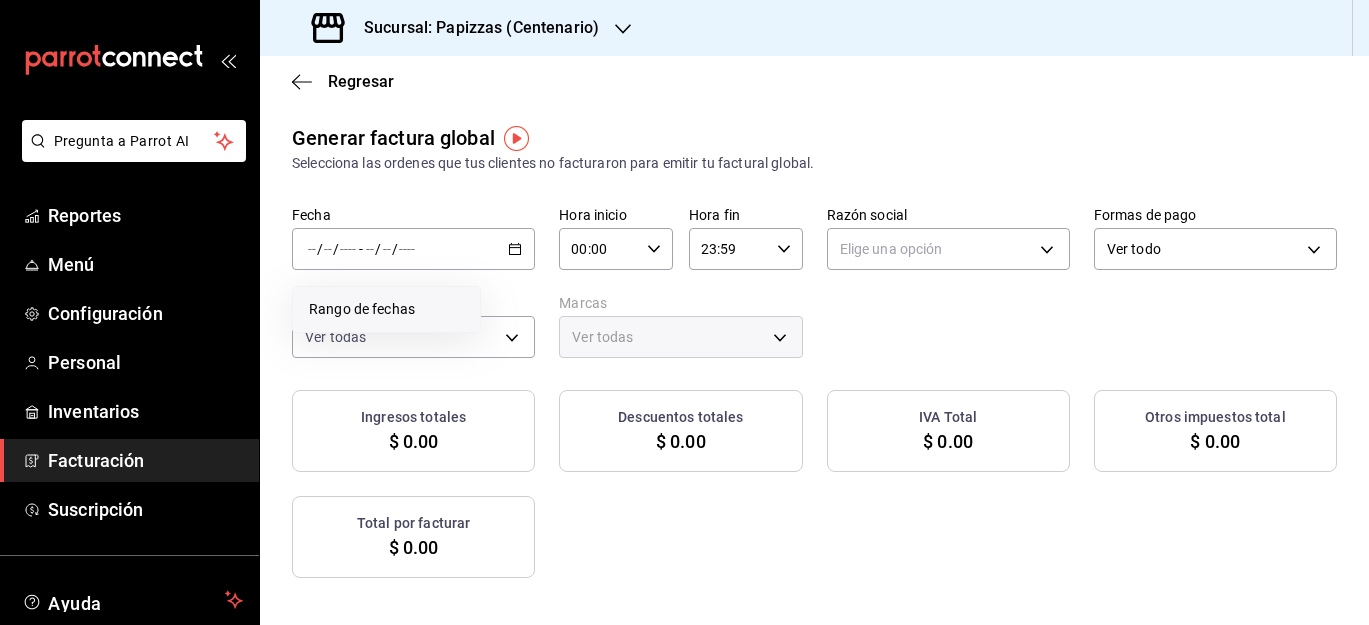 click on "Rango de fechas" at bounding box center [386, 309] 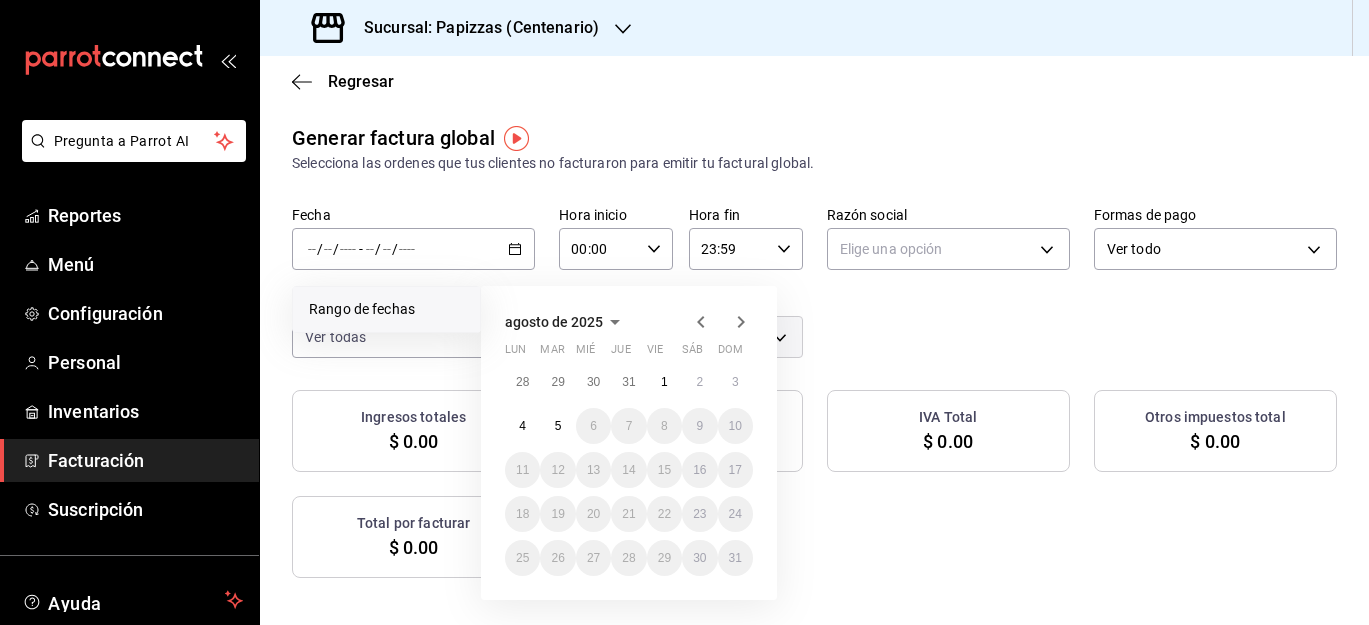 click 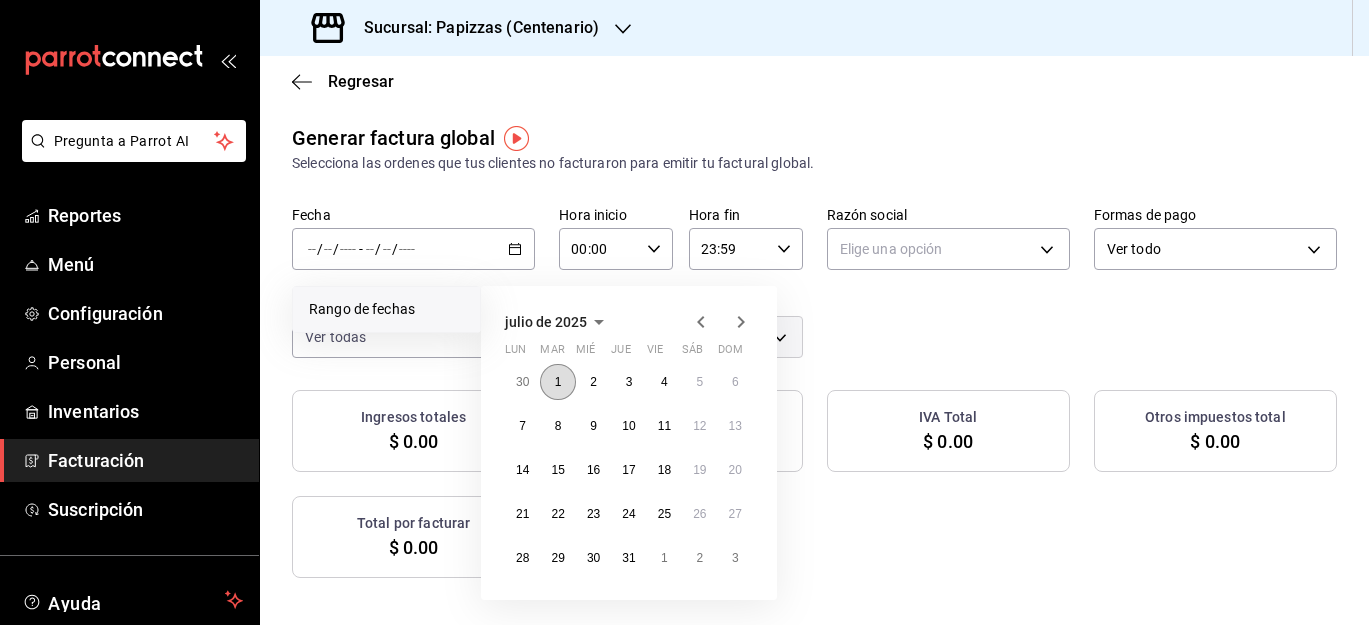 click on "1" at bounding box center (558, 382) 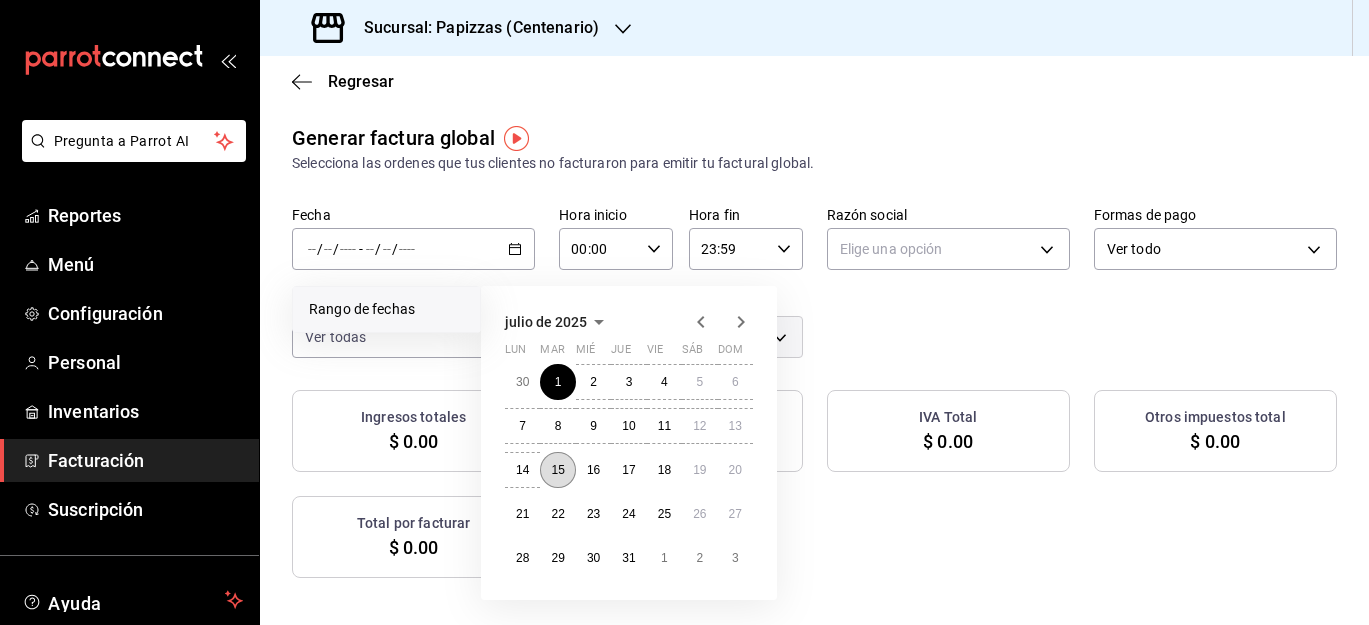 click on "15" at bounding box center (557, 470) 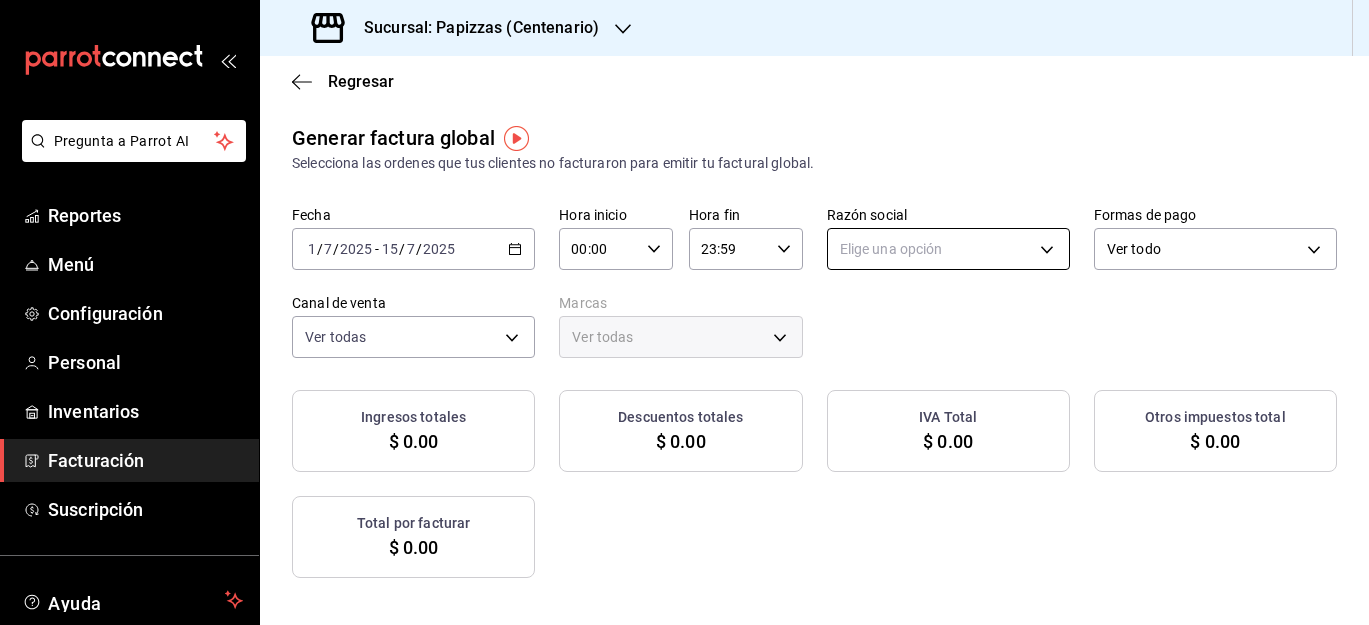 click on "Pregunta a Parrot AI Reportes   Menú   Configuración   Personal   Inventarios   Facturación   Suscripción   Ayuda Recomienda Parrot   Juan Pablo Rodriguez   Sugerir nueva función   Sucursal: Papizzas (Centenario) Regresar Generar factura global Selecciona las ordenes que tus clientes no facturaron para emitir tu factural global. Fecha 2025-07-01 1 / 7 / 2025 - 2025-07-15 15 / 7 / 2025 Hora inicio 00:00 Hora inicio Hora fin 23:59 Hora fin Razón social Elige una opción Formas de pago Ver todo ALL Canal de venta Ver todas PARROT,UBER_EATS,RAPPI,DIDI_FOOD,ONLINE Marcas Ver todas Ingresos totales $ 0.00 Descuentos totales $ 0.00 IVA Total $ 0.00 Otros impuestos total $ 0.00 Total por facturar $ 0.00 No hay información que mostrar GANA 1 MES GRATIS EN TU SUSCRIPCIÓN AQUÍ Ver video tutorial Ir a video Pregunta a Parrot AI Reportes   Menú   Configuración   Personal   Inventarios   Facturación   Suscripción   Ayuda Recomienda Parrot   Juan Pablo Rodriguez   Sugerir nueva función   (81) 2046 6363" at bounding box center (684, 312) 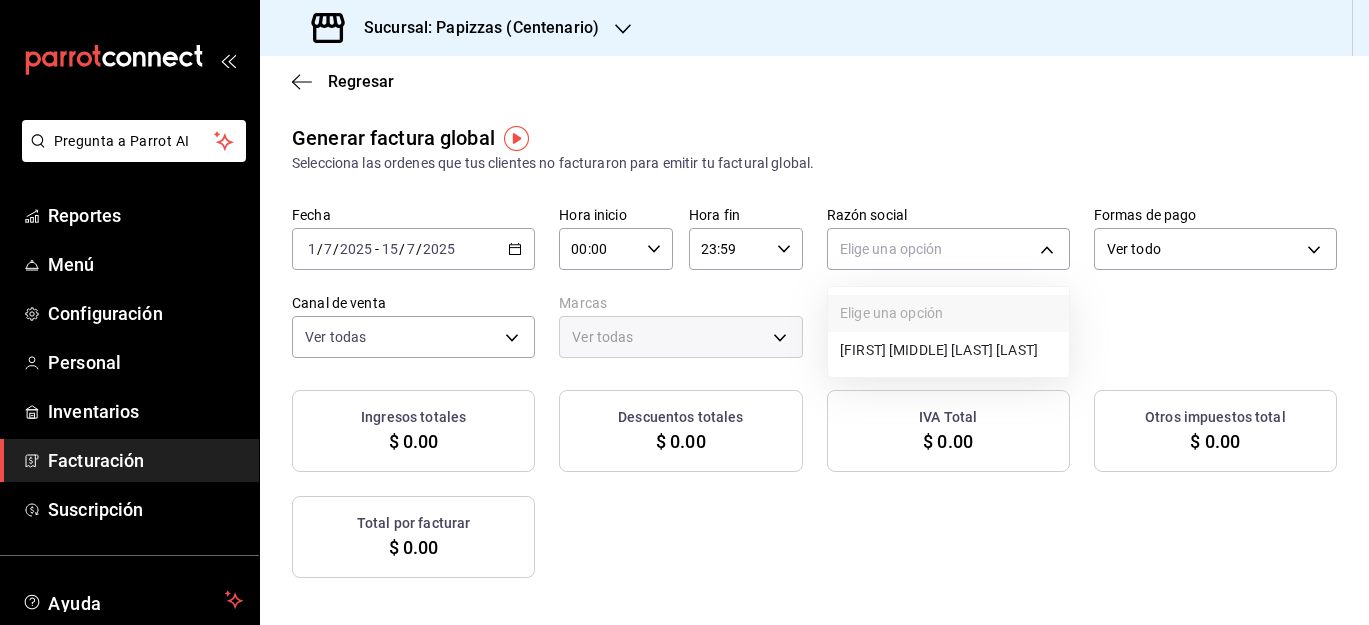 click on "[FIRST] [LAST]" at bounding box center [948, 350] 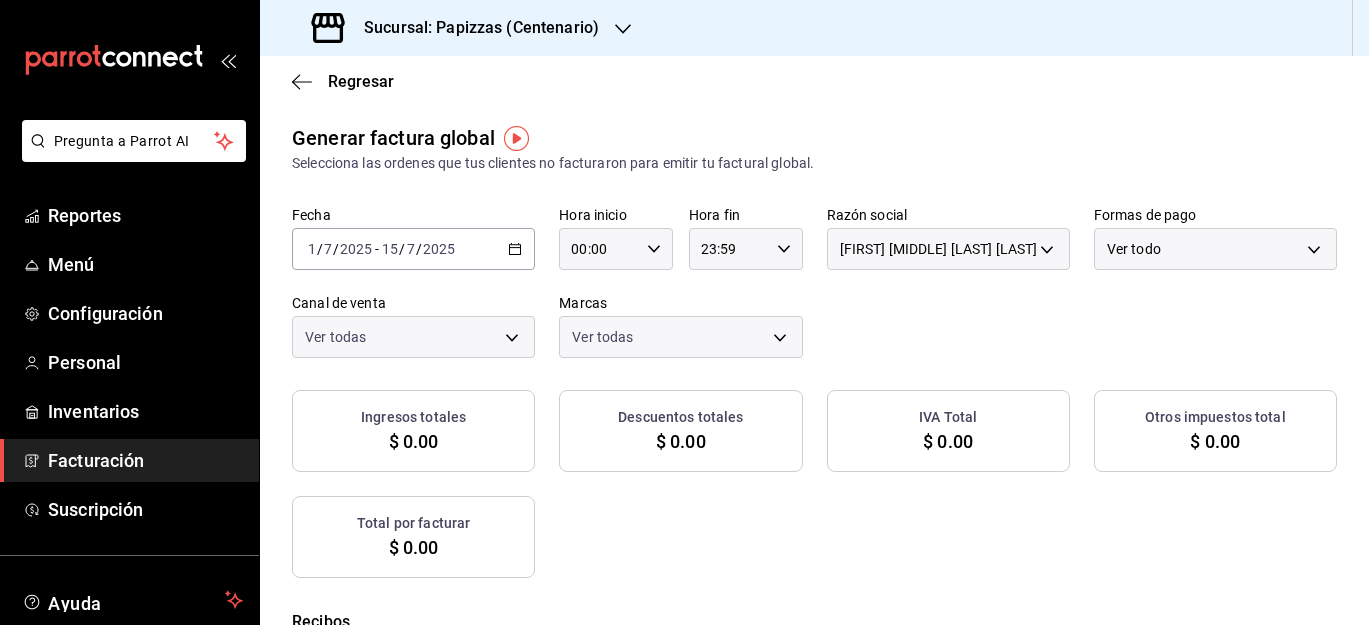 checkbox on "true" 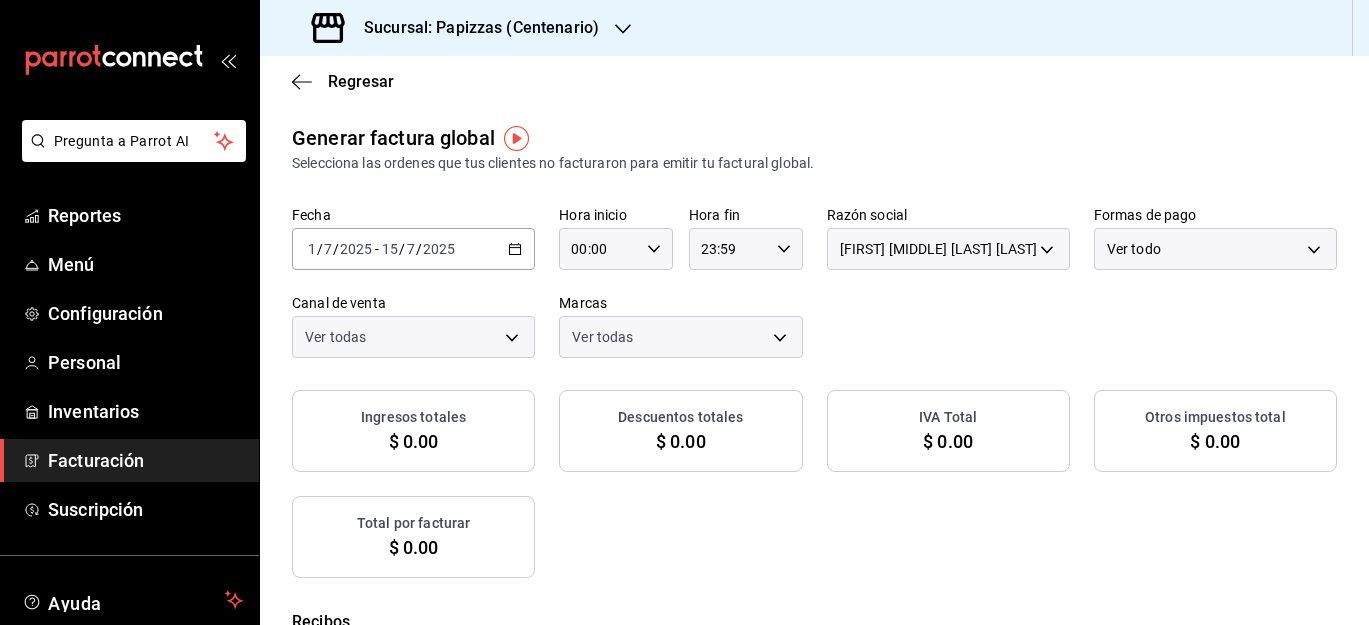 checkbox on "true" 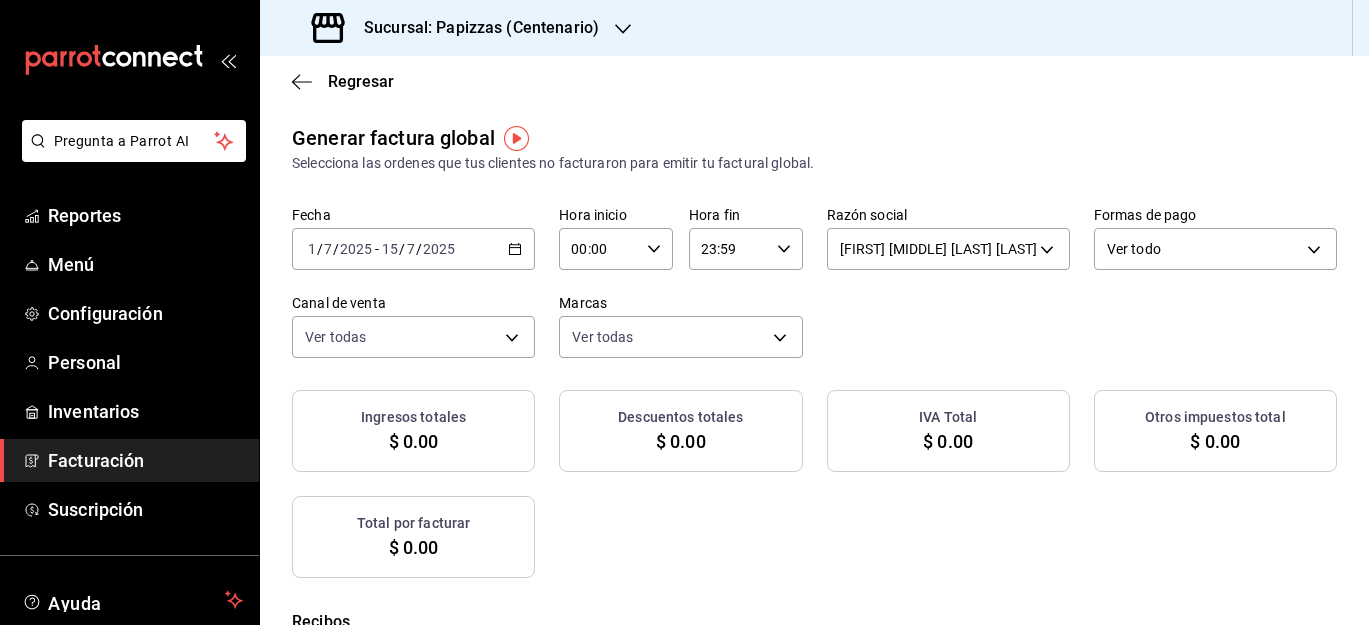 checkbox on "true" 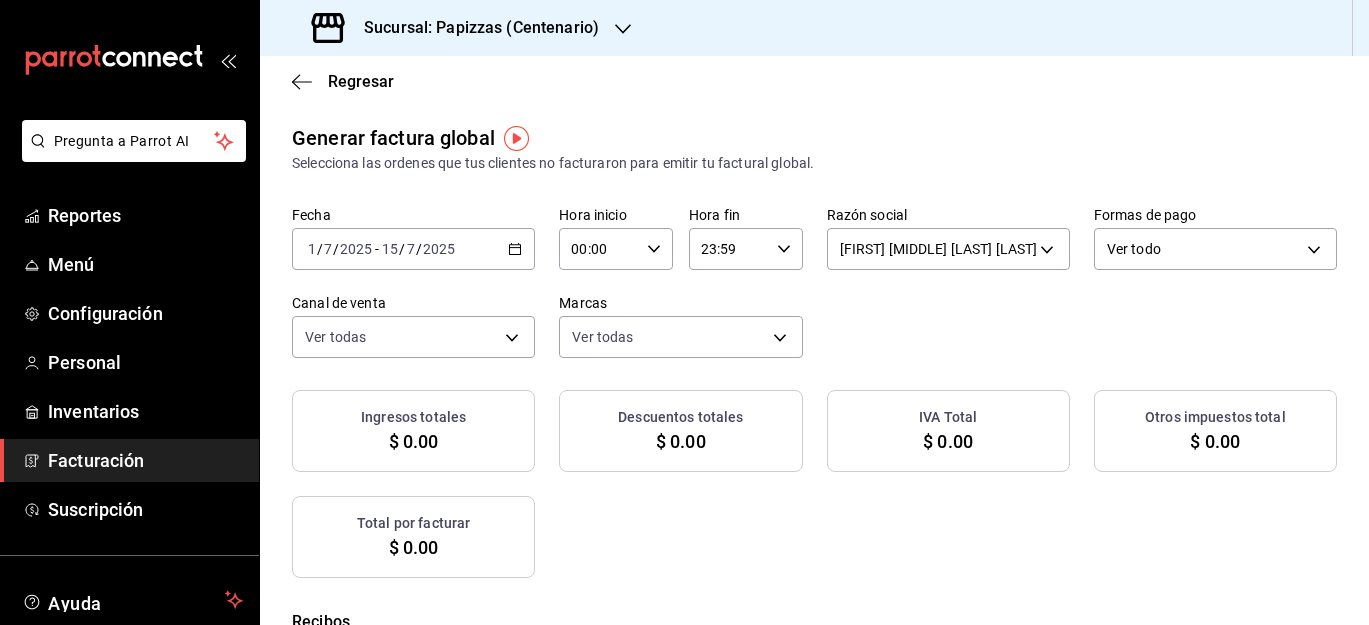 checkbox on "true" 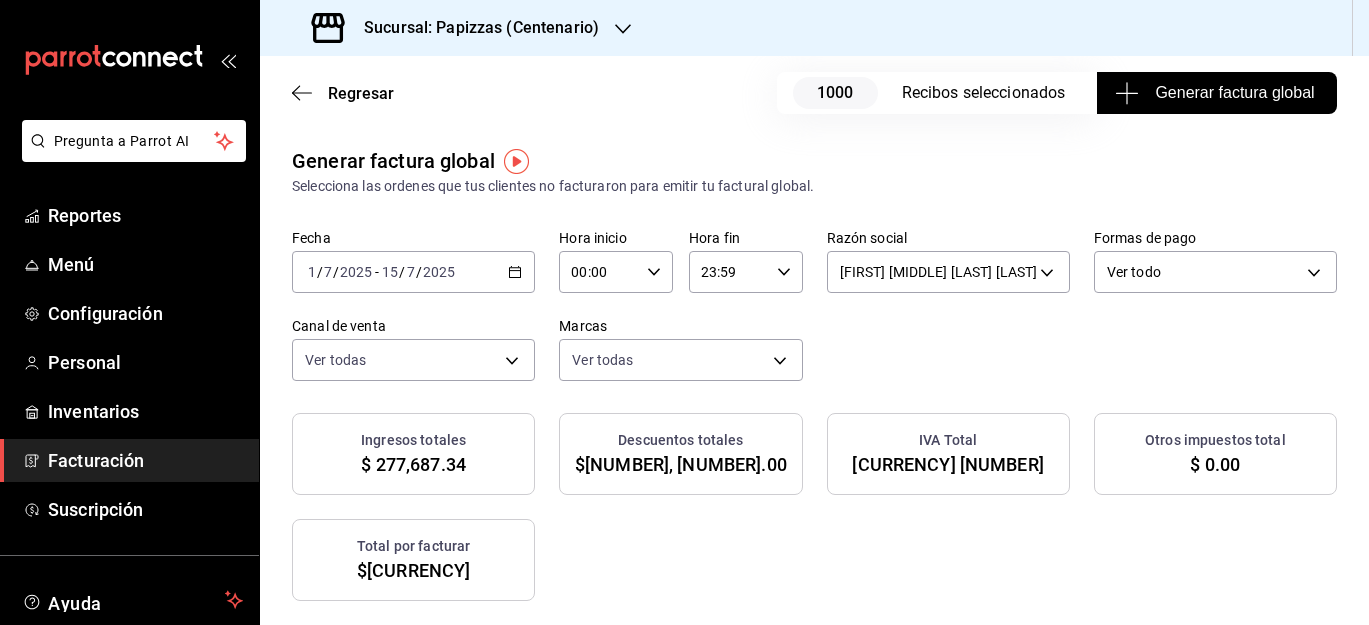 click on "Generar factura global" at bounding box center [1216, 93] 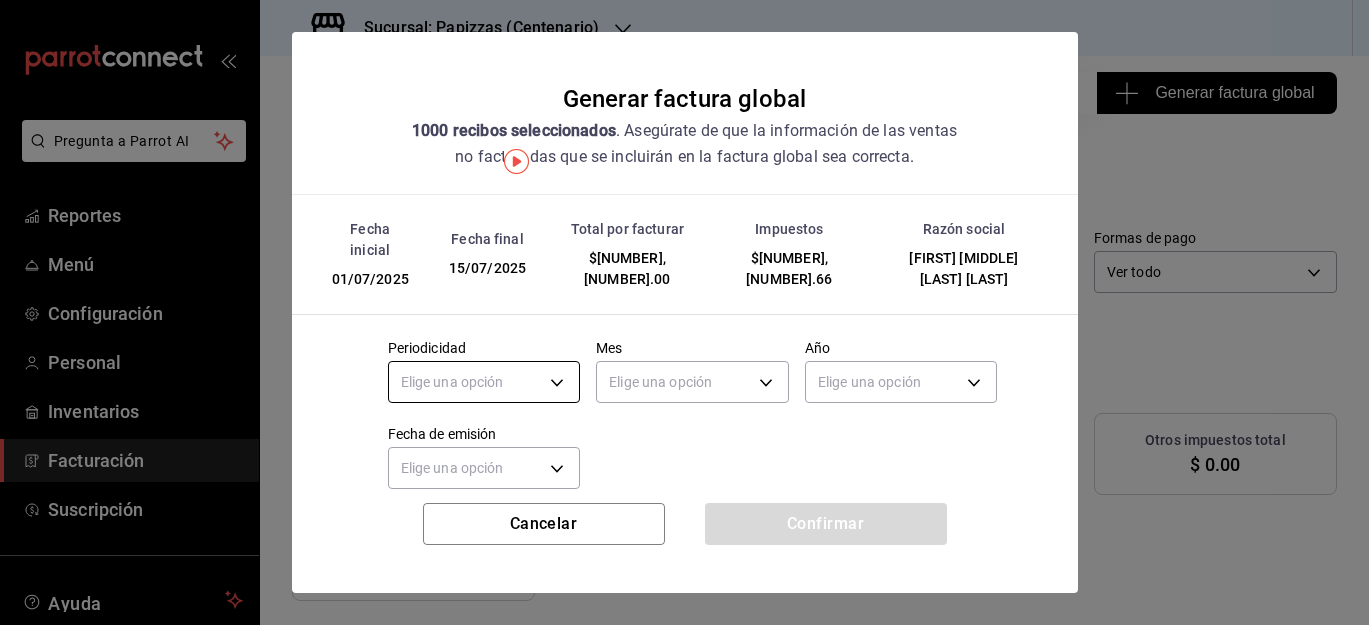 click on "Pregunta a Parrot AI Reportes   Menú   Configuración   Personal   Inventarios   Facturación   Suscripción   Ayuda Recomienda Parrot   Juan Pablo Rodriguez   Sugerir nueva función   Sucursal: Papizzas (Centenario) Regresar 1000 Recibos seleccionados Generar factura global Generar factura global Selecciona las ordenes que tus clientes no facturaron para emitir tu factural global. Fecha 2025-07-01 1 / 7 / 2025 - 2025-07-15 15 / 7 / 2025 Hora inicio 00:00 Hora inicio Hora fin 23:59 Hora fin Razón social JUAN PABLO RODRIGUEZ CUADRAS b2df5373-e0b8-47d0-a437-96488acad2ca Formas de pago Ver todo ALL Canal de venta Ver todas PARROT,UBER_EATS,RAPPI,DIDI_FOOD,ONLINE Marcas Ver todas c670314c-93c3-427e-9e6a-0c6ae412cb24 Ingresos totales $ 277,687.34 Descuentos totales $ 160,401.00 IVA Total $ 44,266.66 Otros impuestos total $ 0.00 Total por facturar $ 321,954.00 Recibos Quita la selección a los recibos que no quieras incluir. Recuerda que sólo puedes generar facturas globales de hasta 1,000 recibos cada una. IVA" at bounding box center (684, 312) 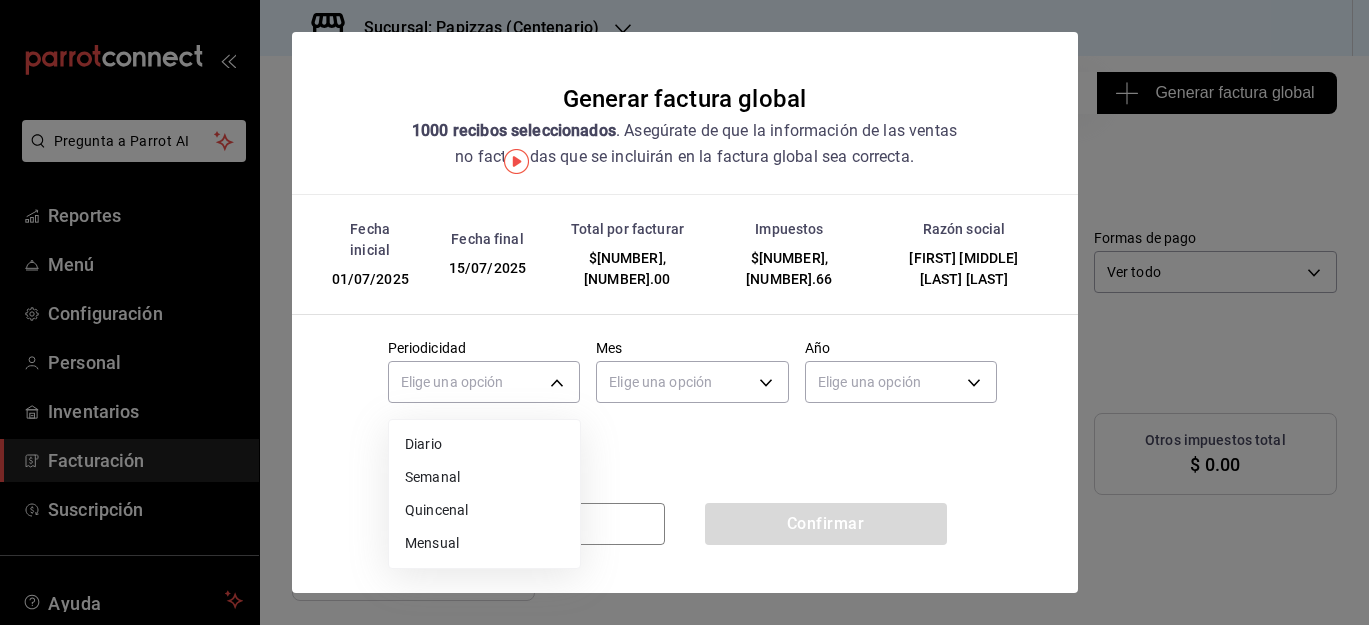 click on "Quincenal" at bounding box center (484, 510) 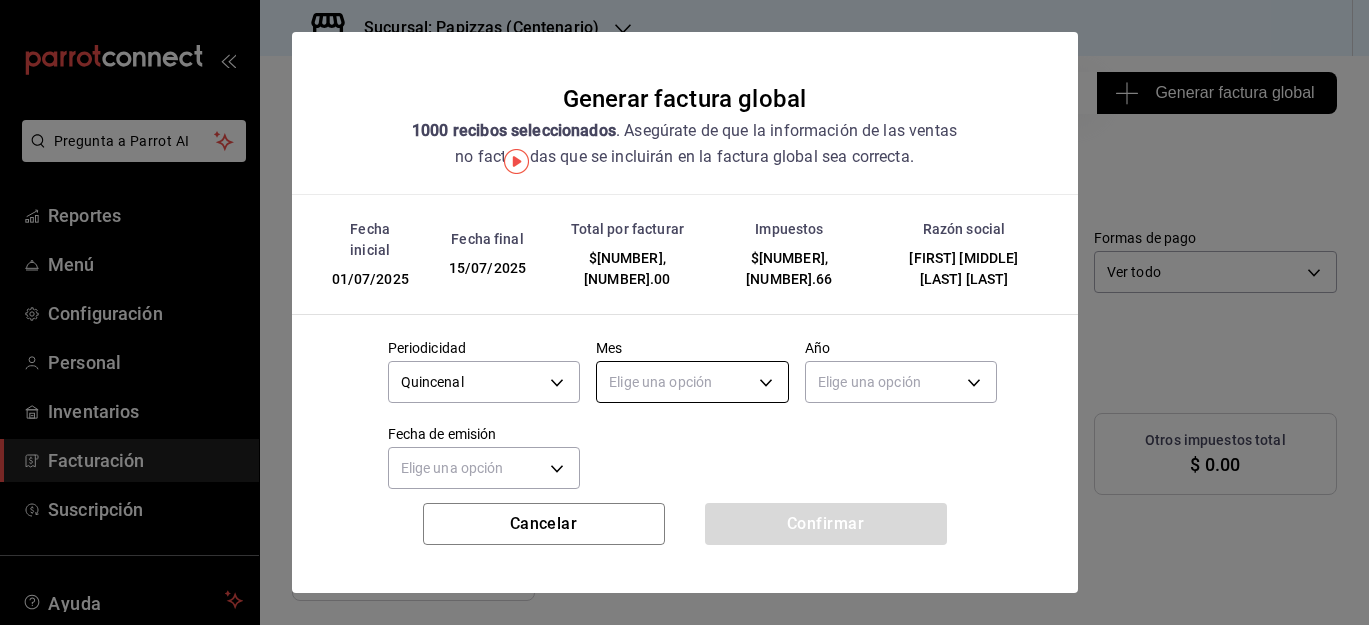 click on "Pregunta a Parrot AI Reportes   Menú   Configuración   Personal   Inventarios   Facturación   Suscripción   Ayuda Recomienda Parrot   Juan Pablo Rodriguez   Sugerir nueva función   Sucursal: Papizzas (Centenario) Regresar 1000 Recibos seleccionados Generar factura global Generar factura global Selecciona las ordenes que tus clientes no facturaron para emitir tu factural global. Fecha 2025-07-01 1 / 7 / 2025 - 2025-07-15 15 / 7 / 2025 Hora inicio 00:00 Hora inicio Hora fin 23:59 Hora fin Razón social JUAN PABLO RODRIGUEZ CUADRAS b2df5373-e0b8-47d0-a437-96488acad2ca Formas de pago Ver todo ALL Canal de venta Ver todas PARROT,UBER_EATS,RAPPI,DIDI_FOOD,ONLINE Marcas Ver todas c670314c-93c3-427e-9e6a-0c6ae412cb24 Ingresos totales $ 277,687.34 Descuentos totales $ 160,401.00 IVA Total $ 44,266.66 Otros impuestos total $ 0.00 Total por facturar $ 321,954.00 Recibos Quita la selección a los recibos que no quieras incluir. Recuerda que sólo puedes generar facturas globales de hasta 1,000 recibos cada una. IVA" at bounding box center [684, 312] 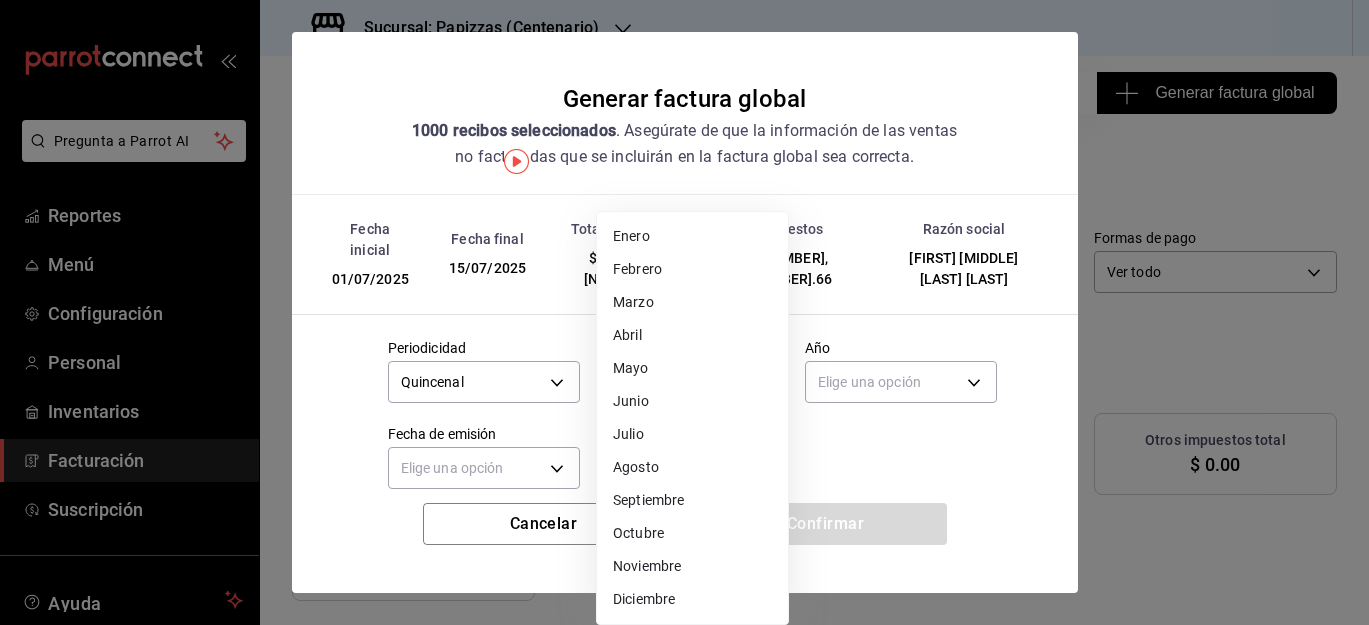 click on "Julio" at bounding box center (692, 434) 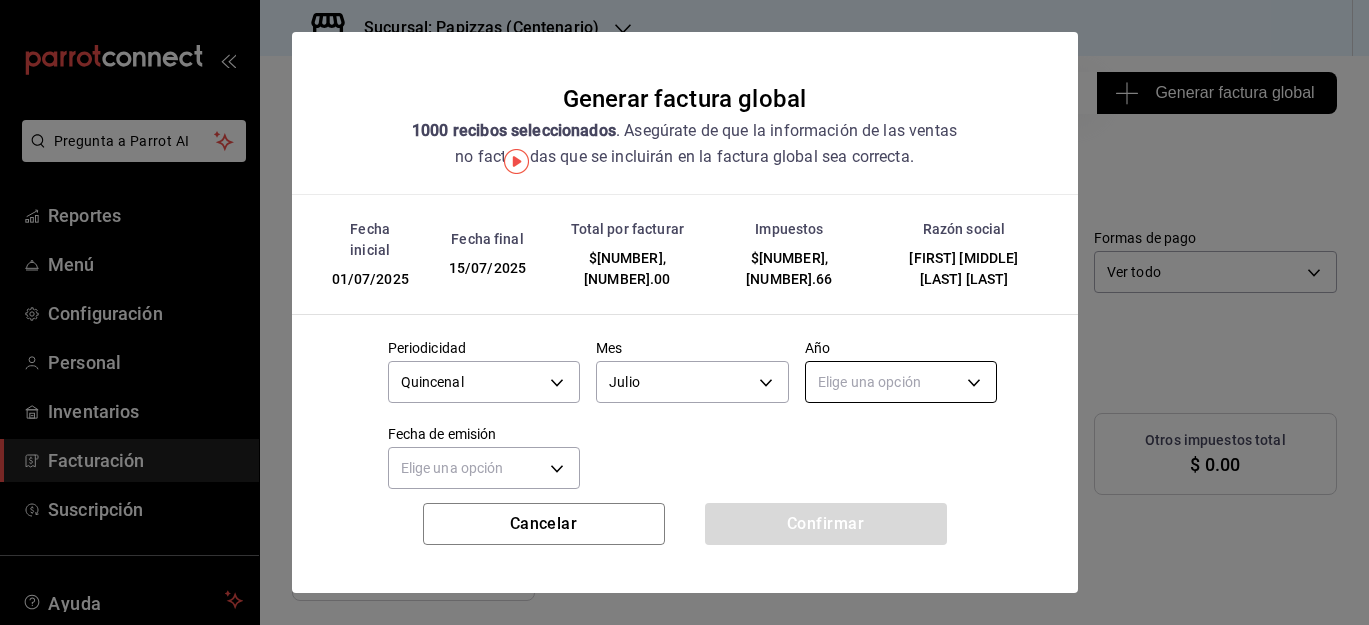 click on "Pregunta a Parrot AI Reportes   Menú   Configuración   Personal   Inventarios   Facturación   Suscripción   Ayuda Recomienda Parrot   Juan Pablo Rodriguez   Sugerir nueva función   Sucursal: Papizzas (Centenario) Regresar 1000 Recibos seleccionados Generar factura global Generar factura global Selecciona las ordenes que tus clientes no facturaron para emitir tu factural global. Fecha 2025-07-01 1 / 7 / 2025 - 2025-07-15 15 / 7 / 2025 Hora inicio 00:00 Hora inicio Hora fin 23:59 Hora fin Razón social JUAN PABLO RODRIGUEZ CUADRAS b2df5373-e0b8-47d0-a437-96488acad2ca Formas de pago Ver todo ALL Canal de venta Ver todas PARROT,UBER_EATS,RAPPI,DIDI_FOOD,ONLINE Marcas Ver todas c670314c-93c3-427e-9e6a-0c6ae412cb24 Ingresos totales $ 277,687.34 Descuentos totales $ 160,401.00 IVA Total $ 44,266.66 Otros impuestos total $ 0.00 Total por facturar $ 321,954.00 Recibos Quita la selección a los recibos que no quieras incluir. Recuerda que sólo puedes generar facturas globales de hasta 1,000 recibos cada una. IVA" at bounding box center [684, 312] 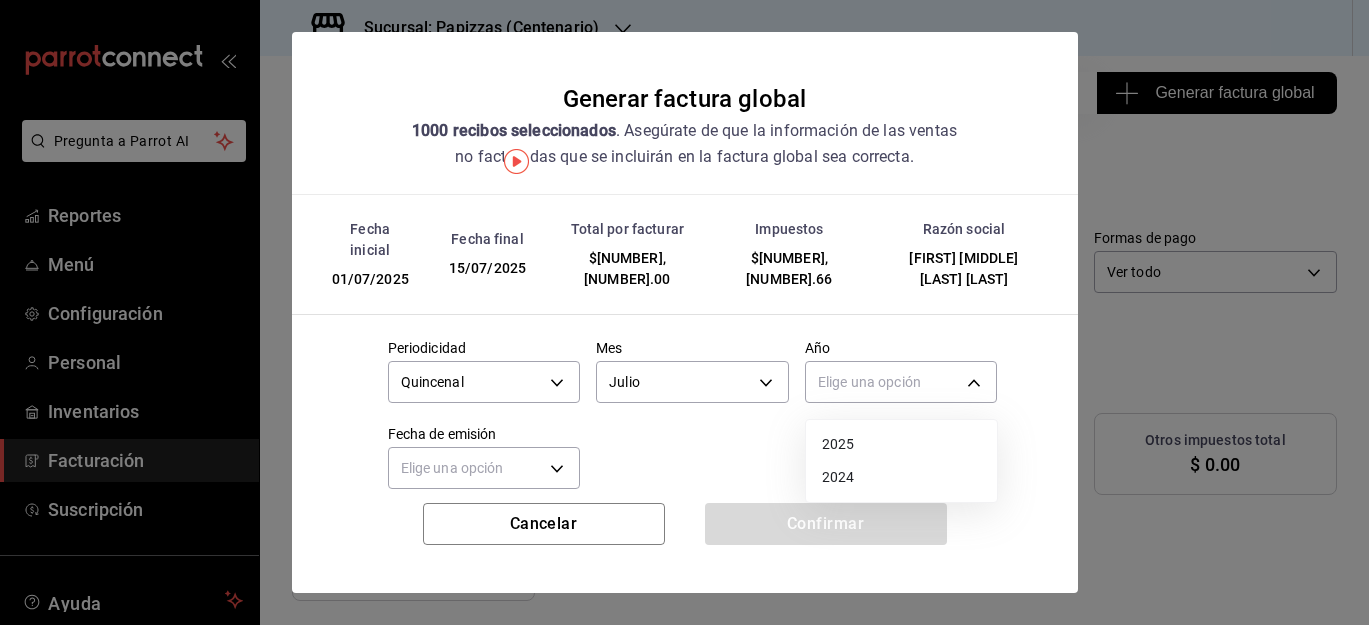 click on "2025" at bounding box center [901, 444] 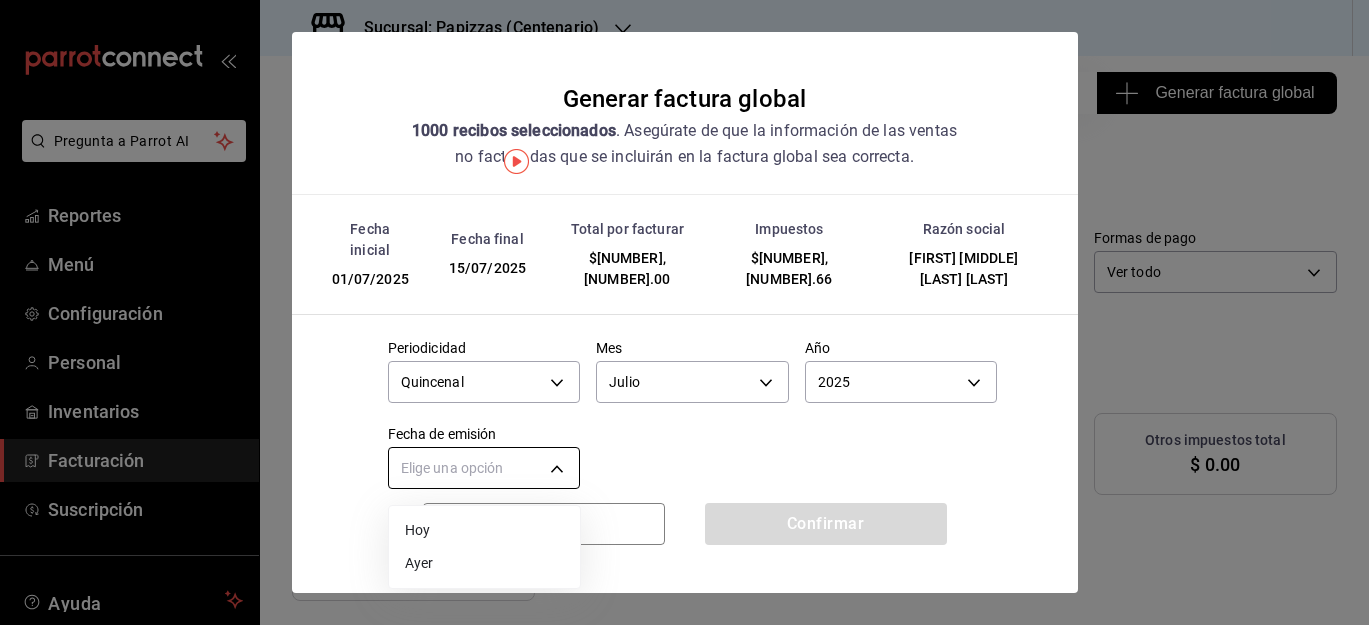 click on "Pregunta a Parrot AI Reportes   Menú   Configuración   Personal   Inventarios   Facturación   Suscripción   Ayuda Recomienda Parrot   Juan Pablo Rodriguez   Sugerir nueva función   Sucursal: Papizzas (Centenario) Regresar 1000 Recibos seleccionados Generar factura global Generar factura global Selecciona las ordenes que tus clientes no facturaron para emitir tu factural global. Fecha 2025-07-01 1 / 7 / 2025 - 2025-07-15 15 / 7 / 2025 Hora inicio 00:00 Hora inicio Hora fin 23:59 Hora fin Razón social JUAN PABLO RODRIGUEZ CUADRAS b2df5373-e0b8-47d0-a437-96488acad2ca Formas de pago Ver todo ALL Canal de venta Ver todas PARROT,UBER_EATS,RAPPI,DIDI_FOOD,ONLINE Marcas Ver todas c670314c-93c3-427e-9e6a-0c6ae412cb24 Ingresos totales $ 277,687.34 Descuentos totales $ 160,401.00 IVA Total $ 44,266.66 Otros impuestos total $ 0.00 Total por facturar $ 321,954.00 Recibos Quita la selección a los recibos que no quieras incluir. Recuerda que sólo puedes generar facturas globales de hasta 1,000 recibos cada una. IVA" at bounding box center [684, 312] 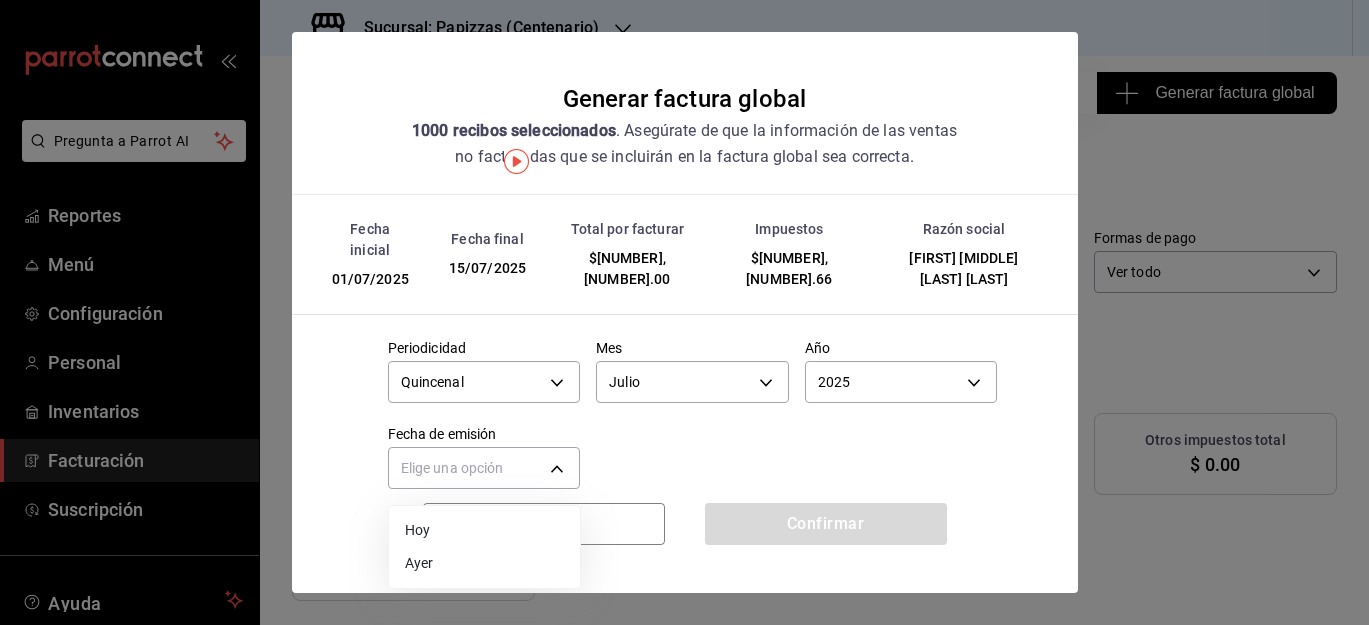 click on "Ayer" at bounding box center (484, 563) 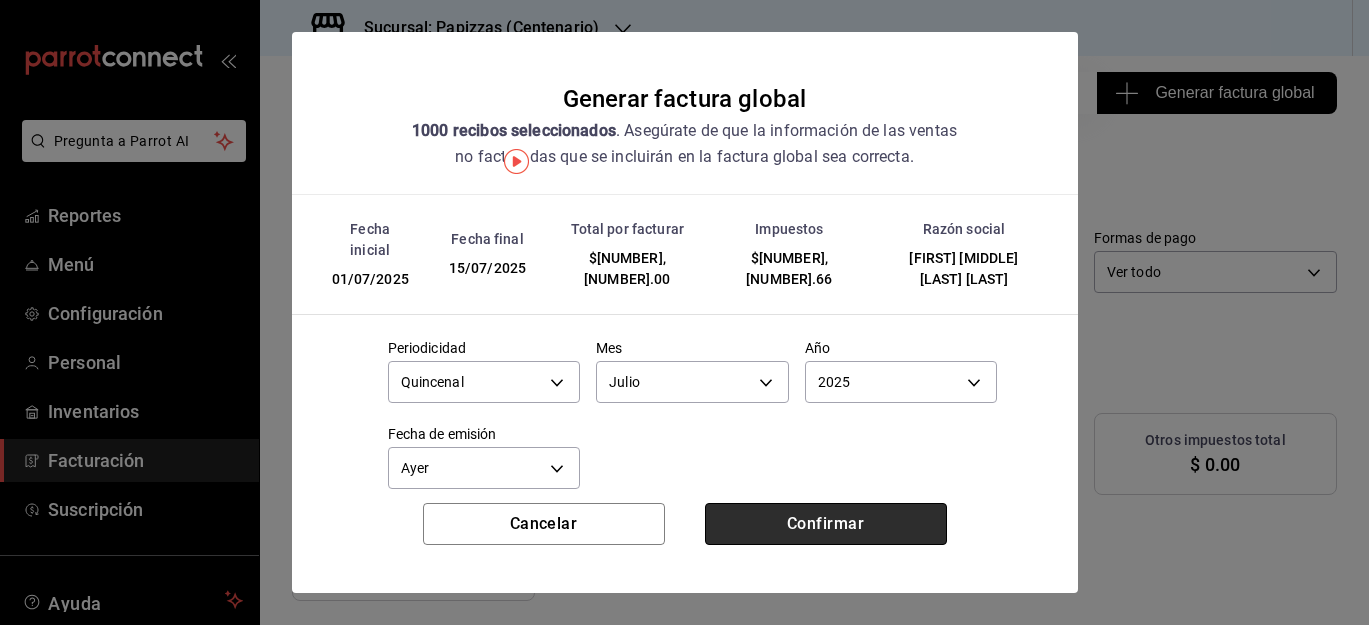 click on "Confirmar" at bounding box center [826, 524] 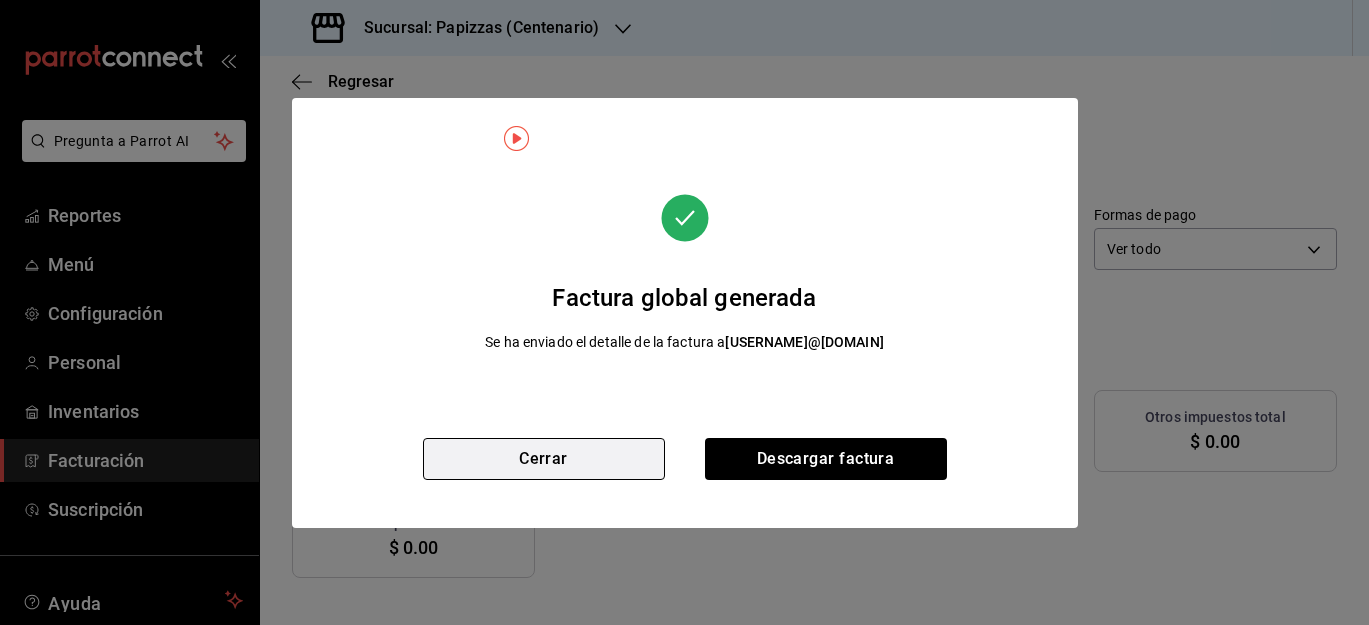 click on "Cerrar" at bounding box center (544, 459) 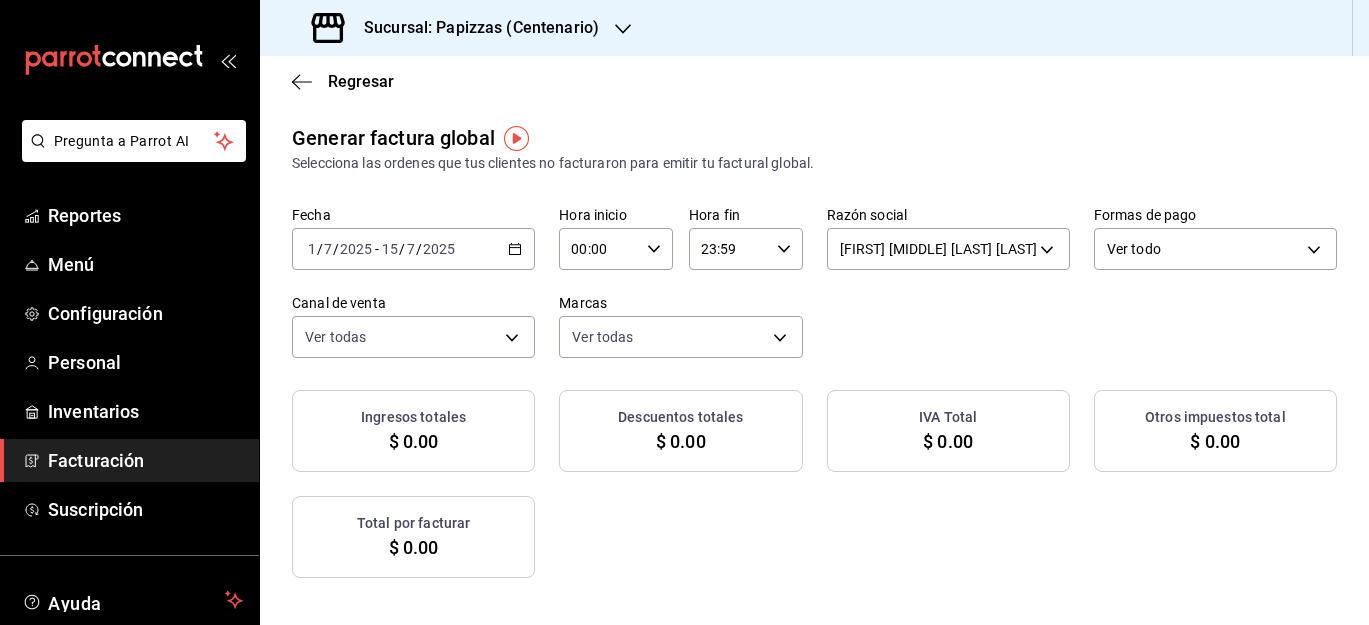 click on "2025-07-01 1 / 7 / 2025 - 2025-07-15 15 / 7 / 2025" at bounding box center [413, 249] 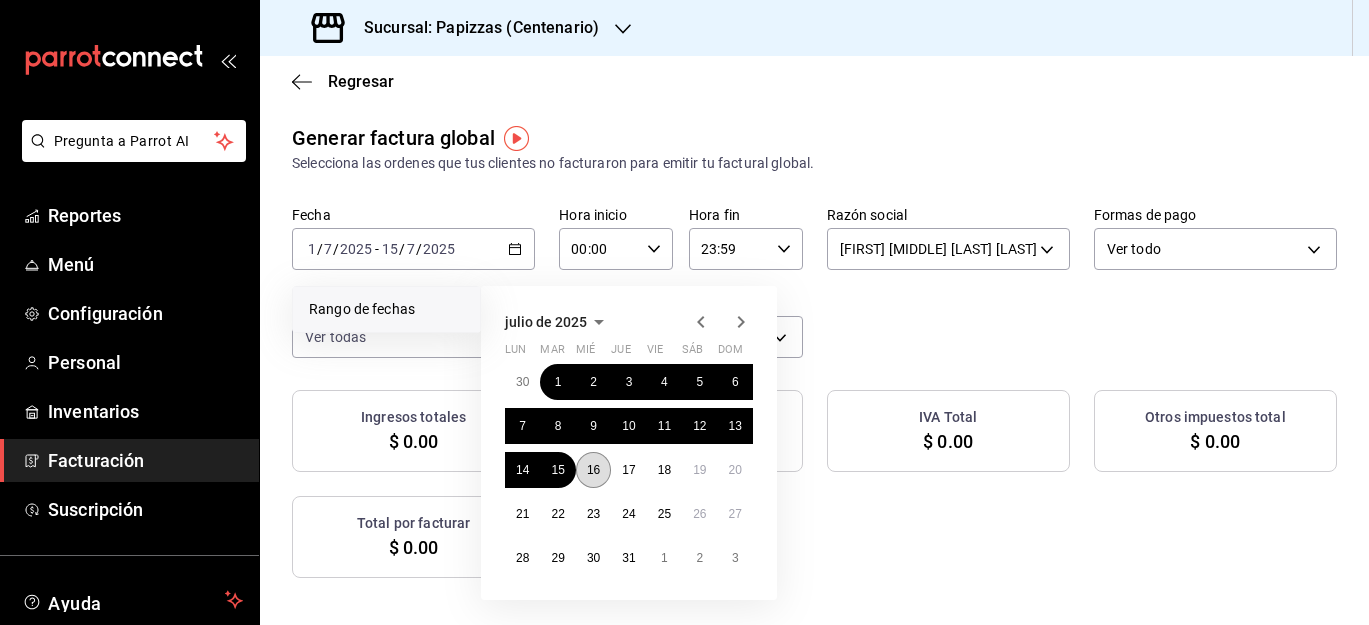click on "16" at bounding box center [593, 470] 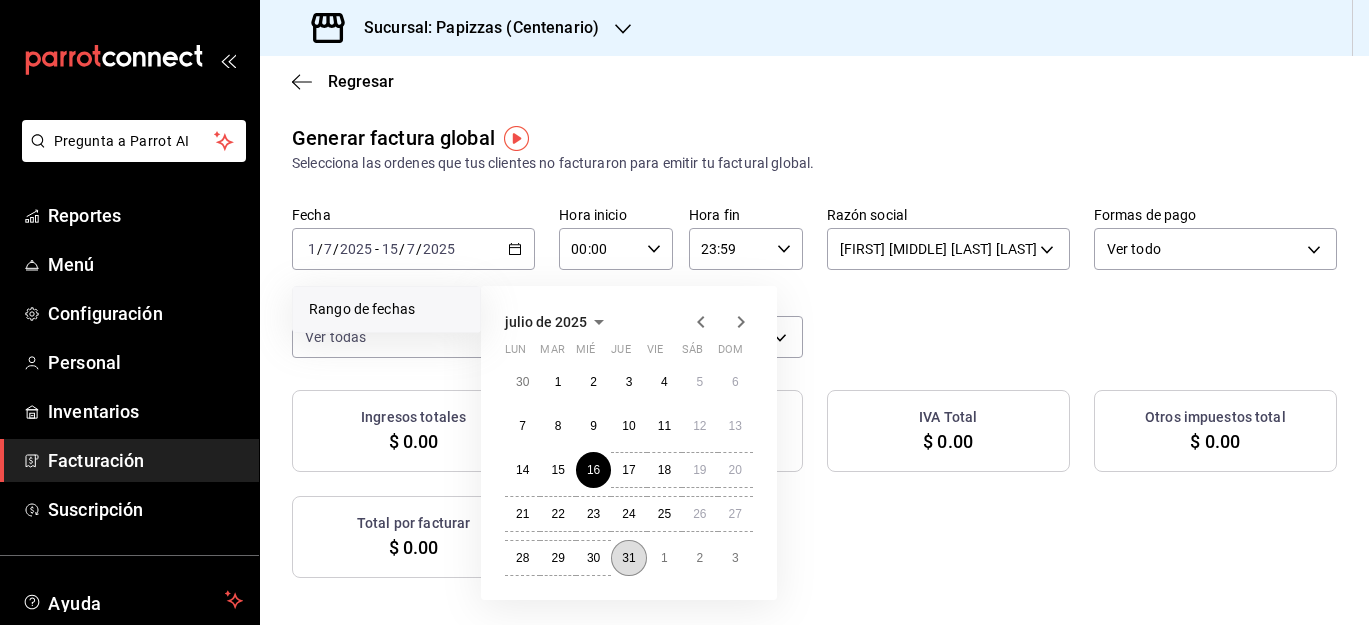 click on "31" at bounding box center (628, 558) 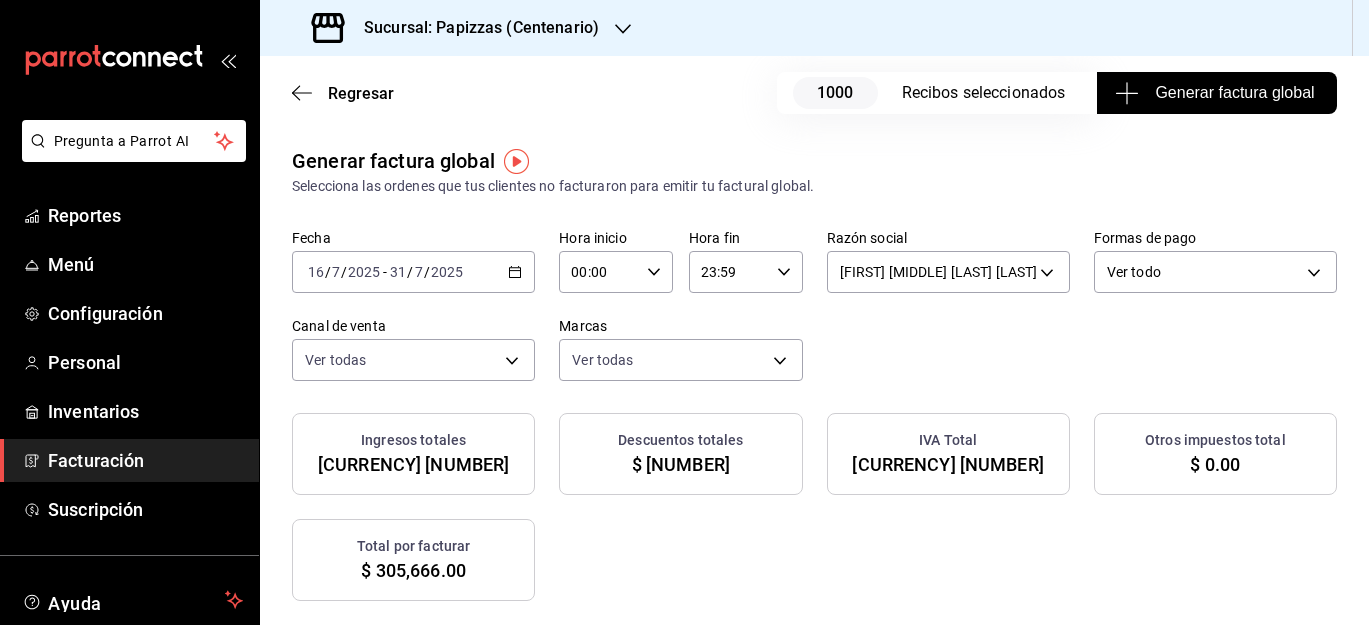 click on "Generar factura global" at bounding box center (1216, 93) 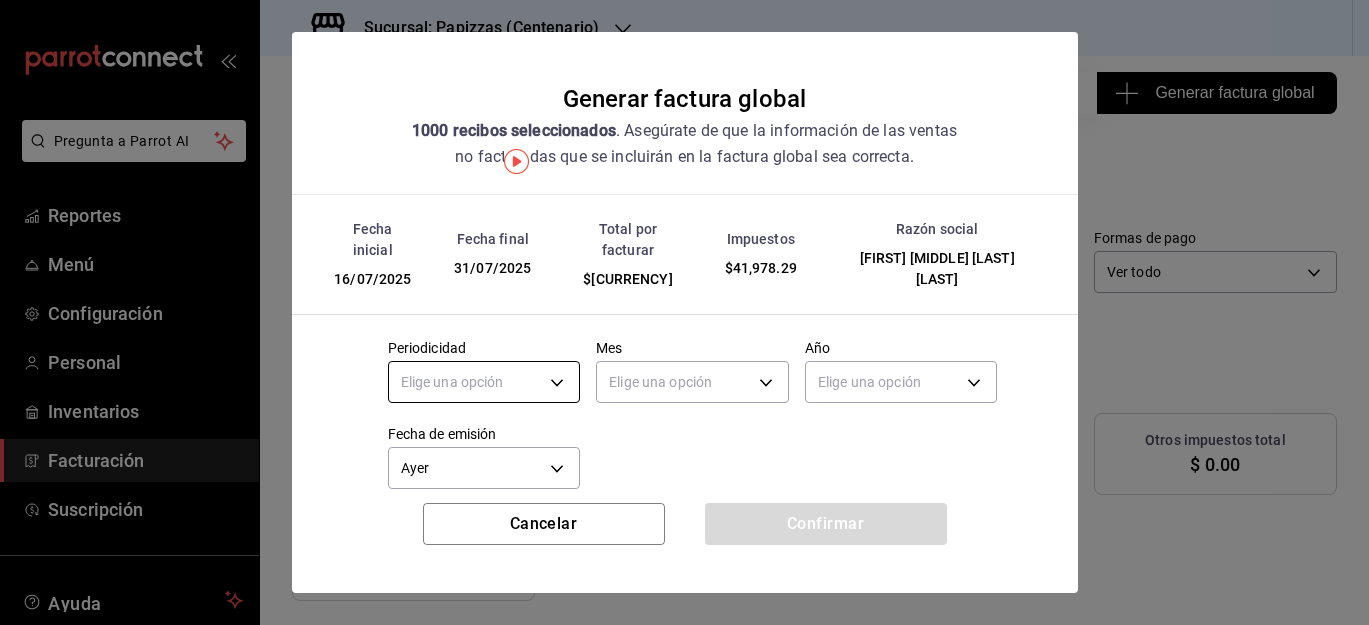 click on "Pregunta a Parrot AI Reportes   Menú   Configuración   Personal   Inventarios   Facturación   Suscripción   Ayuda Recomienda Parrot   Juan Pablo Rodriguez   Sugerir nueva función   Sucursal: Papizzas (Centenario) Regresar 1000 Recibos seleccionados Generar factura global Generar factura global Selecciona las ordenes que tus clientes no facturaron para emitir tu factural global. Fecha 2025-07-16 16 / 7 / 2025 - 2025-07-31 31 / 7 / 2025 Hora inicio 00:00 Hora inicio Hora fin 23:59 Hora fin Razón social JUAN PABLO RODRIGUEZ CUADRAS b2df5373-e0b8-47d0-a437-96488acad2ca Formas de pago Ver todo ALL Canal de venta Ver todas PARROT,UBER_EATS,RAPPI,DIDI_FOOD,ONLINE Marcas Ver todas c670314c-93c3-427e-9e6a-0c6ae412cb24 Ingresos totales $ 263,687.71 Descuentos totales $ 143,827.00 IVA Total $ 41,978.29 Otros impuestos total $ 0.00 Total por facturar $ 305,666.00 Recibos Quita la selección a los recibos que no quieras incluir. Recuerda que sólo puedes generar facturas globales de hasta 1,000 recibos cada una. IVA" at bounding box center (684, 312) 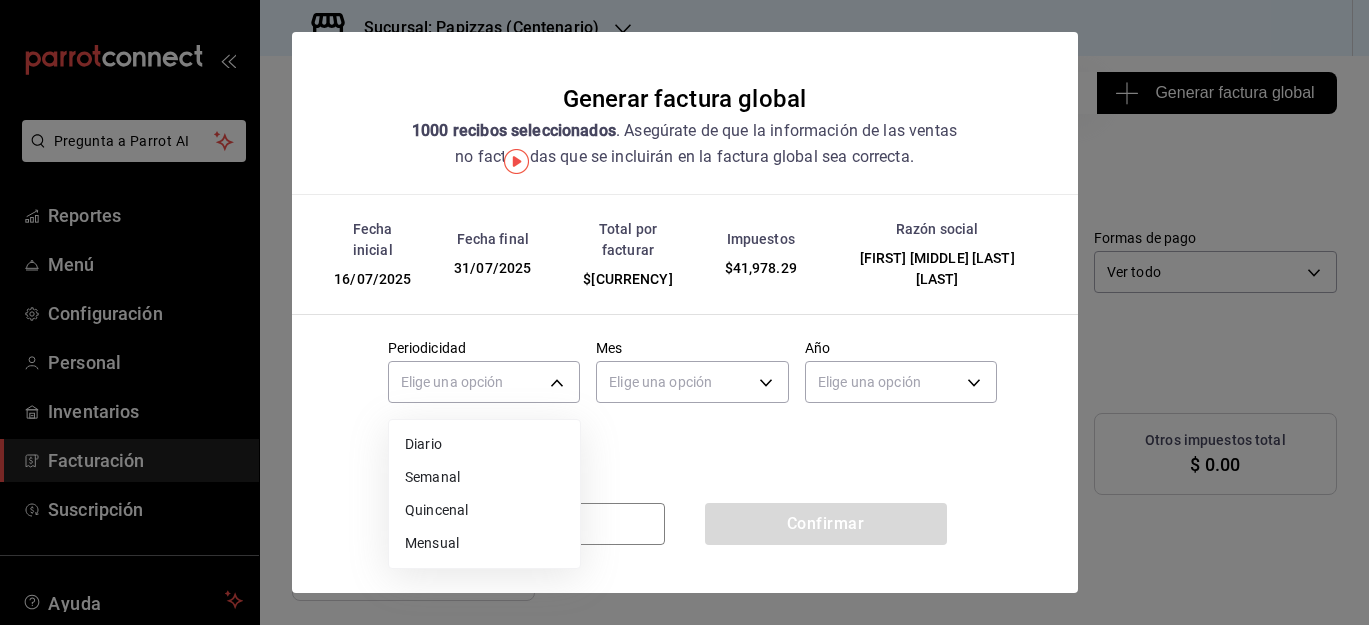 click on "Quincenal" at bounding box center [484, 510] 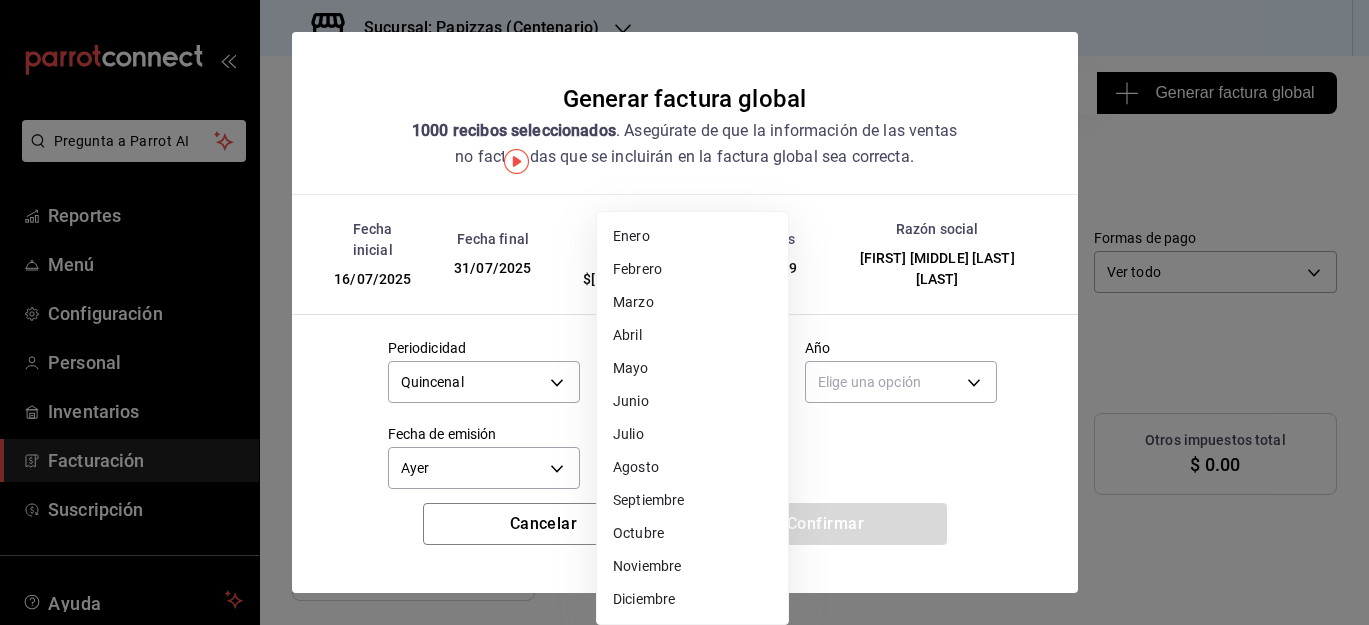 click on "Pregunta a Parrot AI Reportes   Menú   Configuración   Personal   Inventarios   Facturación   Suscripción   Ayuda Recomienda Parrot   Juan Pablo Rodriguez   Sugerir nueva función   Sucursal: Papizzas (Centenario) Regresar 1000 Recibos seleccionados Generar factura global Generar factura global Selecciona las ordenes que tus clientes no facturaron para emitir tu factural global. Fecha 2025-07-16 16 / 7 / 2025 - 2025-07-31 31 / 7 / 2025 Hora inicio 00:00 Hora inicio Hora fin 23:59 Hora fin Razón social JUAN PABLO RODRIGUEZ CUADRAS b2df5373-e0b8-47d0-a437-96488acad2ca Formas de pago Ver todo ALL Canal de venta Ver todas PARROT,UBER_EATS,RAPPI,DIDI_FOOD,ONLINE Marcas Ver todas c670314c-93c3-427e-9e6a-0c6ae412cb24 Ingresos totales $ 263,687.71 Descuentos totales $ 143,827.00 IVA Total $ 41,978.29 Otros impuestos total $ 0.00 Total por facturar $ 305,666.00 Recibos Quita la selección a los recibos que no quieras incluir. Recuerda que sólo puedes generar facturas globales de hasta 1,000 recibos cada una. IVA" at bounding box center [684, 312] 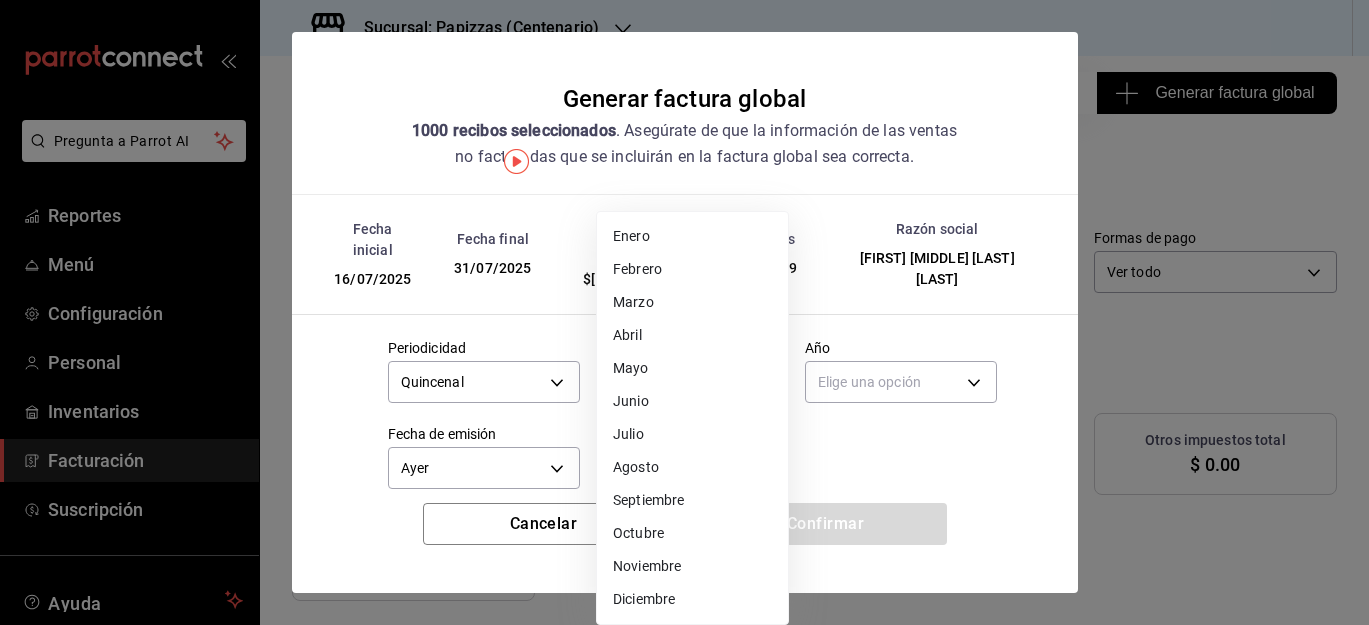click on "Julio" at bounding box center (692, 434) 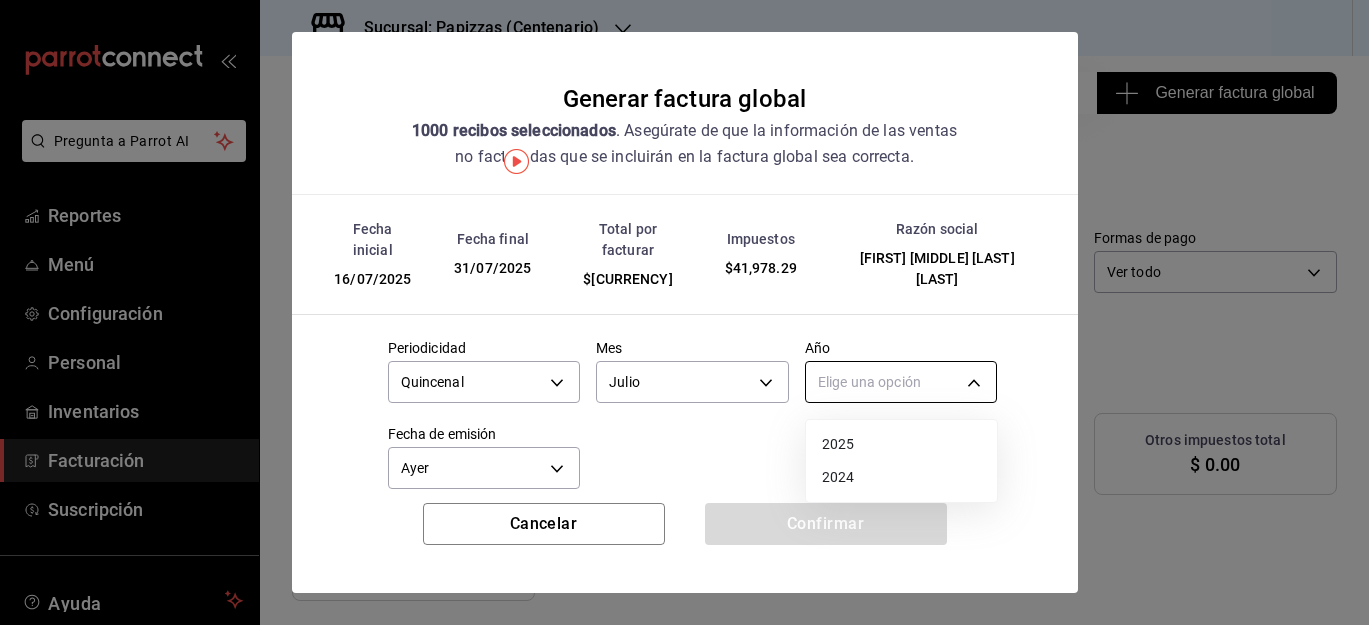 click on "Pregunta a Parrot AI Reportes   Menú   Configuración   Personal   Inventarios   Facturación   Suscripción   Ayuda Recomienda Parrot   Juan Pablo Rodriguez   Sugerir nueva función   Sucursal: Papizzas (Centenario) Regresar 1000 Recibos seleccionados Generar factura global Generar factura global Selecciona las ordenes que tus clientes no facturaron para emitir tu factural global. Fecha 2025-07-16 16 / 7 / 2025 - 2025-07-31 31 / 7 / 2025 Hora inicio 00:00 Hora inicio Hora fin 23:59 Hora fin Razón social JUAN PABLO RODRIGUEZ CUADRAS b2df5373-e0b8-47d0-a437-96488acad2ca Formas de pago Ver todo ALL Canal de venta Ver todas PARROT,UBER_EATS,RAPPI,DIDI_FOOD,ONLINE Marcas Ver todas c670314c-93c3-427e-9e6a-0c6ae412cb24 Ingresos totales $ 263,687.71 Descuentos totales $ 143,827.00 IVA Total $ 41,978.29 Otros impuestos total $ 0.00 Total por facturar $ 305,666.00 Recibos Quita la selección a los recibos que no quieras incluir. Recuerda que sólo puedes generar facturas globales de hasta 1,000 recibos cada una. IVA" at bounding box center (684, 312) 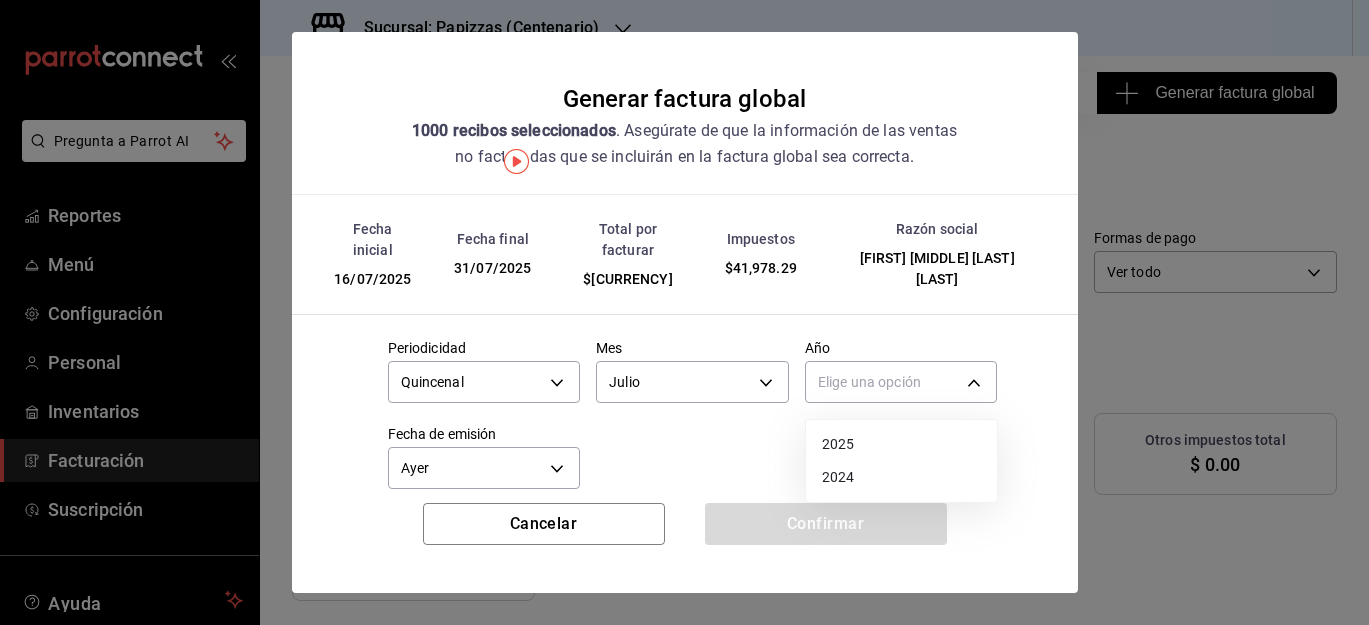 click on "2025" at bounding box center [901, 444] 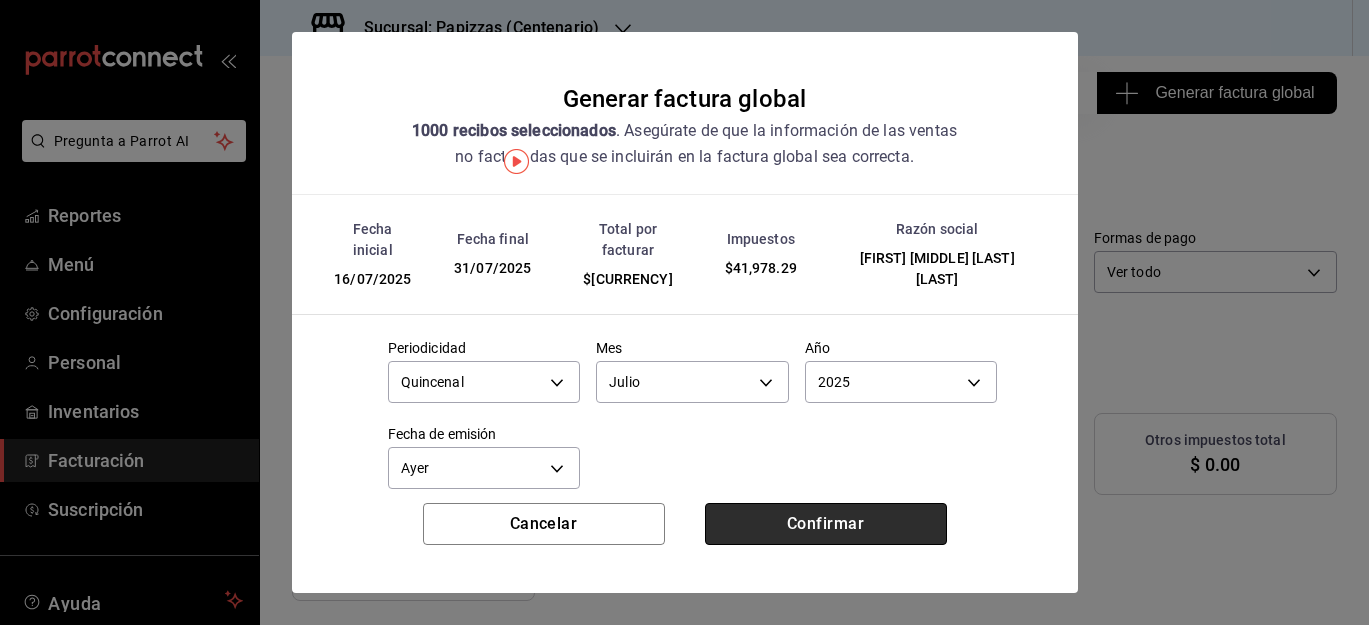 click on "Confirmar" at bounding box center [826, 524] 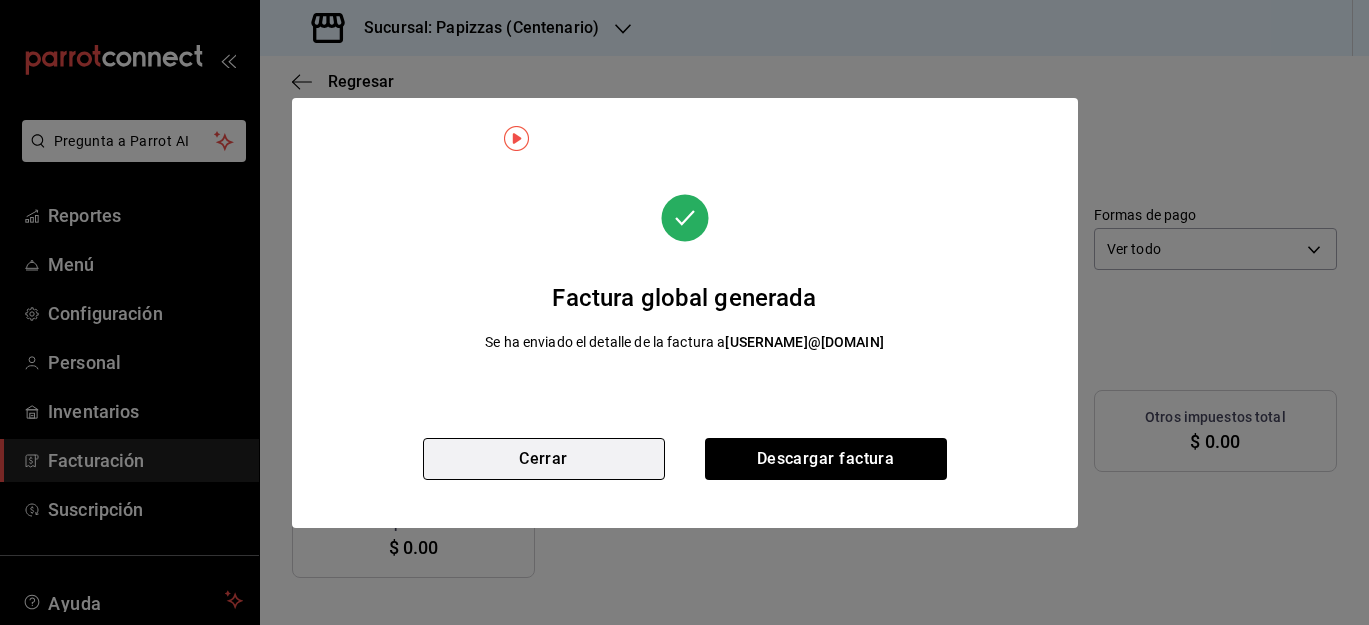 click on "Cerrar" at bounding box center [544, 459] 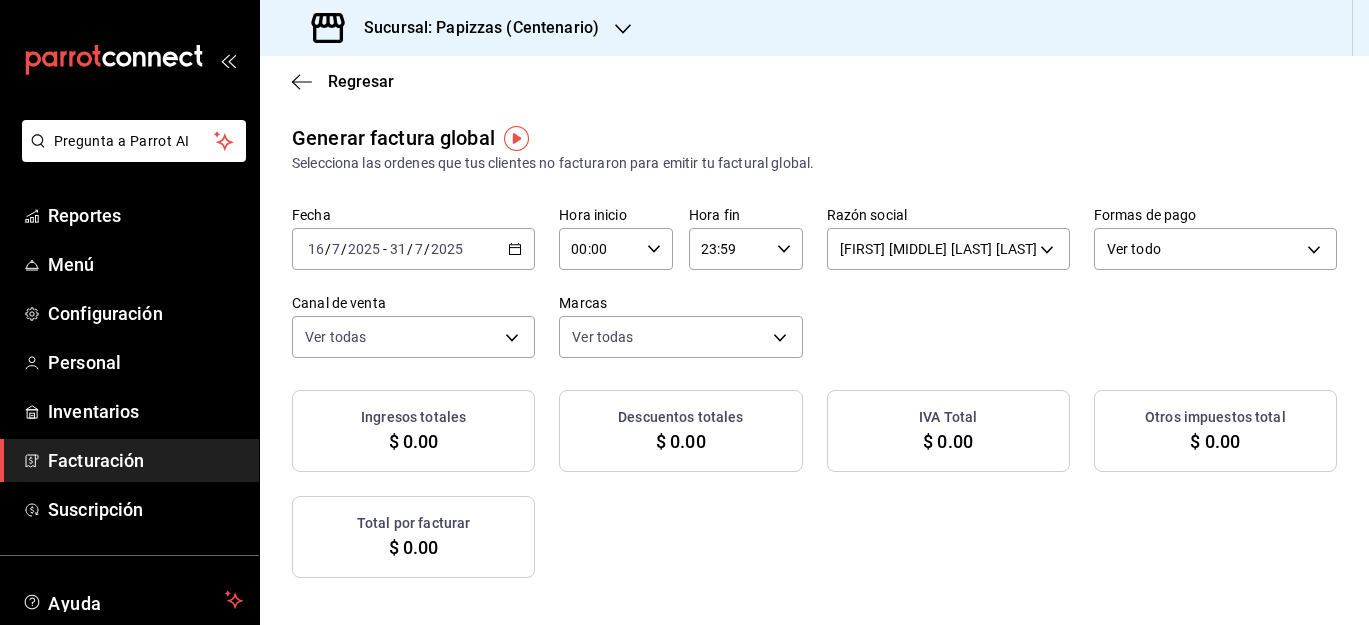 click on "Sucursal: Papizzas (Centenario)" at bounding box center (473, 28) 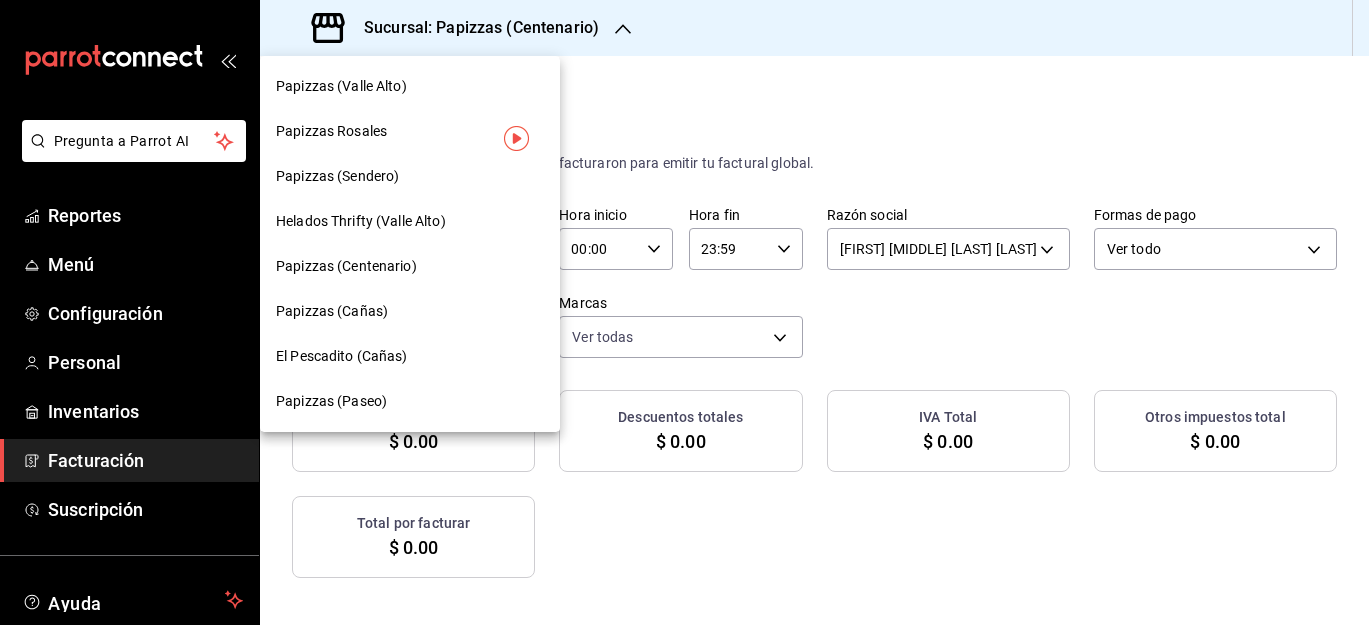 click on "Papizzas Rosales" at bounding box center [410, 131] 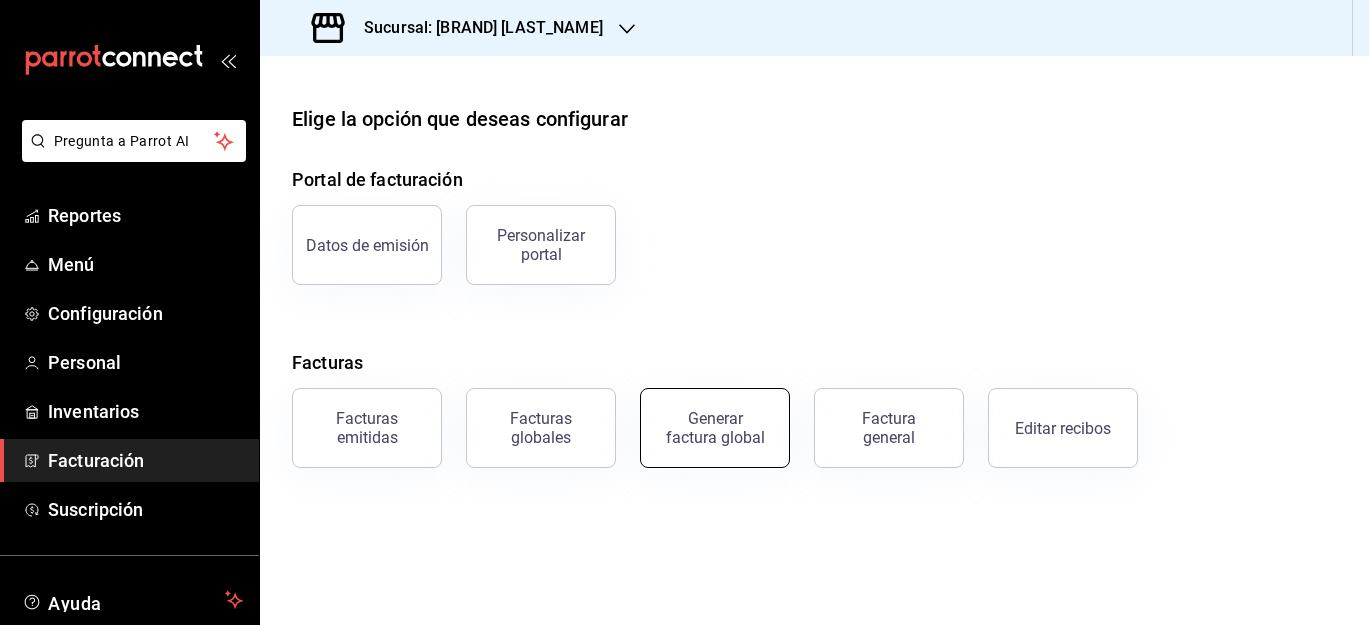 click on "Generar factura global" at bounding box center [715, 428] 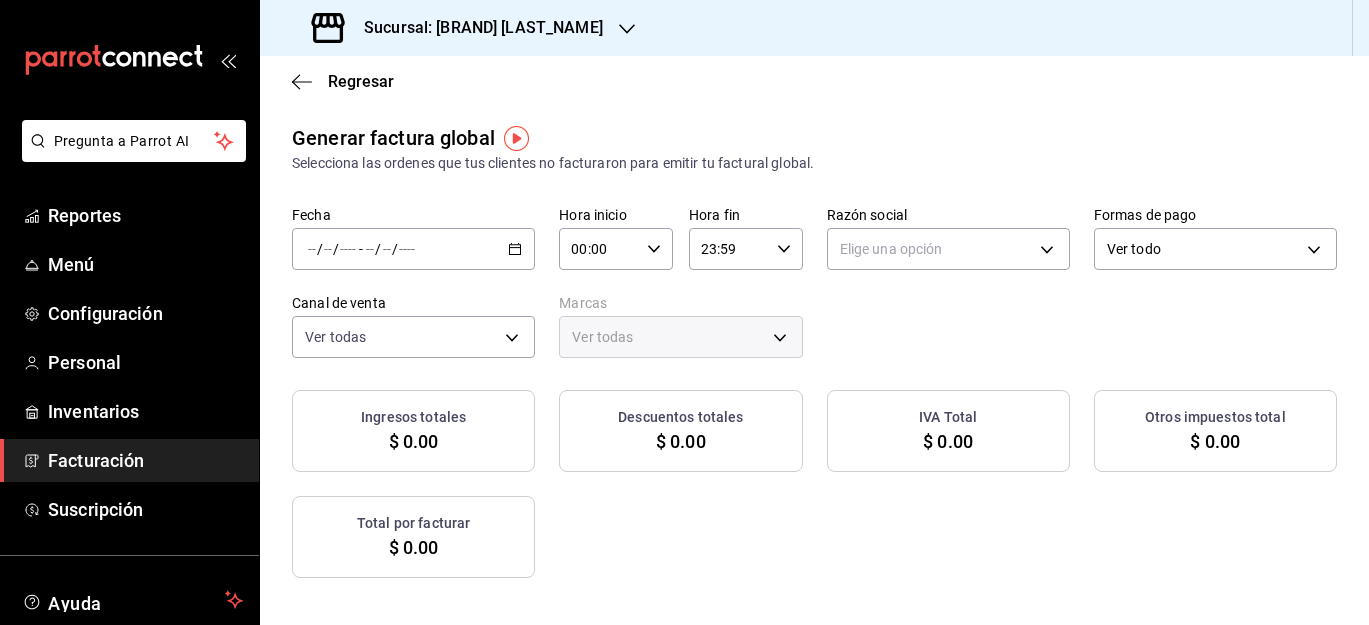 click on "/ / - / /" at bounding box center [413, 249] 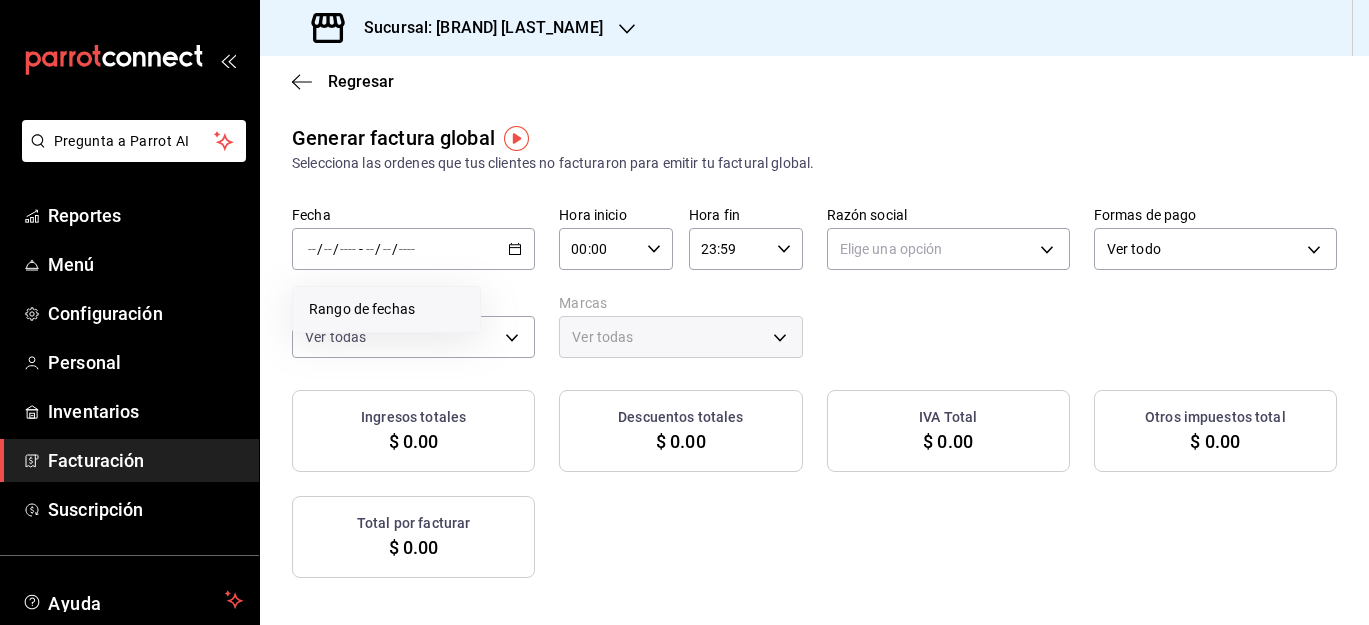click on "Rango de fechas" at bounding box center (386, 309) 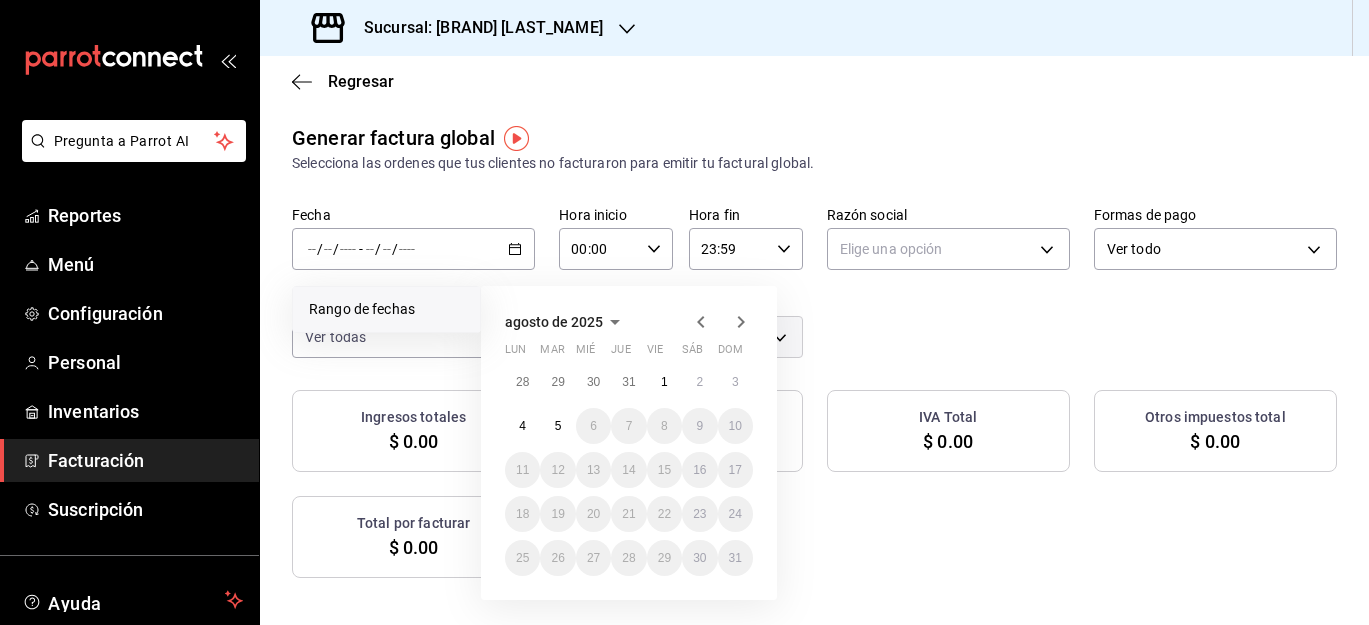 click 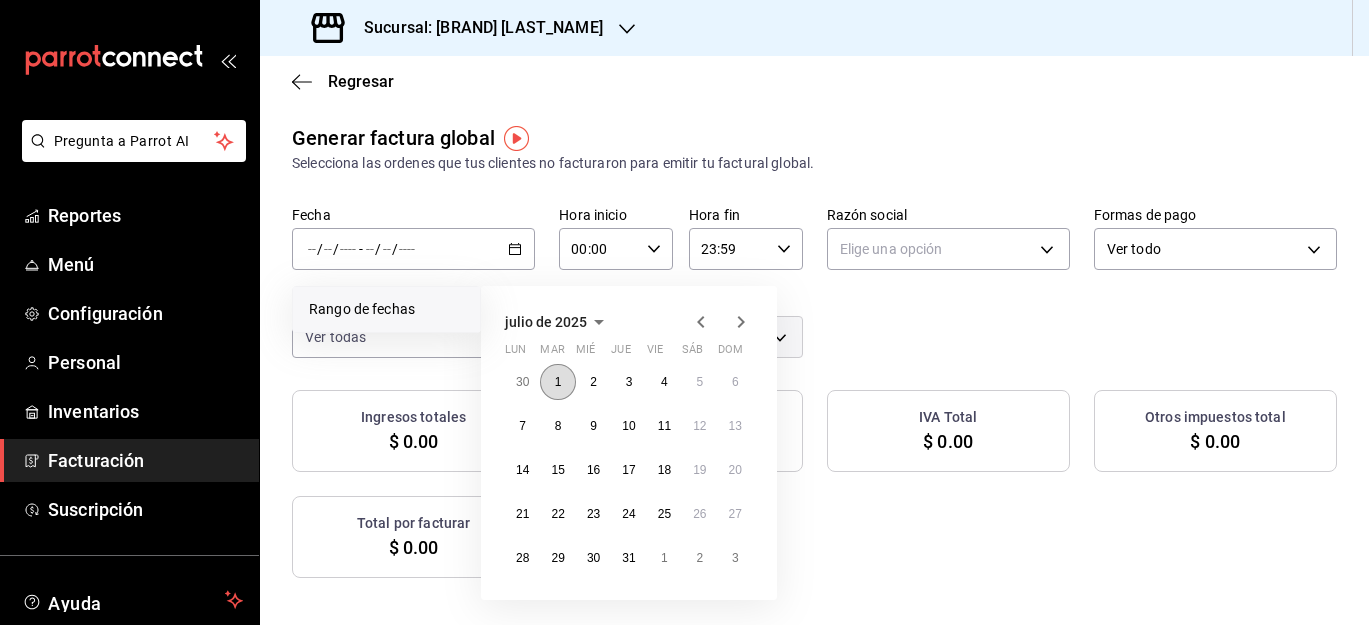 click on "1" at bounding box center (558, 382) 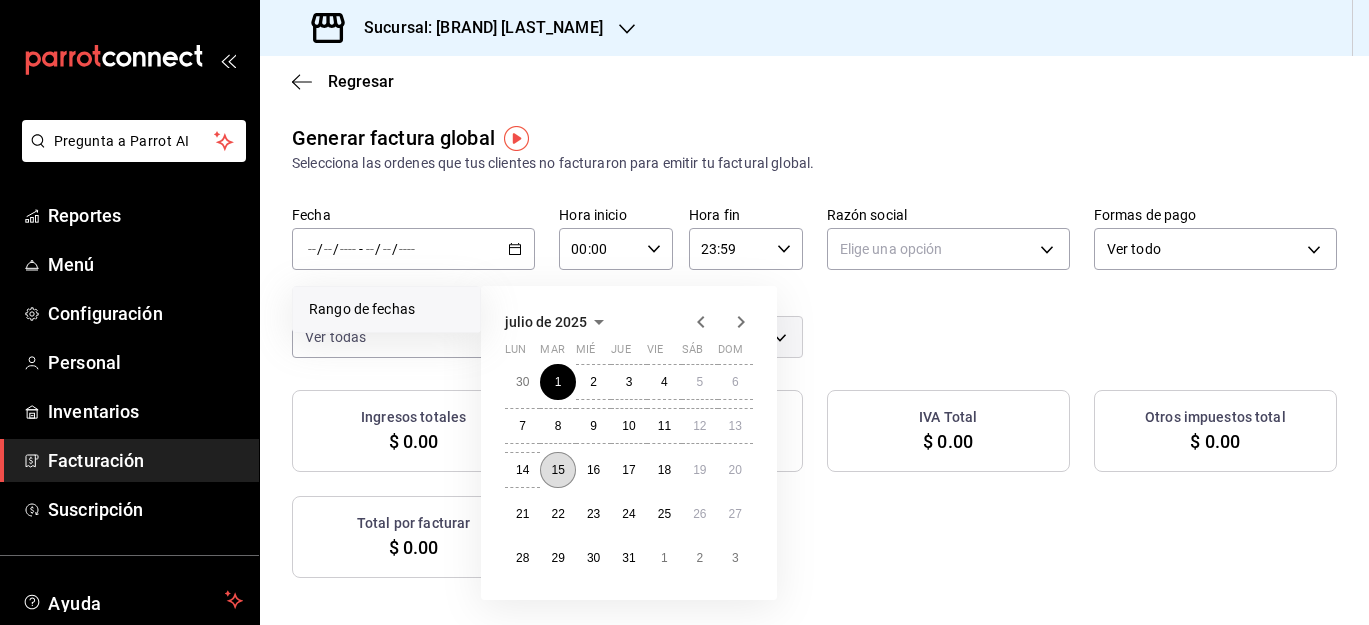 click on "15" at bounding box center [557, 470] 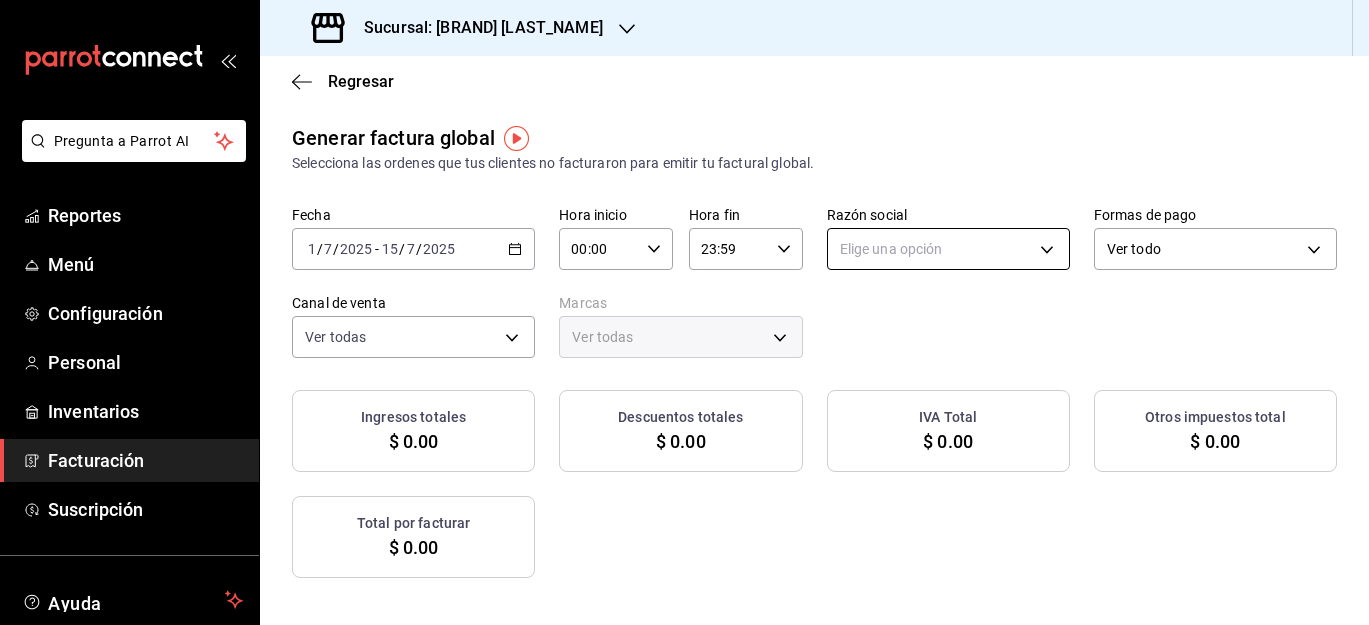 click on "Pregunta a Parrot AI Reportes   Menú   Configuración   Personal   Inventarios   Facturación   Suscripción   Ayuda Recomienda Parrot   [FIRST] [LAST]   Sugerir nueva función   Sucursal: Papizzas Rosales Regresar Generar factura global Selecciona las ordenes que tus clientes no facturaron para emitir tu factural global. Fecha 2025-07-01 1 / 7 / 2025 - 2025-07-15 15 / 7 / 2025 Hora inicio 00:00 Hora inicio Hora fin 23:59 Hora fin Razón social Elige una opción Formas de pago Ver todo ALL Canal de venta Ver todas PARROT,UBER_EATS,RAPPI,DIDI_FOOD,ONLINE Marcas Ver todas Ingresos totales $ [AMOUNT] Descuentos totales $ [AMOUNT] IVA Total $ [AMOUNT] Otros impuestos total $ [AMOUNT] Total por facturar $ [AMOUNT] No hay información que mostrar GANA 1 MES GRATIS EN TU SUSCRIPCIÓN AQUÍ Ver video tutorial Ir a video Pregunta a Parrot AI Reportes   Menú   Configuración   Personal   Inventarios   Facturación   Suscripción   Ayuda Recomienda Parrot   [FIRST] [LAST]   Sugerir nueva función   Visitar centro de ayuda" at bounding box center (684, 312) 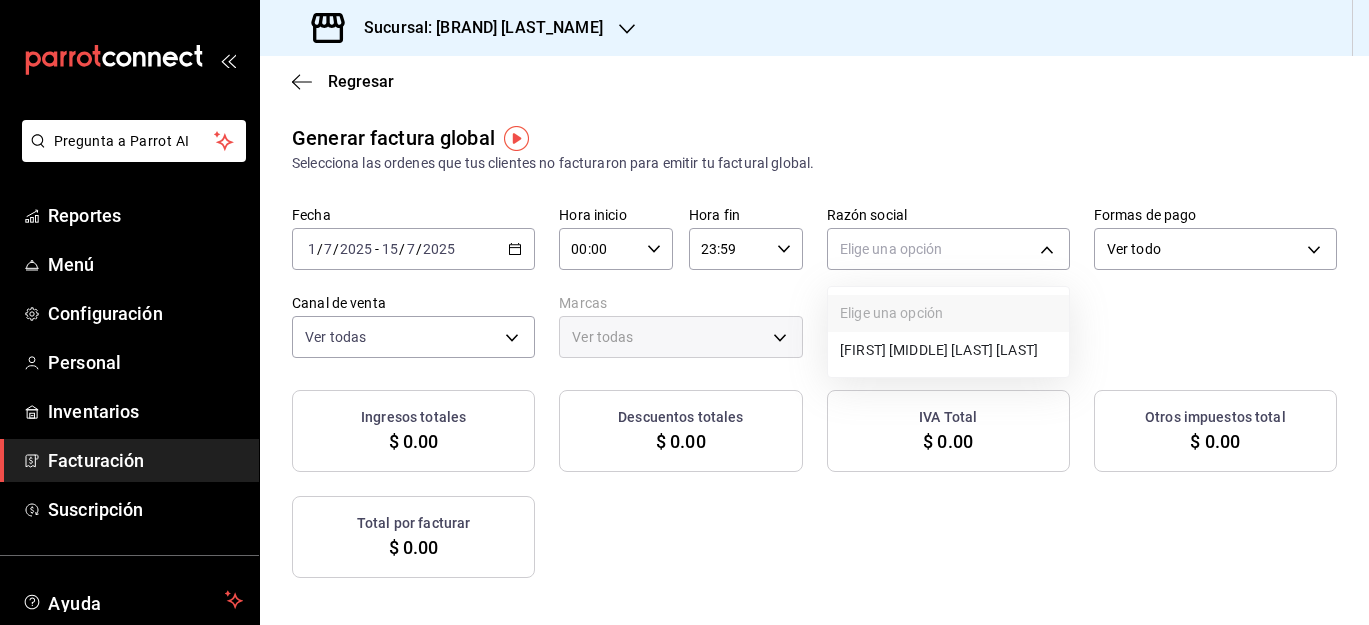 click on "[FIRST] [LAST]" at bounding box center (948, 350) 